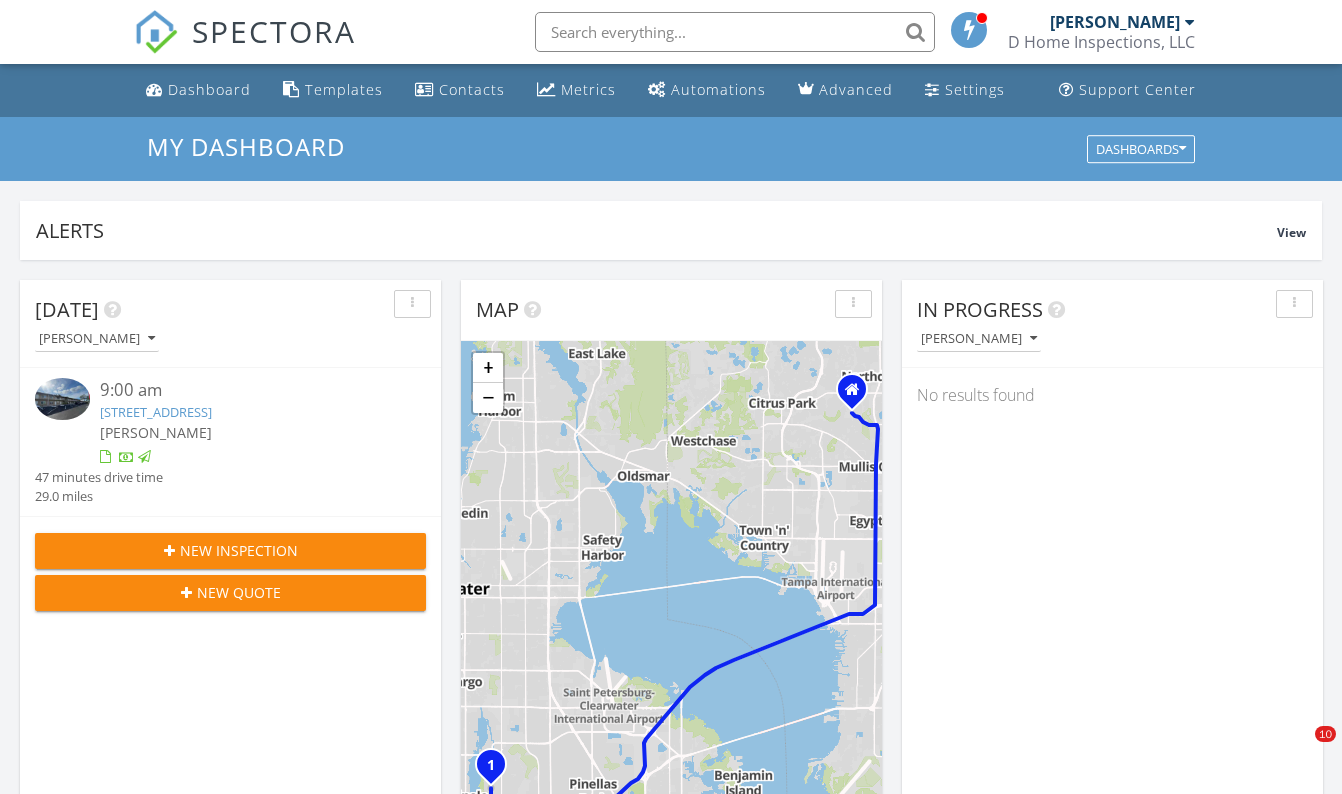 scroll, scrollTop: 0, scrollLeft: 0, axis: both 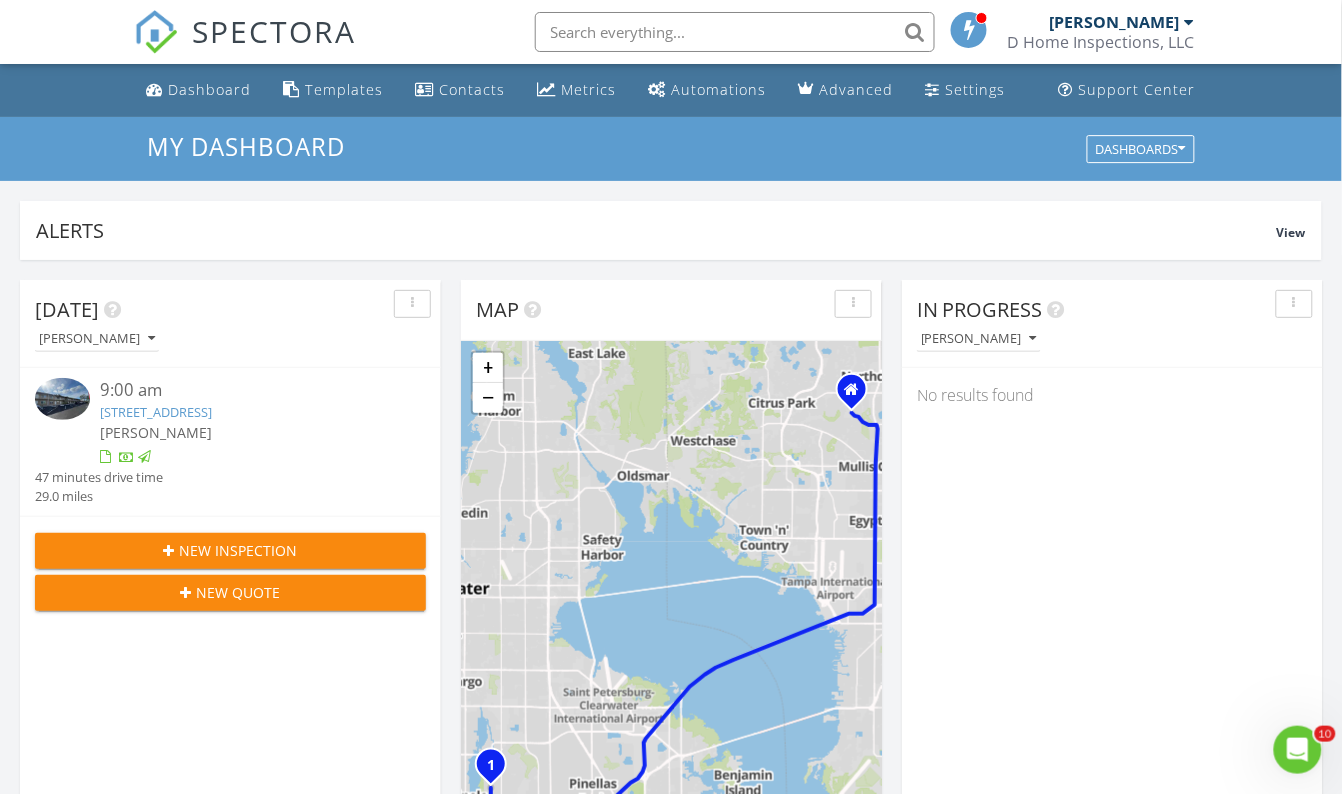 click on "[PERSON_NAME]" at bounding box center (246, 432) 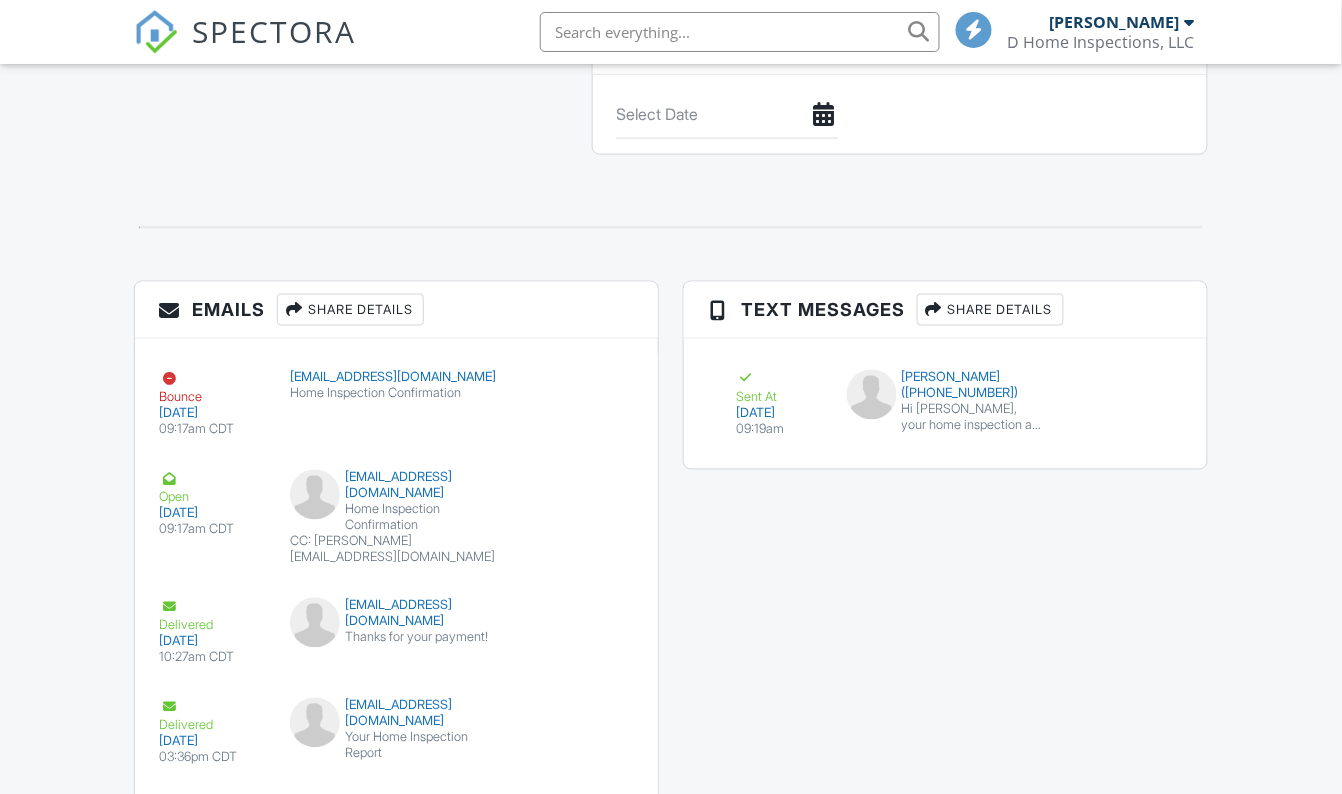 scroll, scrollTop: 2469, scrollLeft: 0, axis: vertical 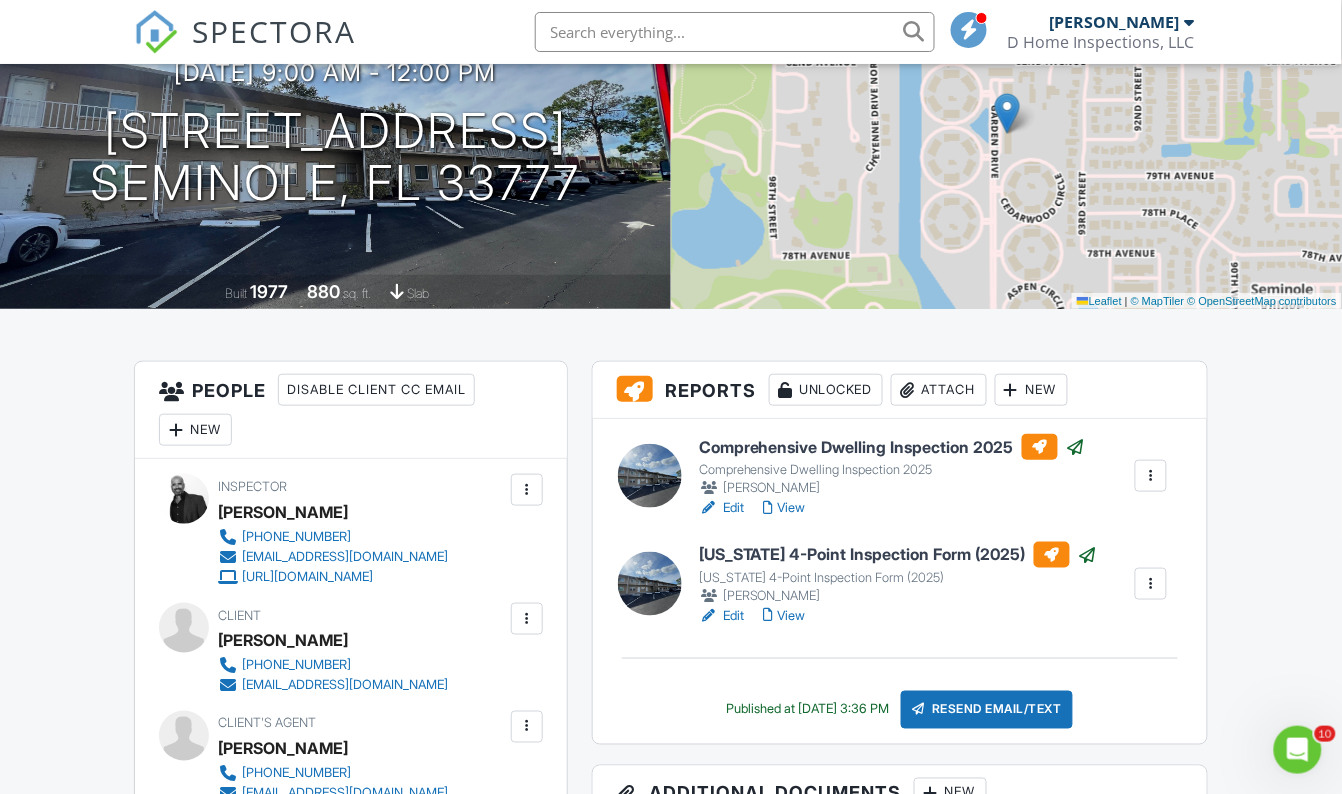 click on "View" at bounding box center [785, 616] 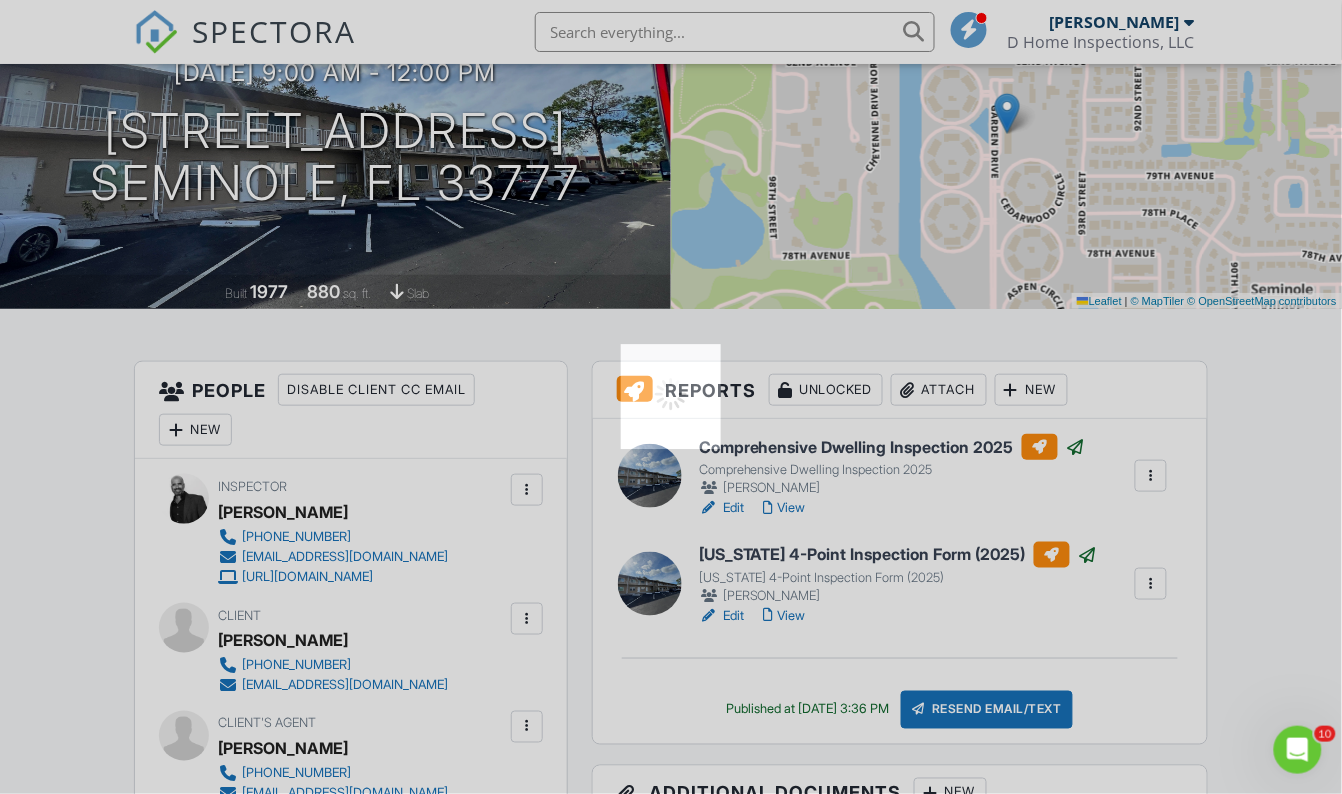 click at bounding box center [671, 397] 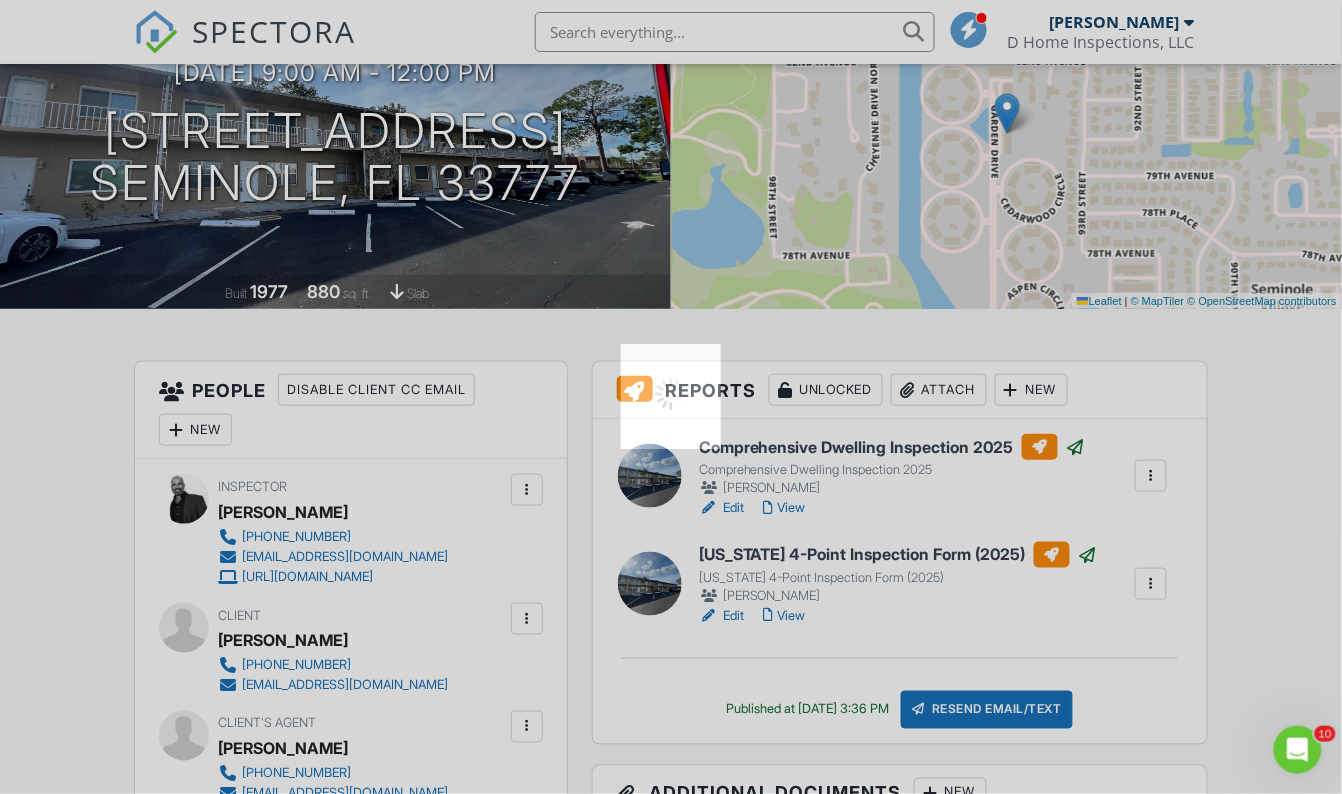 click at bounding box center [671, 397] 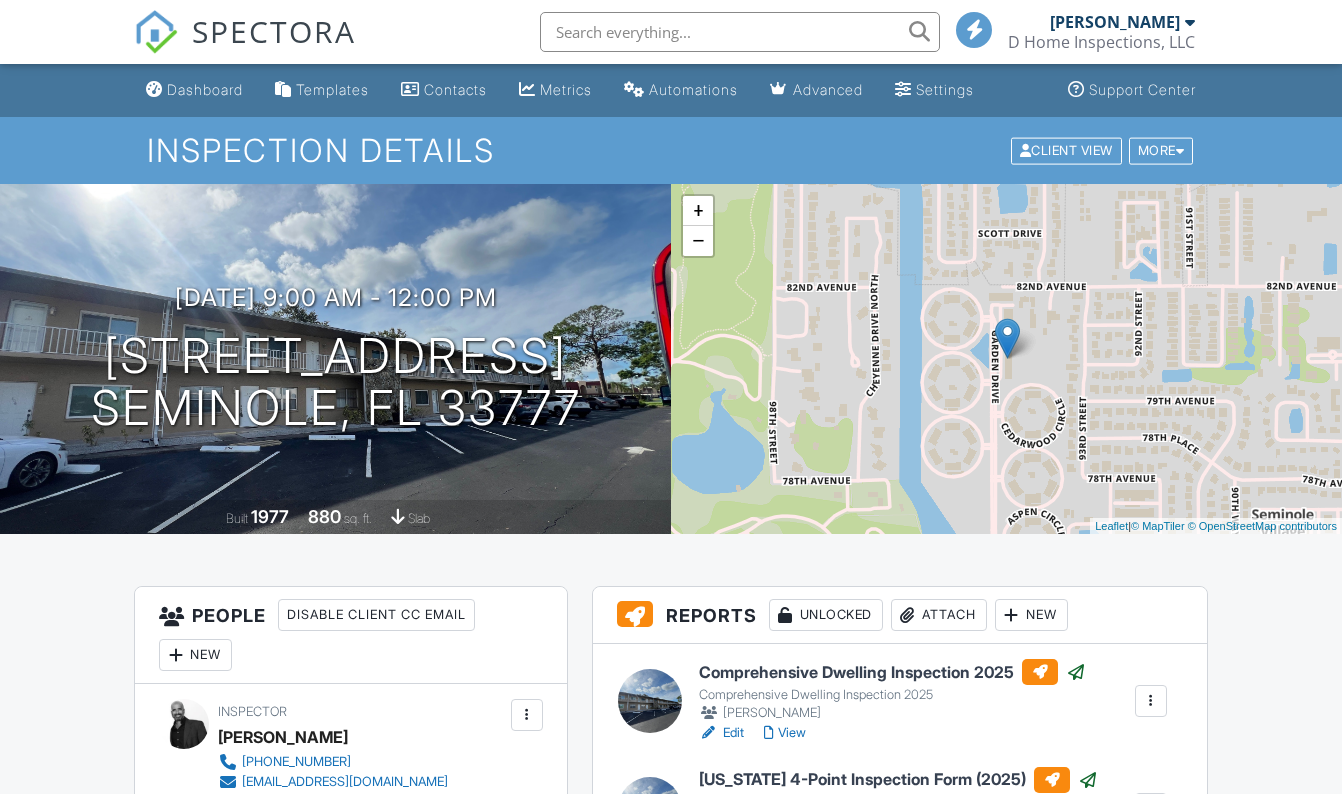 scroll, scrollTop: 0, scrollLeft: 0, axis: both 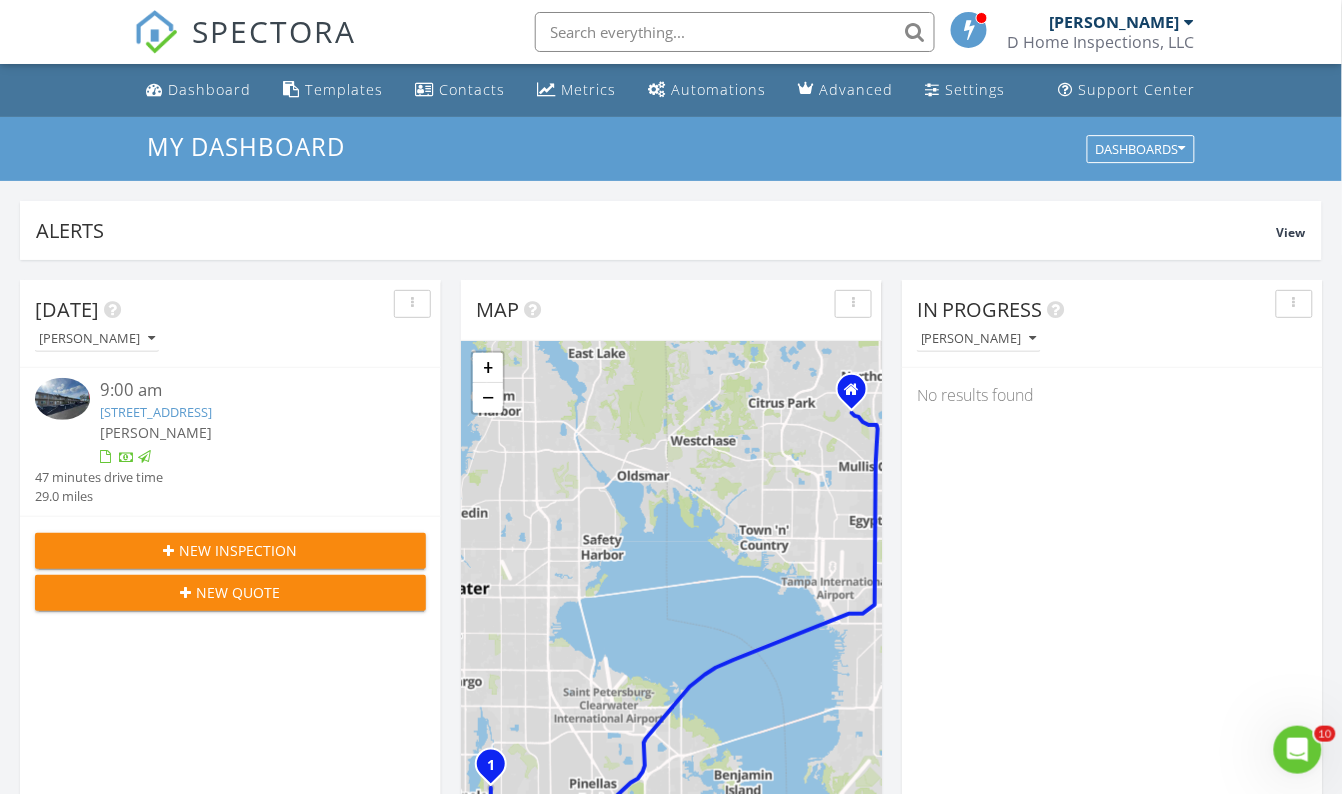 click on "New Inspection" at bounding box center (239, 550) 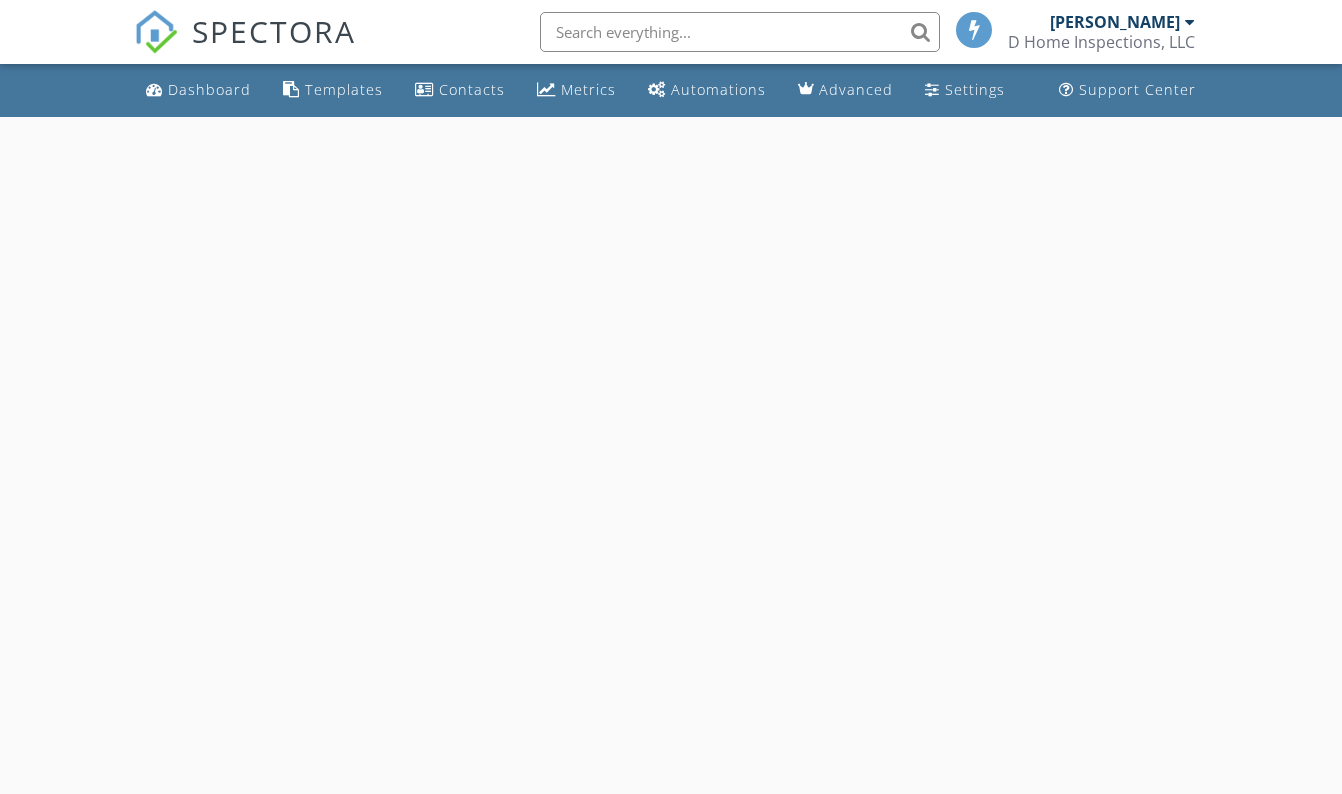 scroll, scrollTop: 0, scrollLeft: 0, axis: both 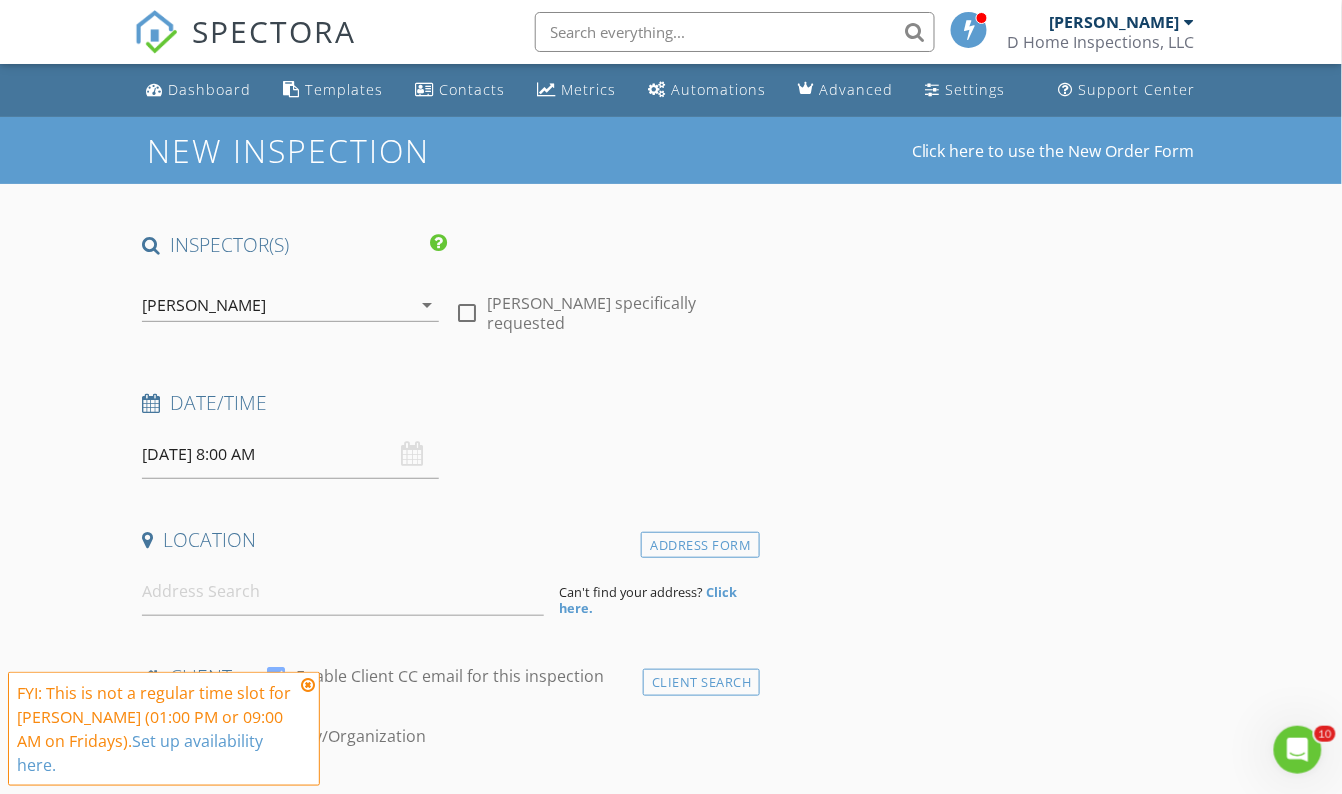 click on "07/11/2025 8:00 AM" at bounding box center [290, 454] 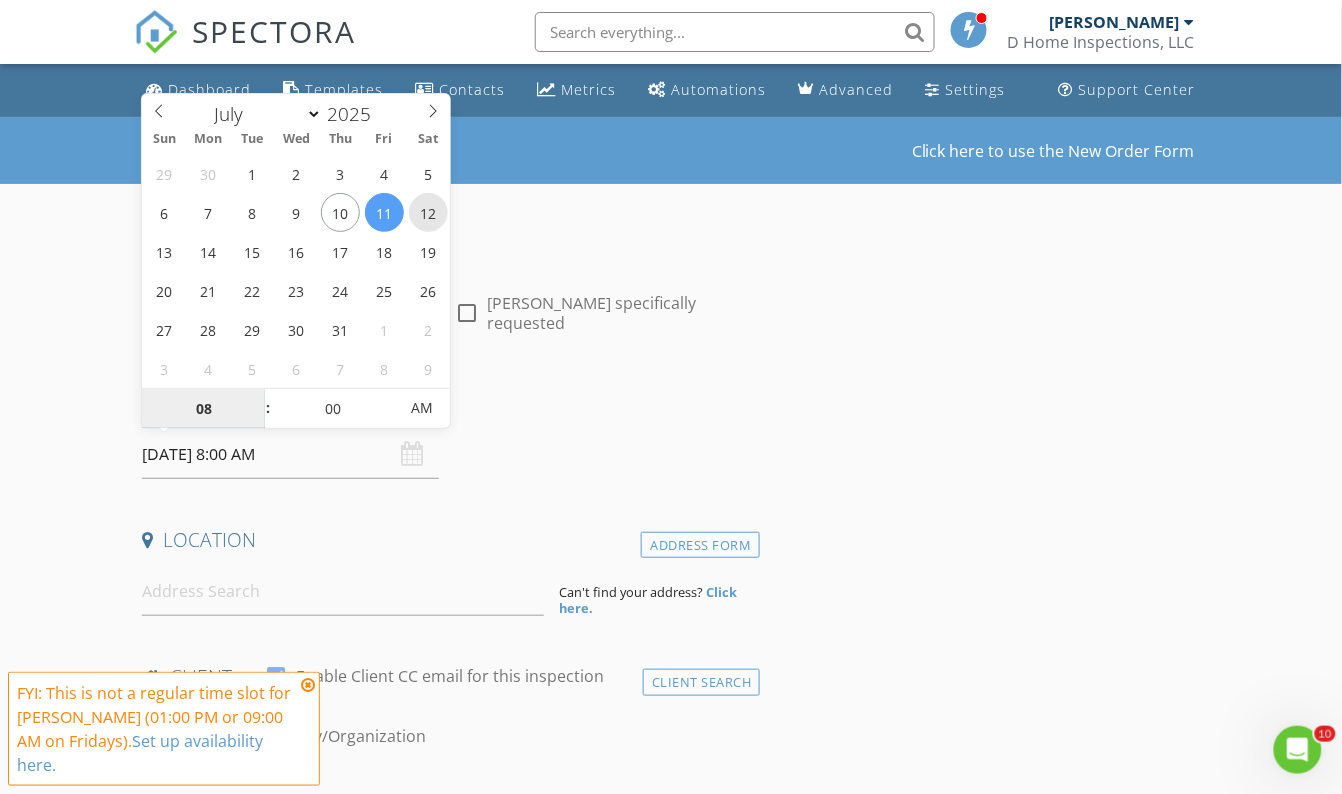 type on "07/12/2025 8:00 AM" 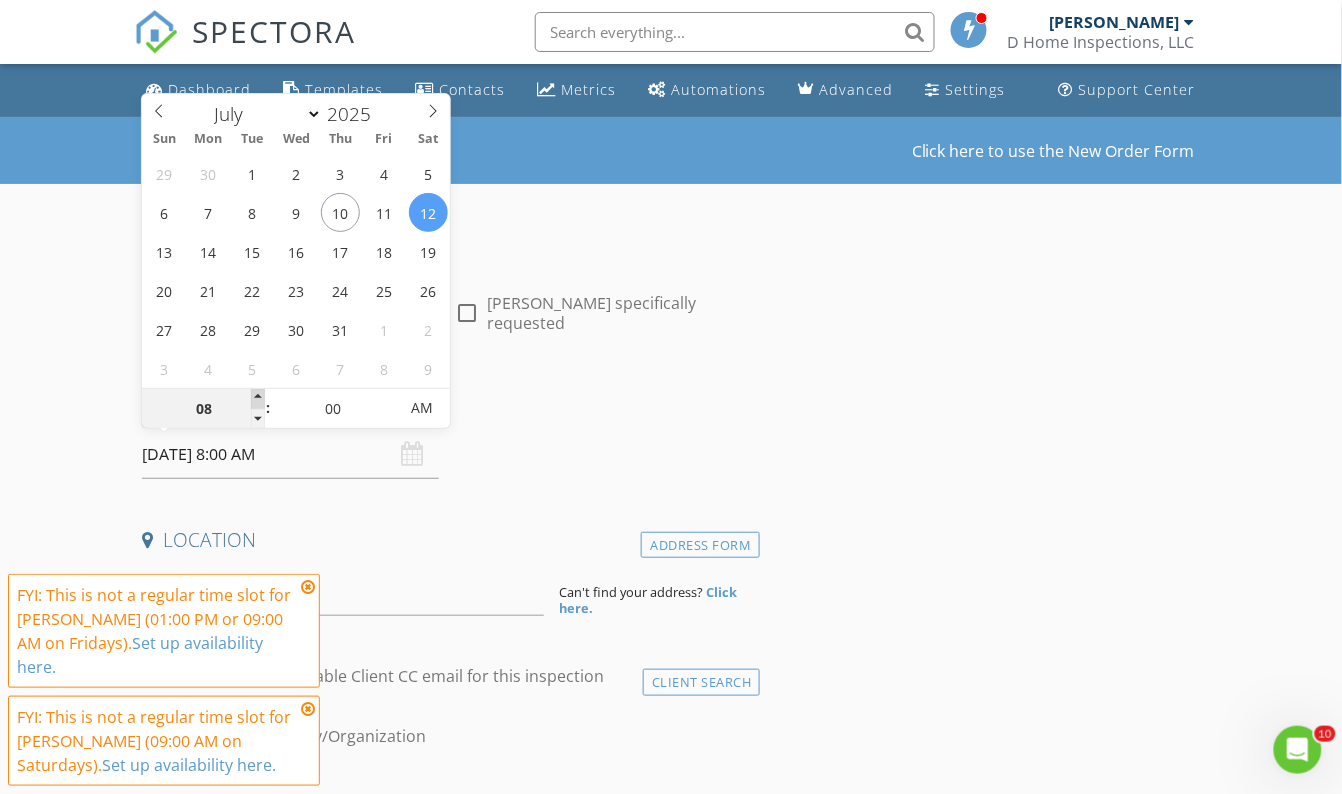 type on "09" 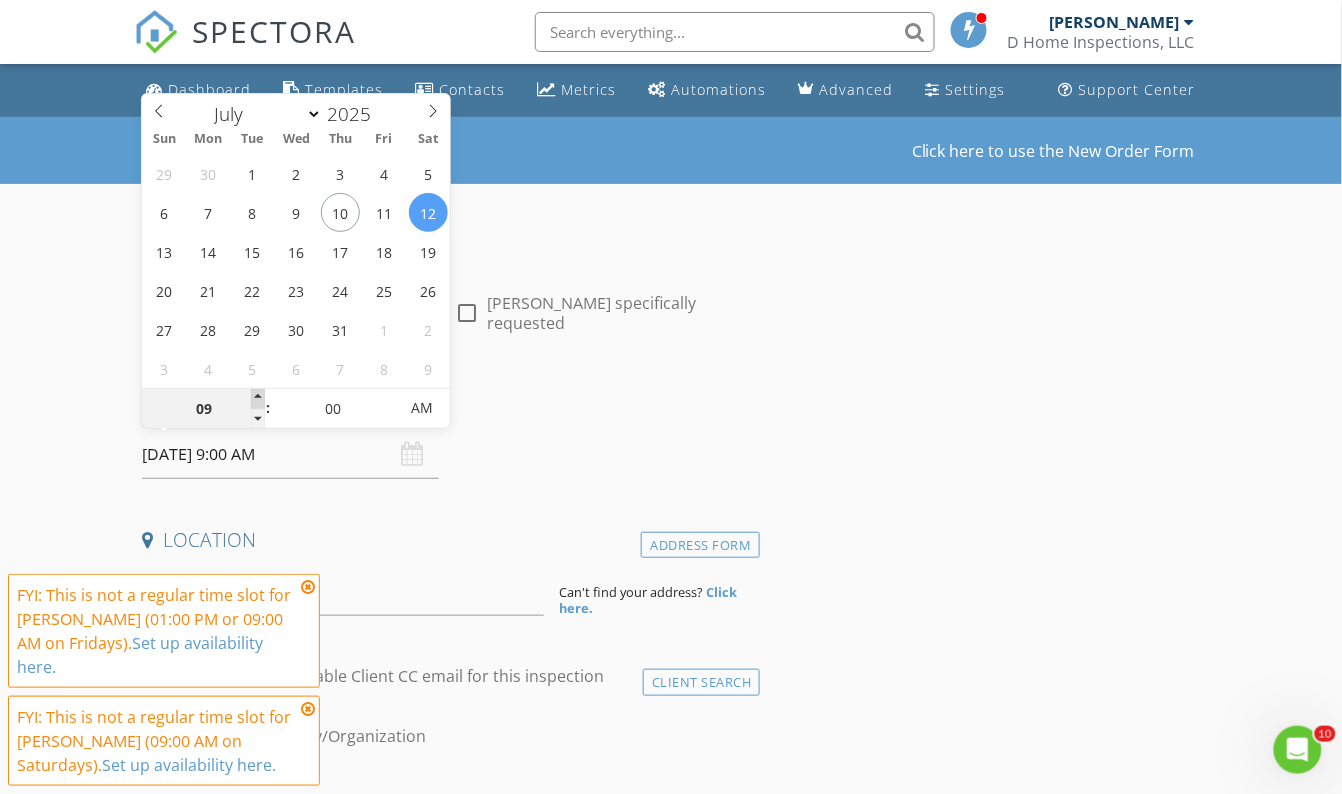 click at bounding box center (258, 399) 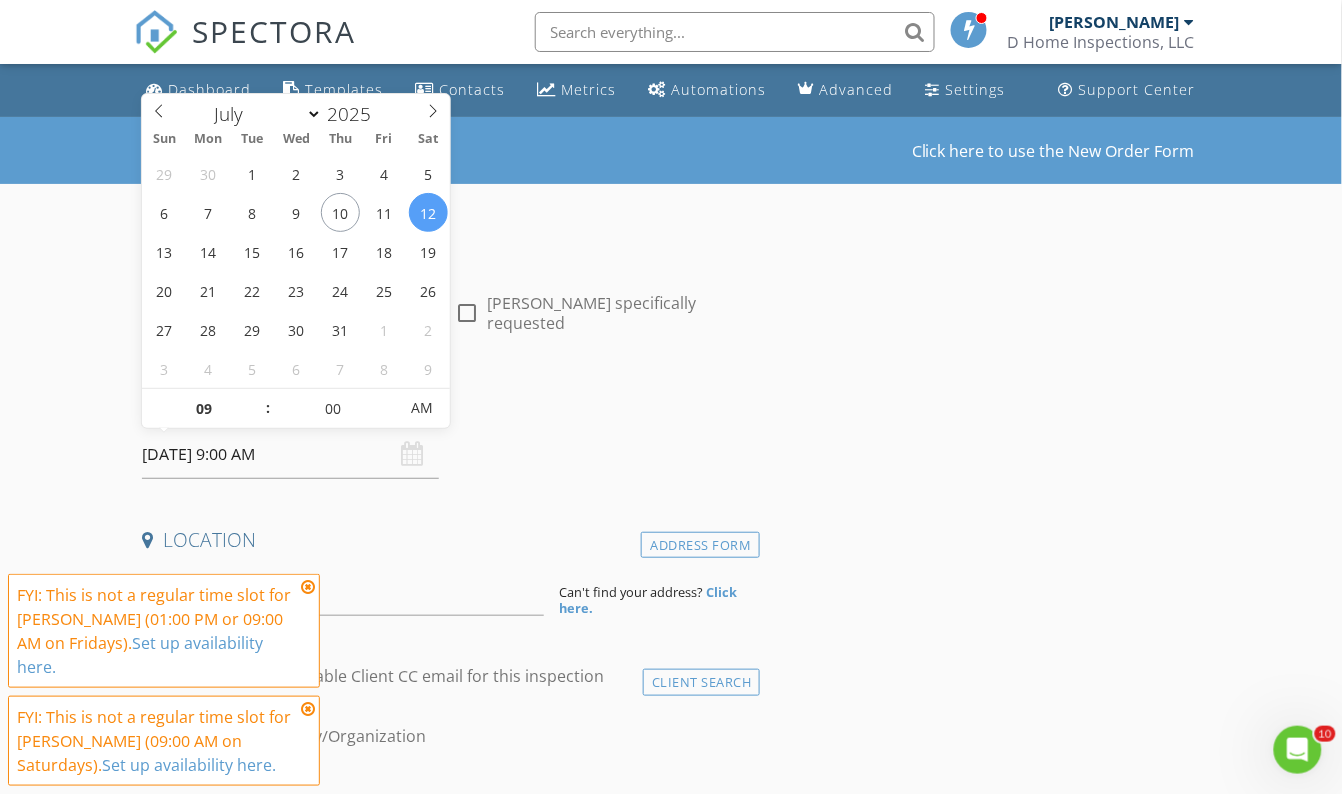 click on "INSPECTOR(S)
check_box   David Vinas   PRIMARY   check_box_outline_blank   Gavin Vinas     David Vinas arrow_drop_down   check_box_outline_blank David Vinas specifically requested
Date/Time
07/12/2025 9:00 AM
Location
Address Form       Can't find your address?   Click here.
client
check_box Enable Client CC email for this inspection   Client Search     check_box_outline_blank Client is a Company/Organization     First Name   Last Name   Email   CC Email   Phone           Notes   Private Notes
ADD ADDITIONAL client
SERVICES
check_box_outline_blank   Residential Inspection Bundle   check_box_outline_blank   Stand Alone 4 Point   check_box_outline_blank   Stand Alone Wind Mitigation   check_box_outline_blank   WDO/Termite Inspection   check_box_outline_blank   Repair Verification" at bounding box center [447, 1859] 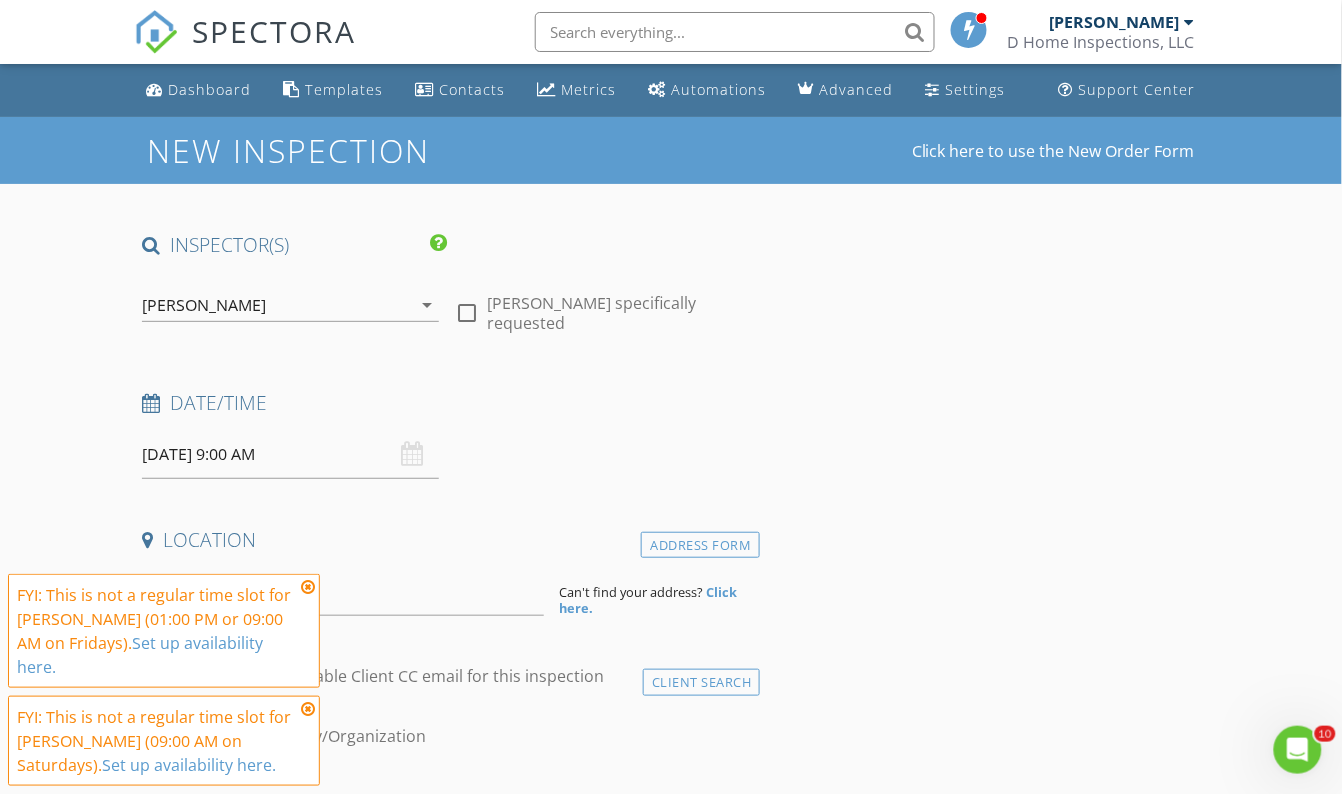 click at bounding box center (308, 587) 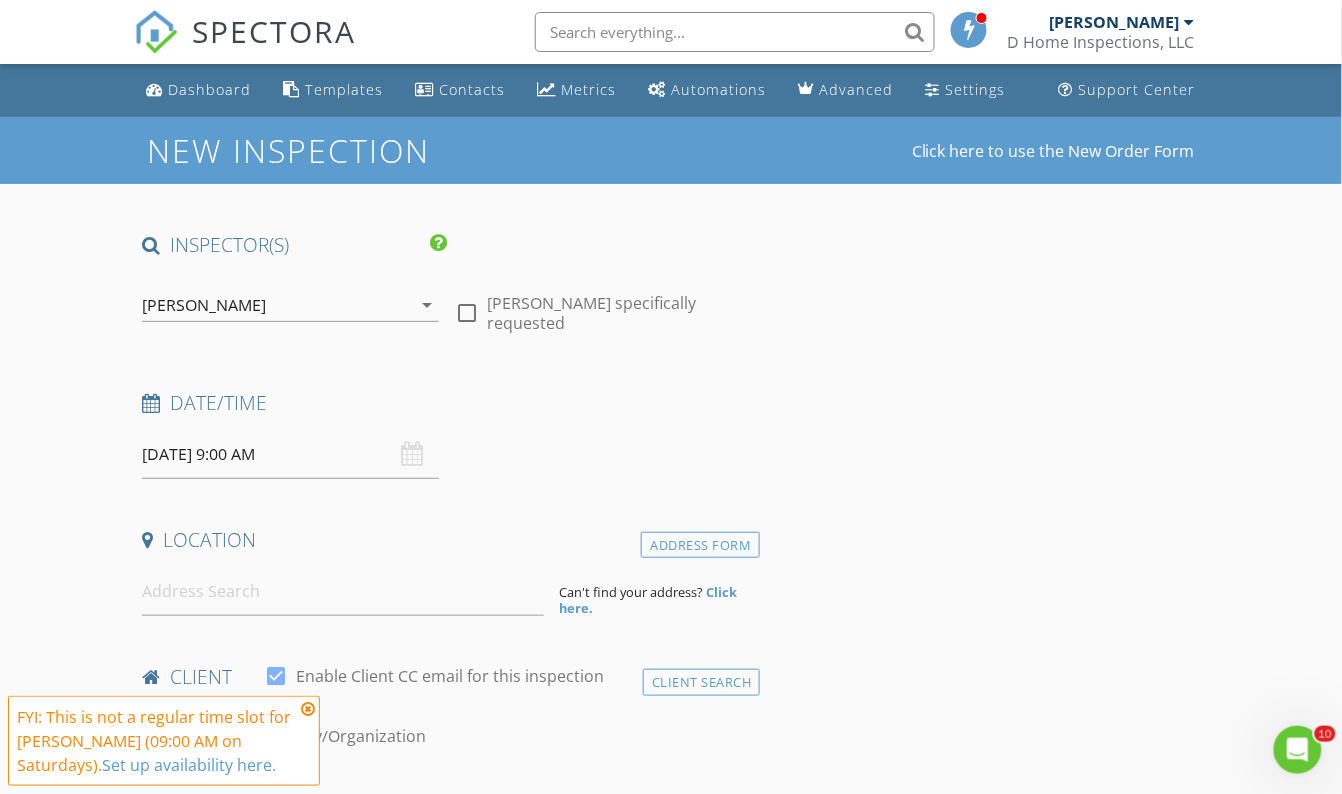 click at bounding box center (308, 709) 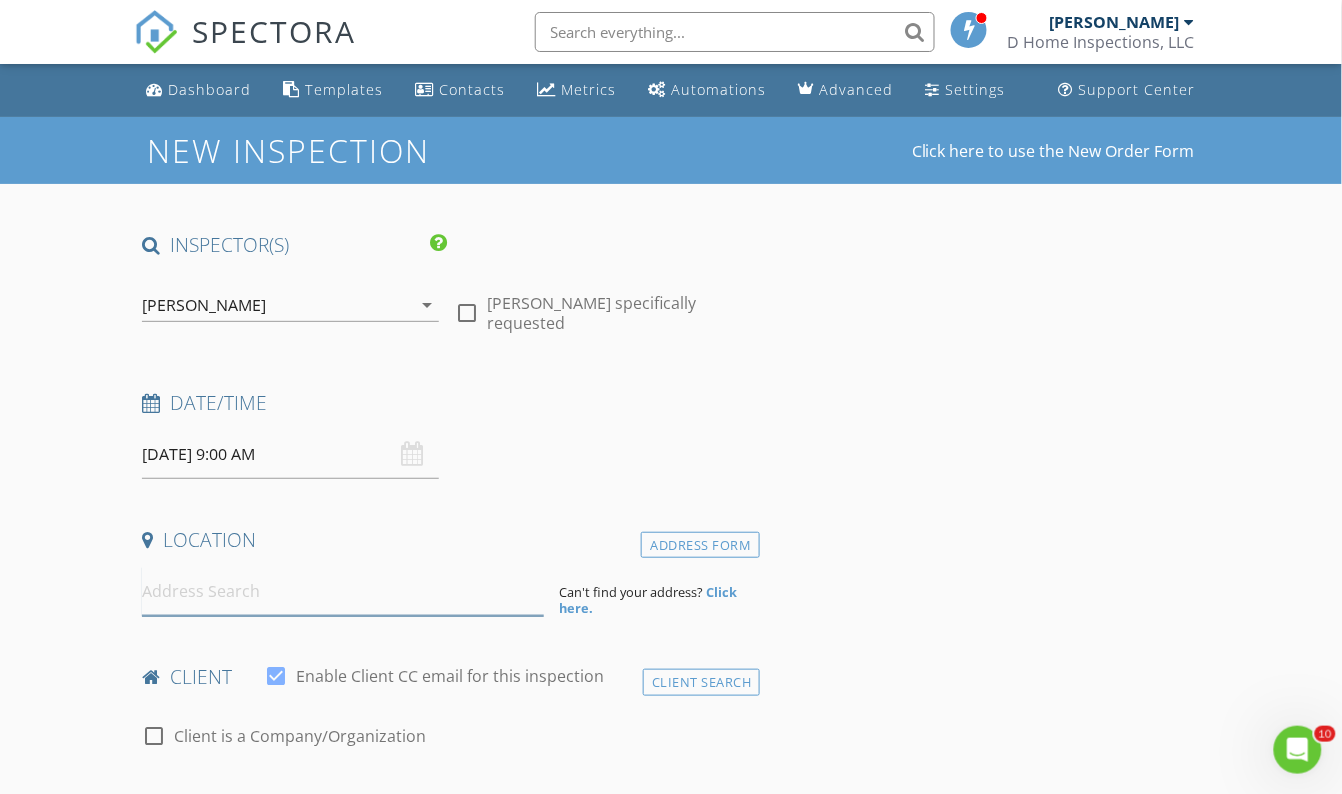 click at bounding box center (343, 591) 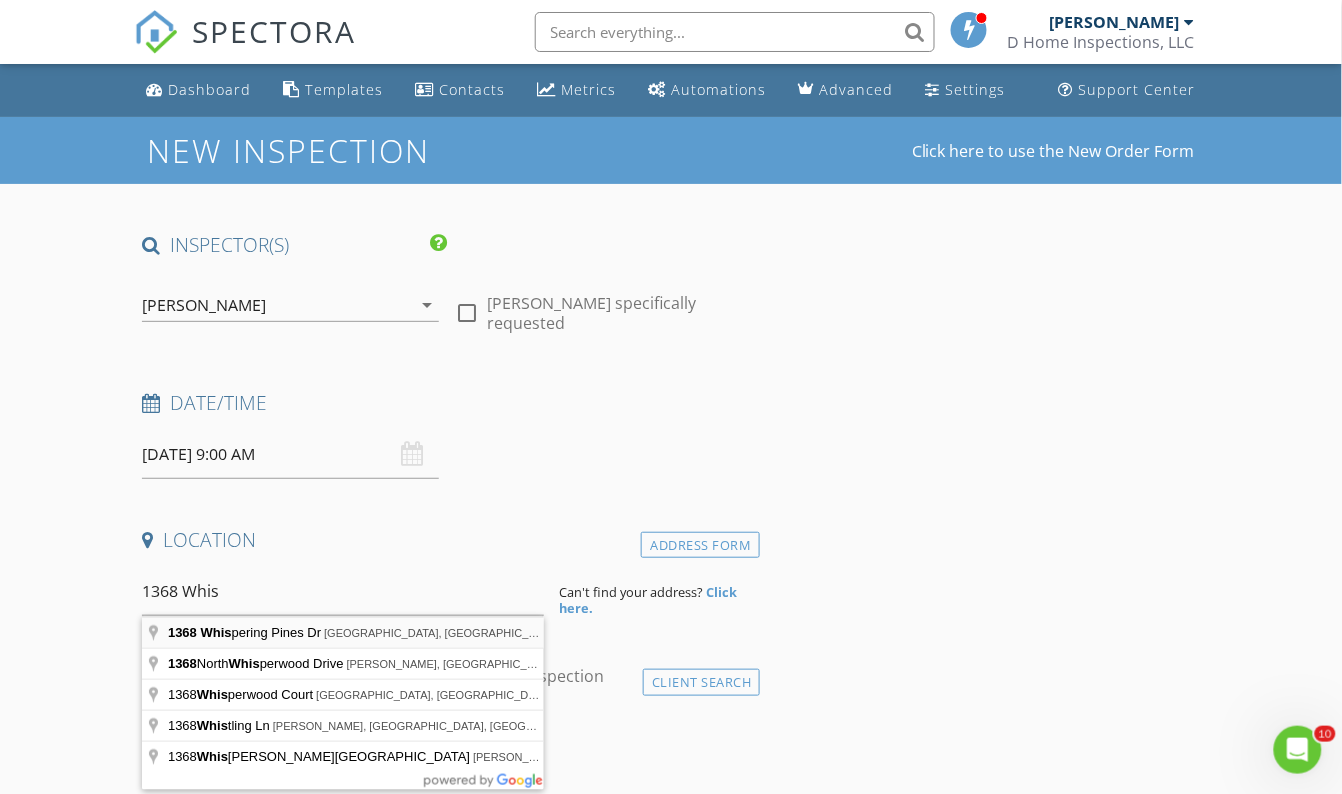 type on "1368 Whispering Pines Dr, Clearwater, FL, USA" 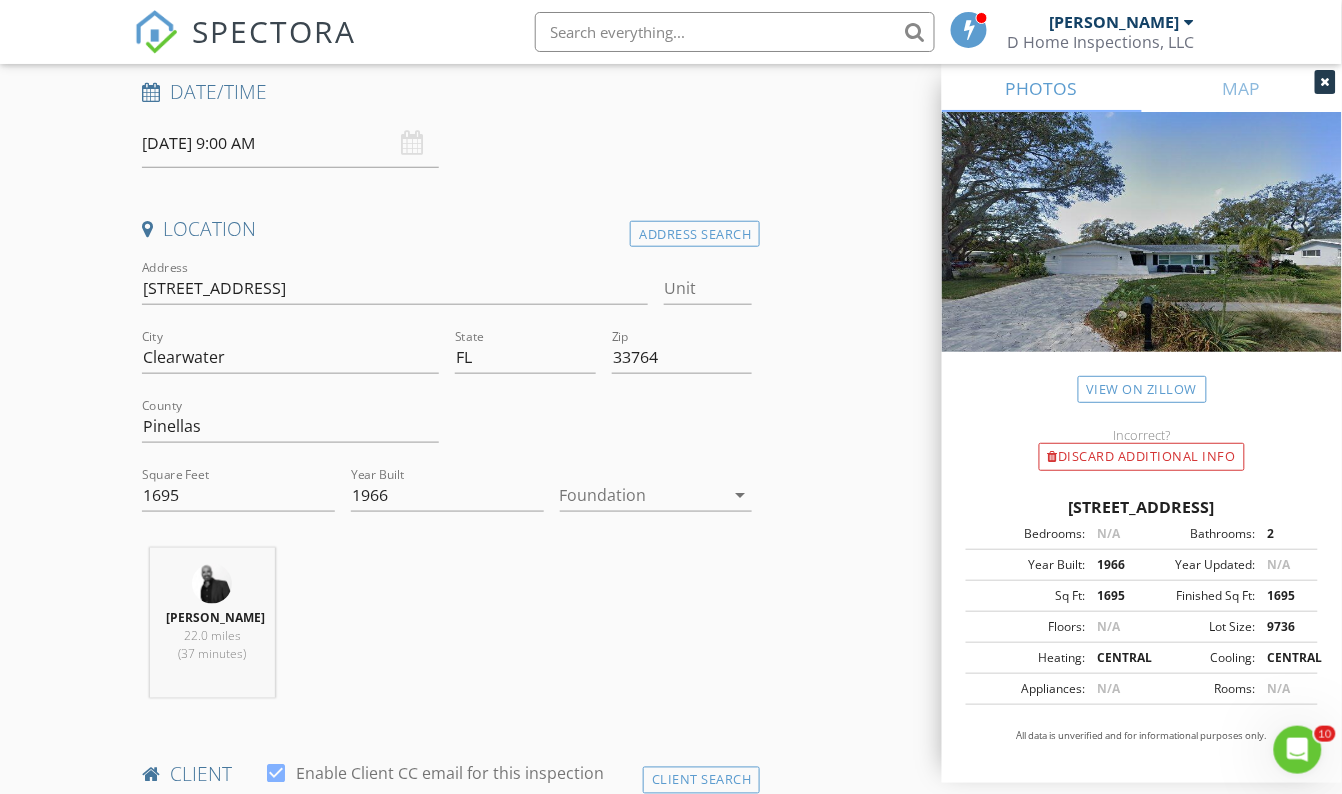 scroll, scrollTop: 363, scrollLeft: 0, axis: vertical 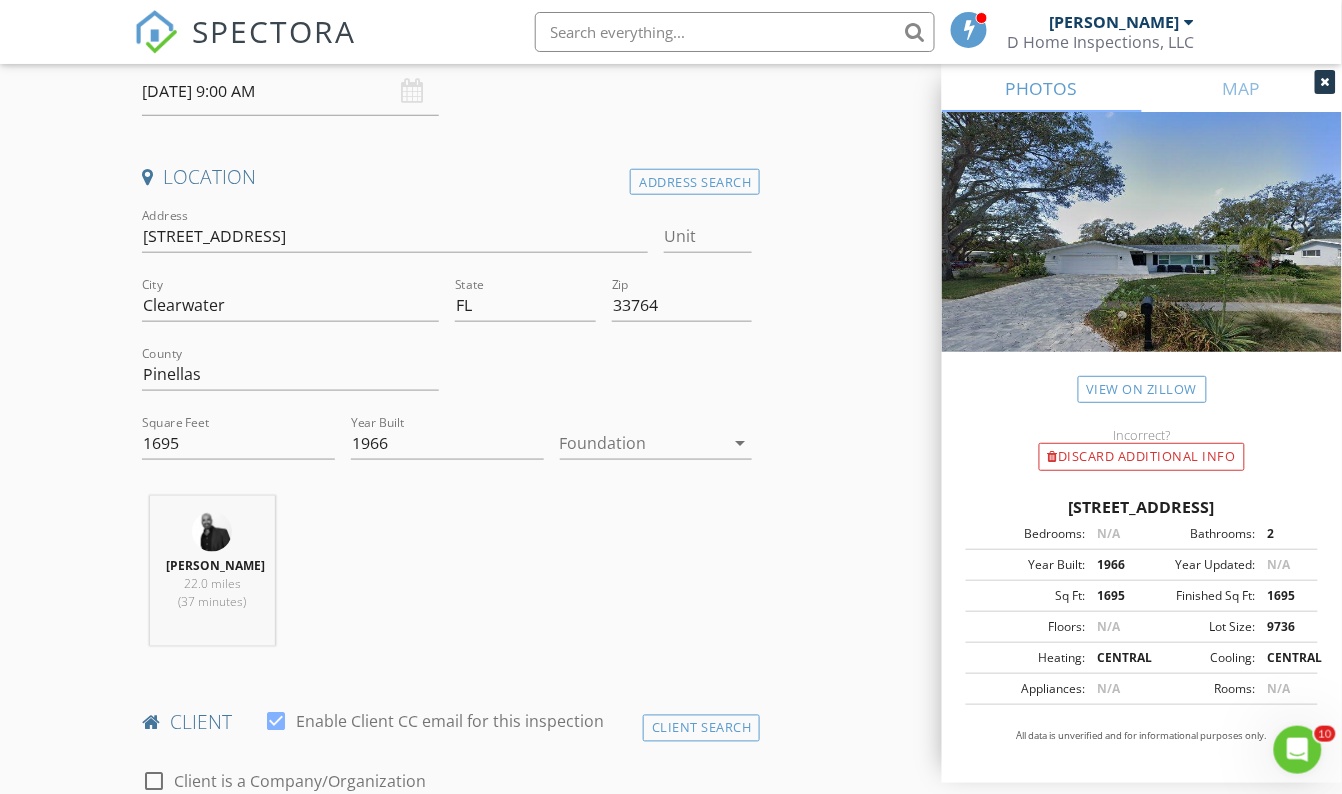 click at bounding box center [642, 443] 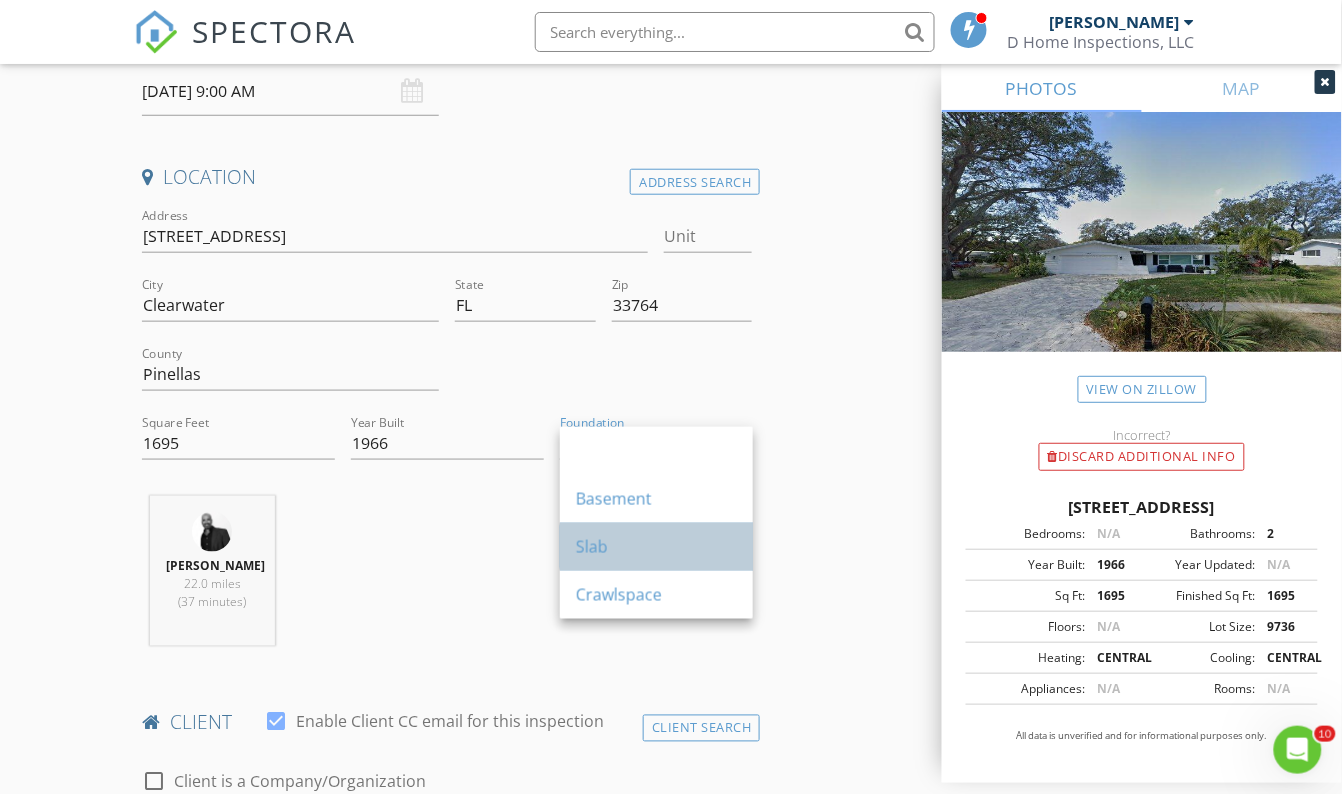 click on "Slab" at bounding box center [656, 547] 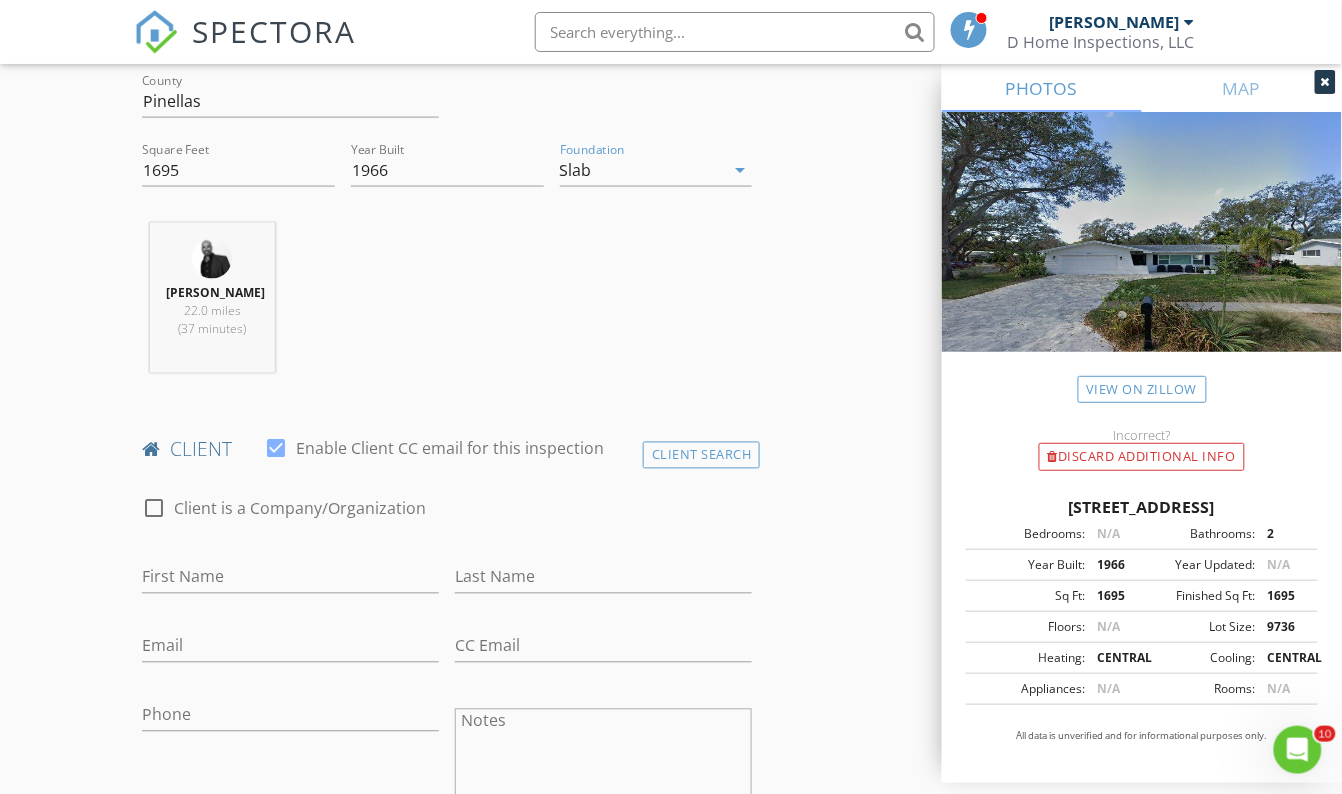 scroll, scrollTop: 818, scrollLeft: 0, axis: vertical 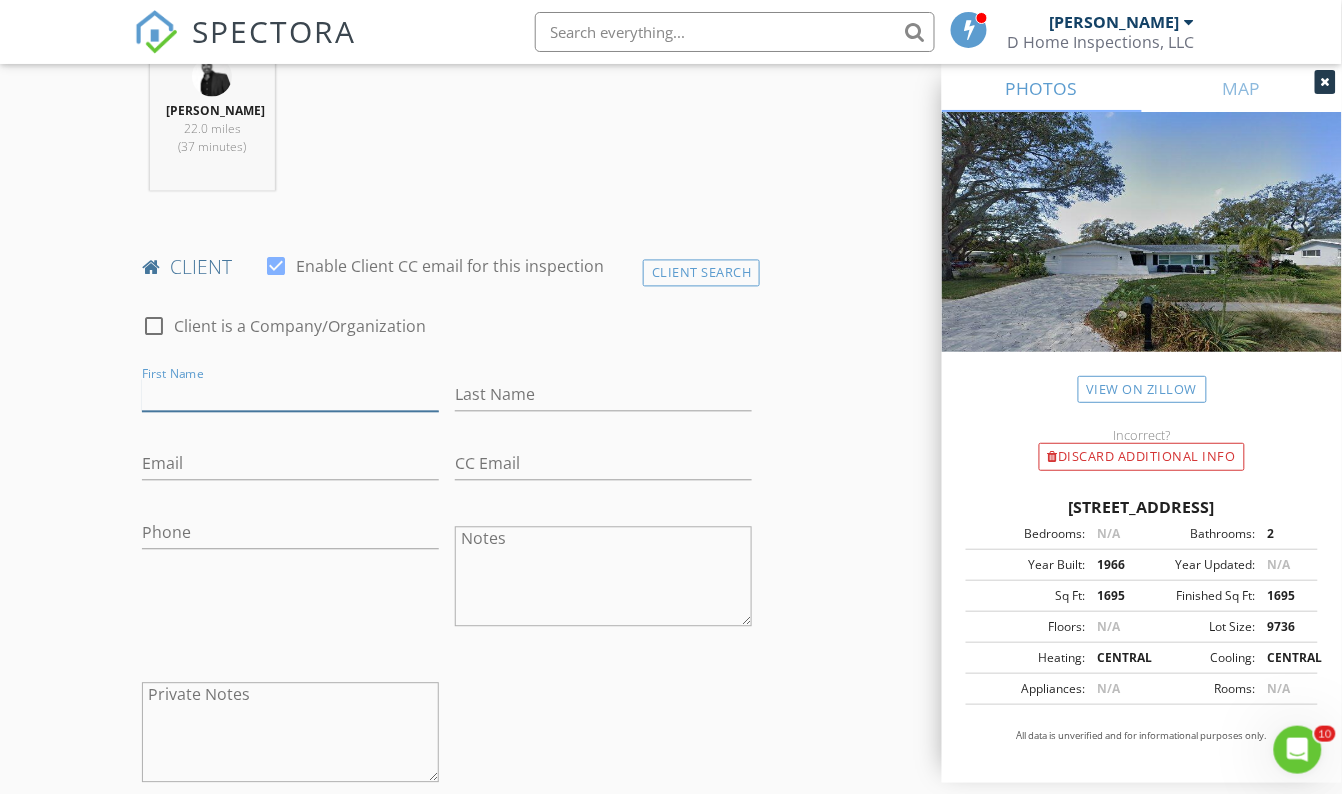 click on "First Name" at bounding box center [290, 395] 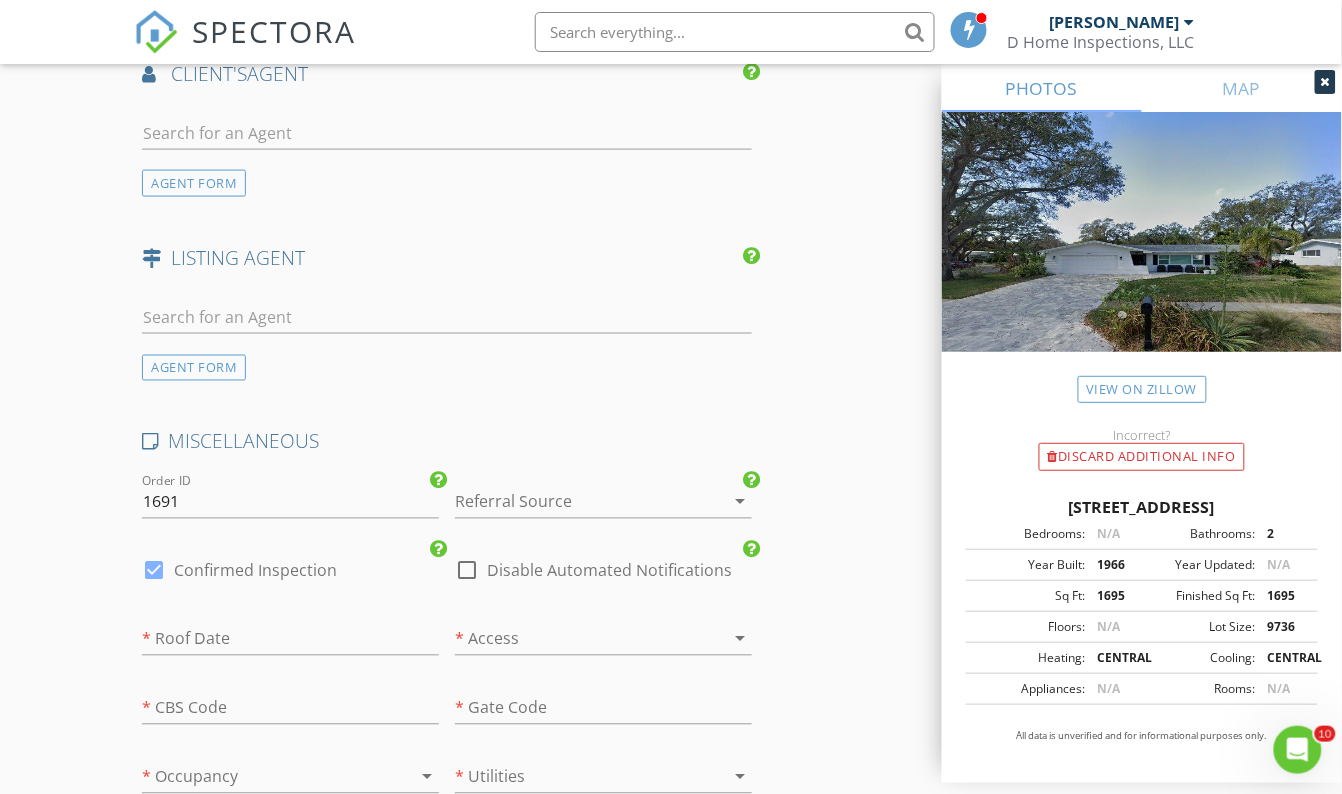 scroll, scrollTop: 2454, scrollLeft: 0, axis: vertical 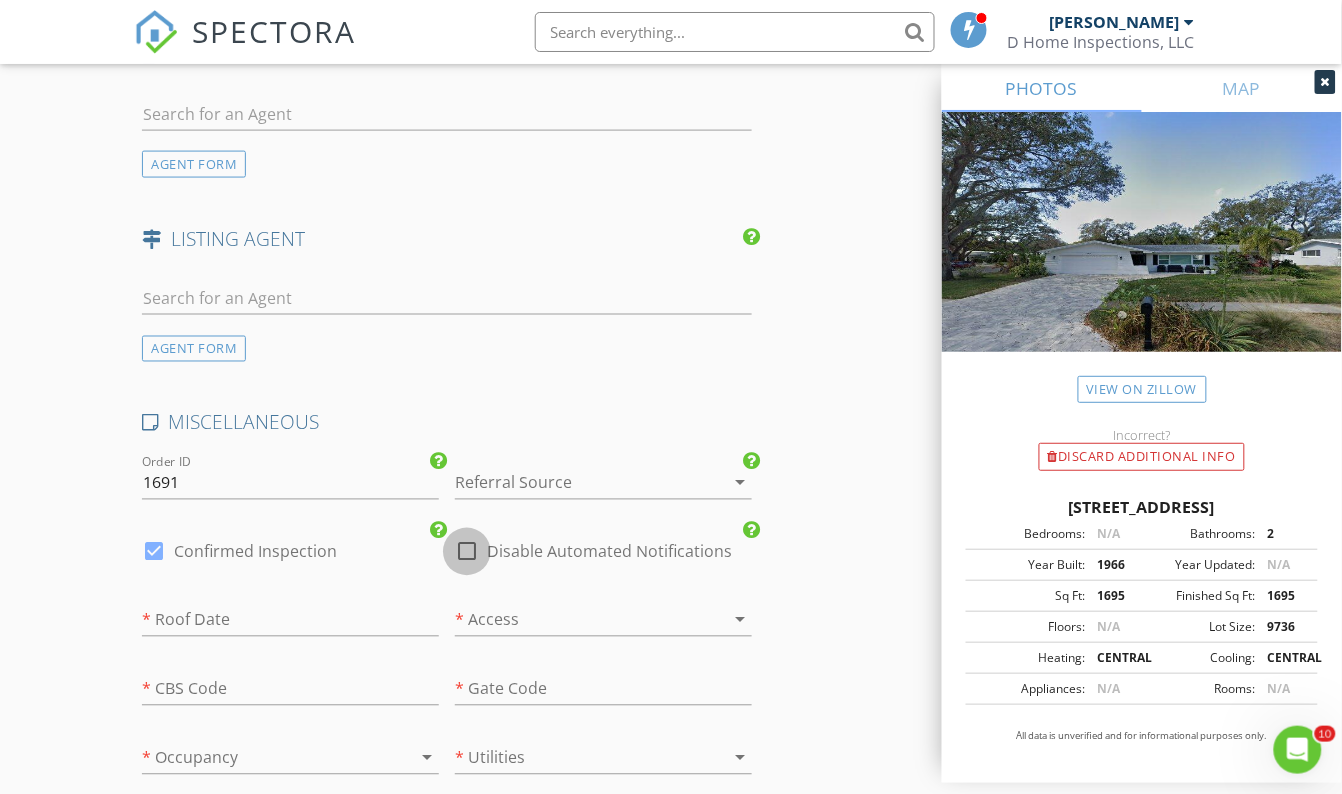 click at bounding box center (467, 552) 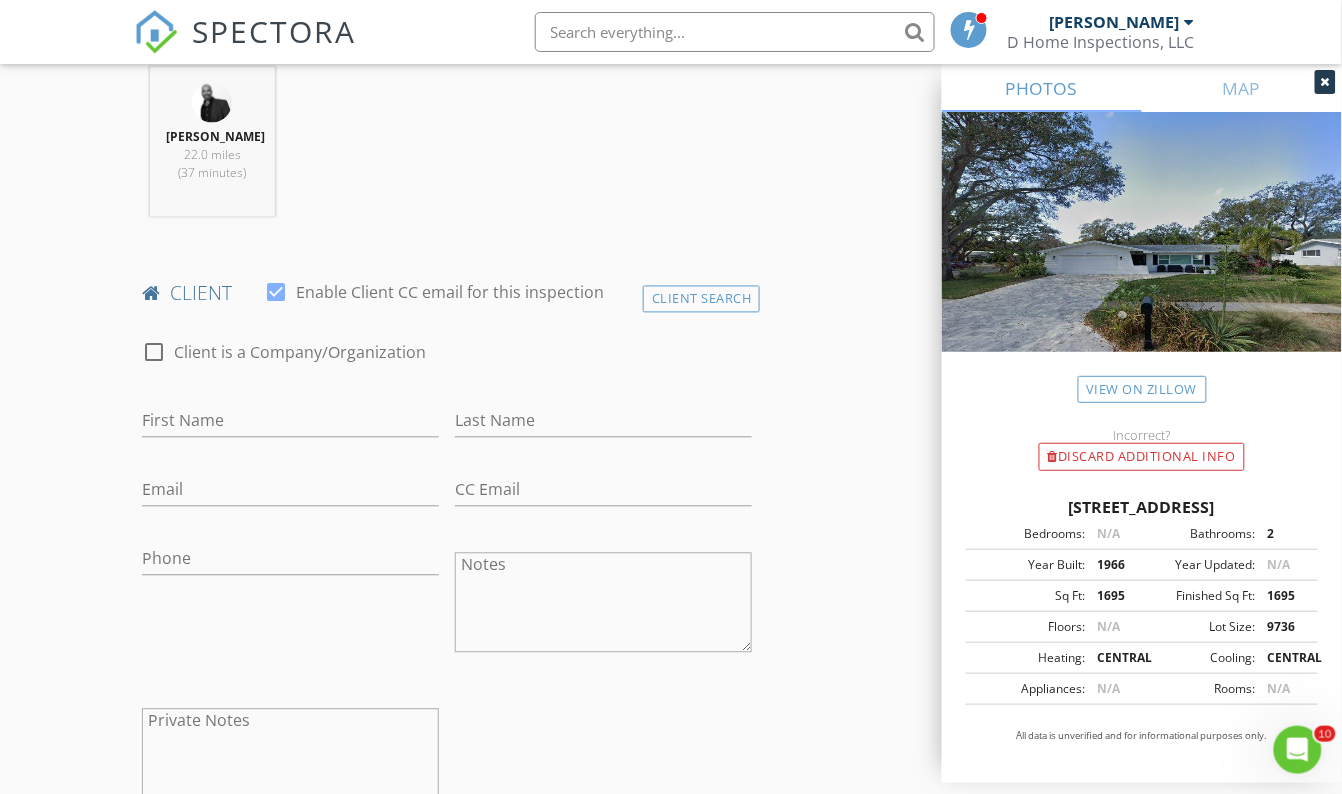 scroll, scrollTop: 727, scrollLeft: 0, axis: vertical 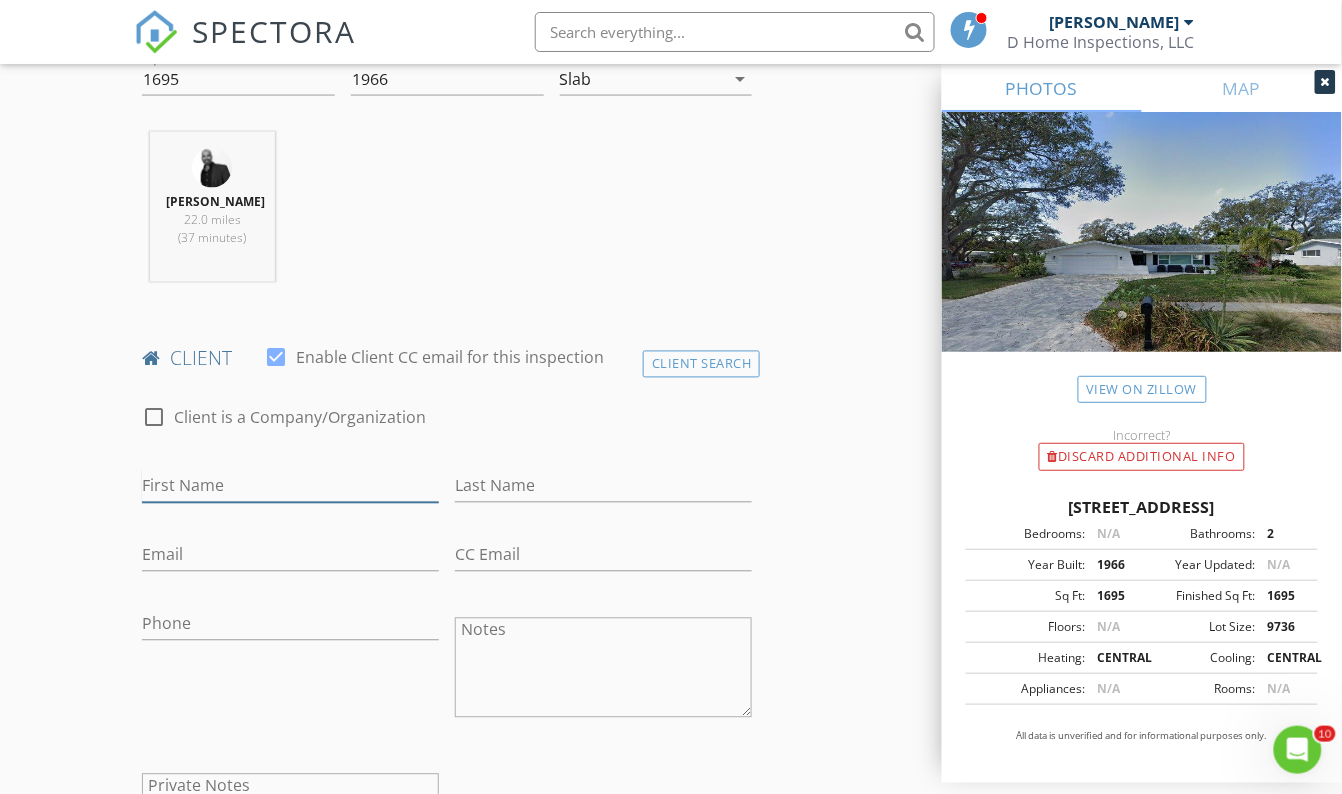 click on "First Name" at bounding box center (290, 486) 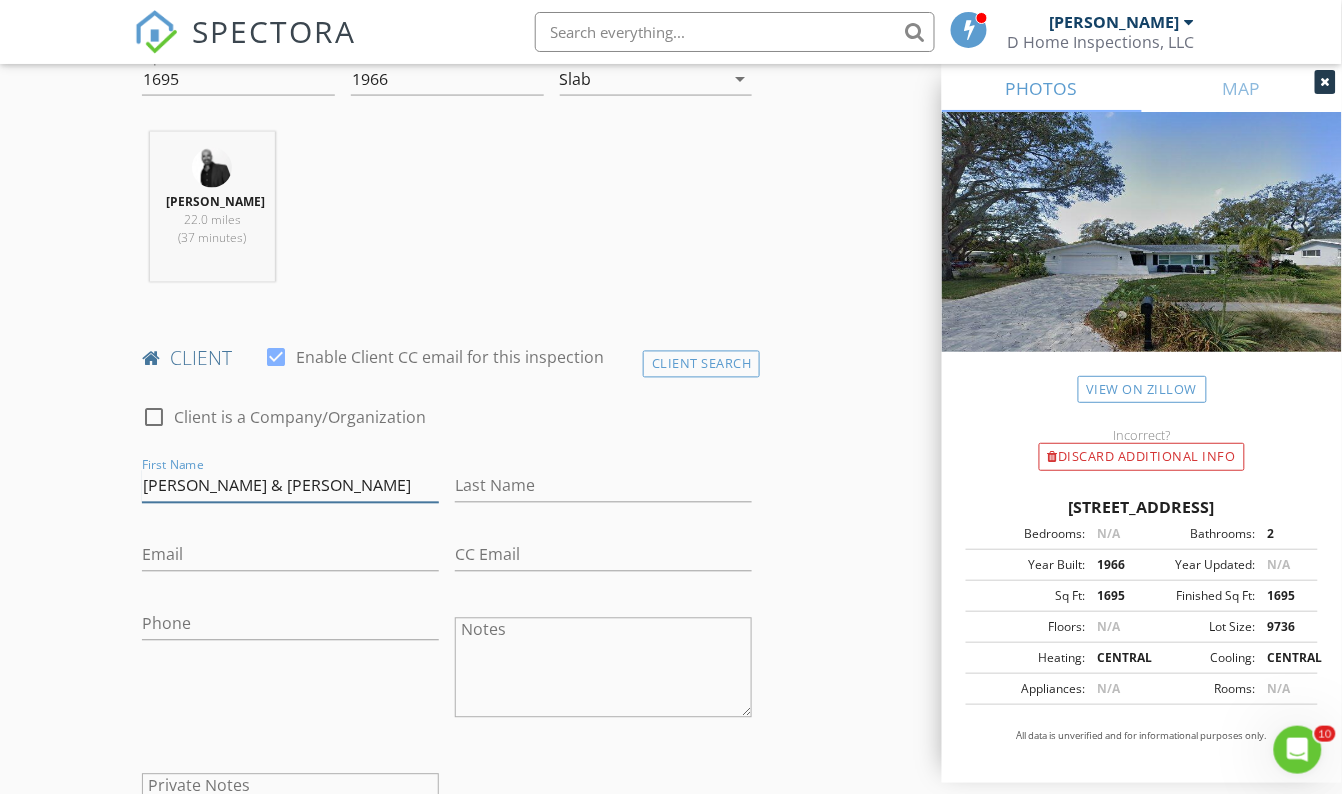 type on "[PERSON_NAME] & [PERSON_NAME]" 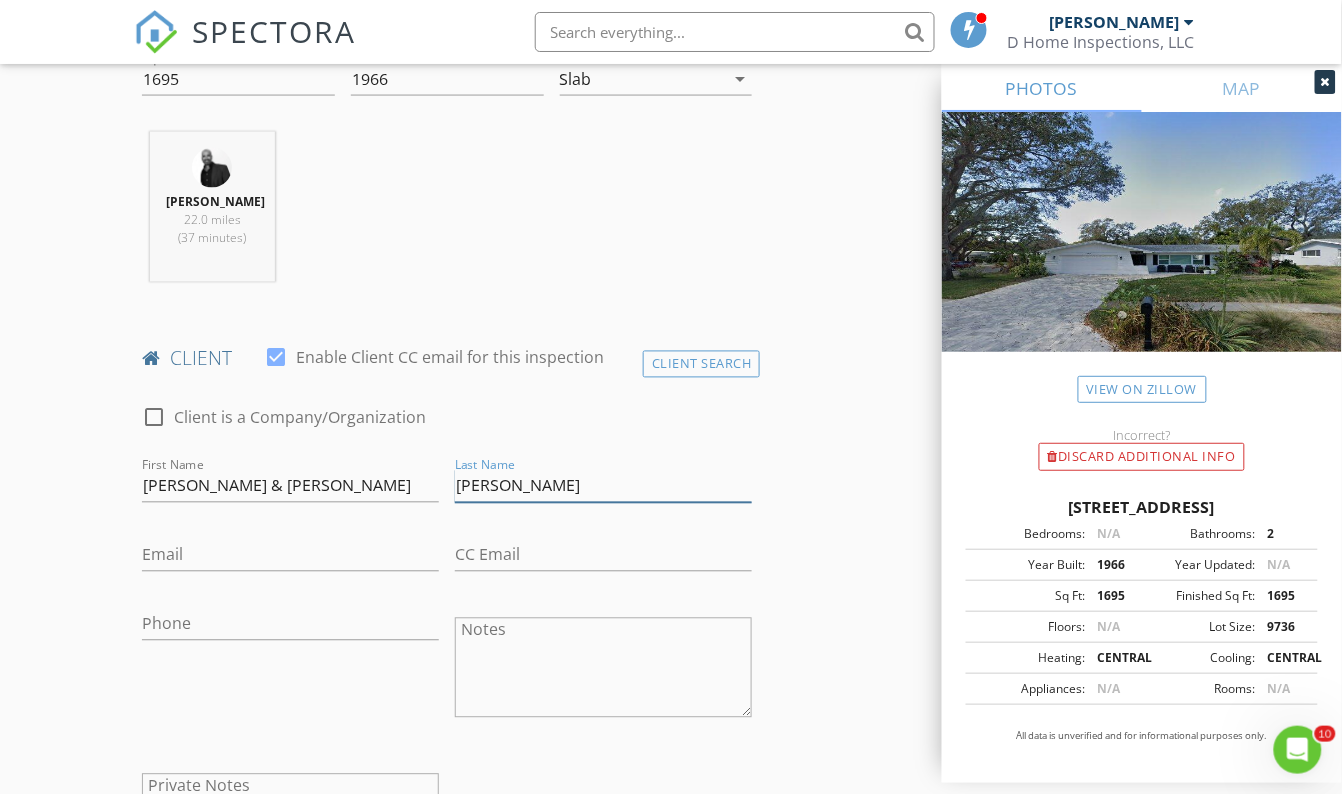 type on "[PERSON_NAME]" 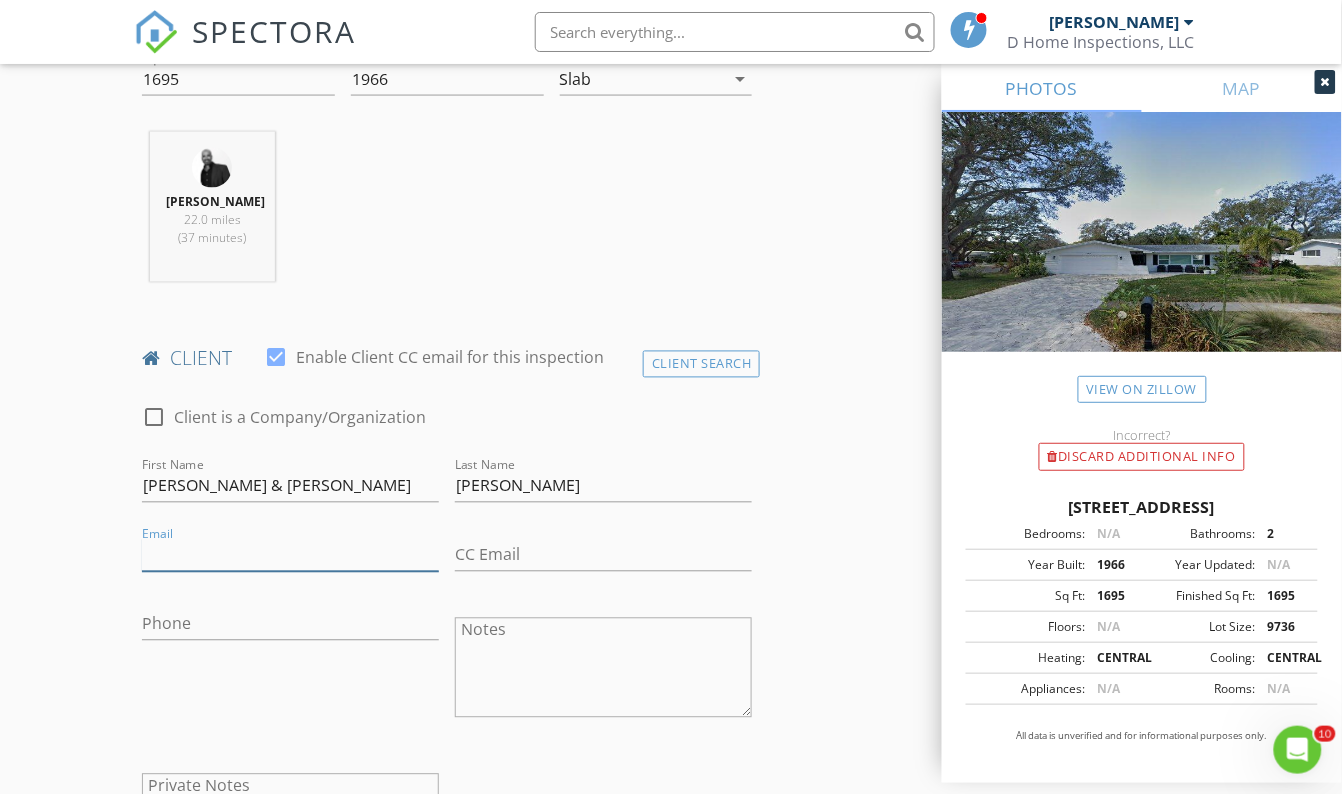 click on "Email" at bounding box center [290, 555] 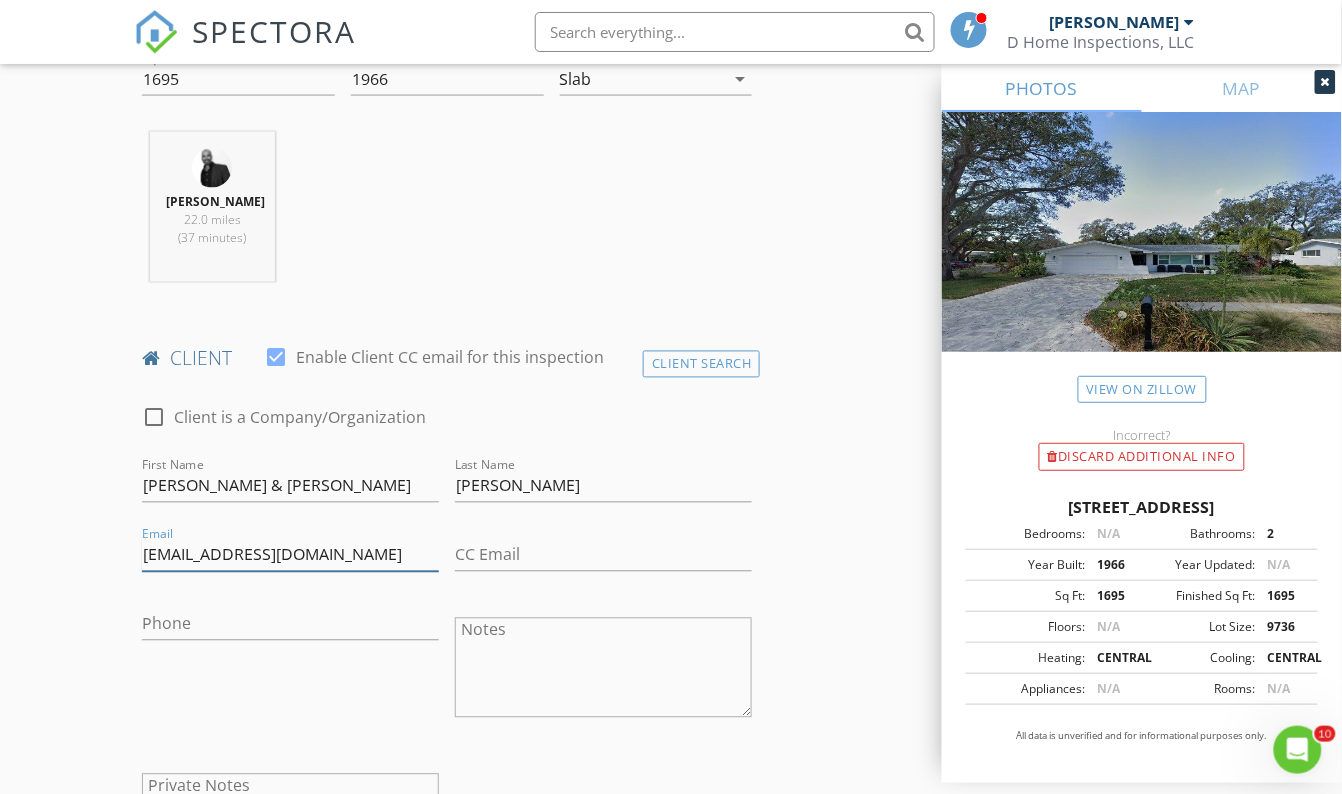 type on "[EMAIL_ADDRESS][DOMAIN_NAME]" 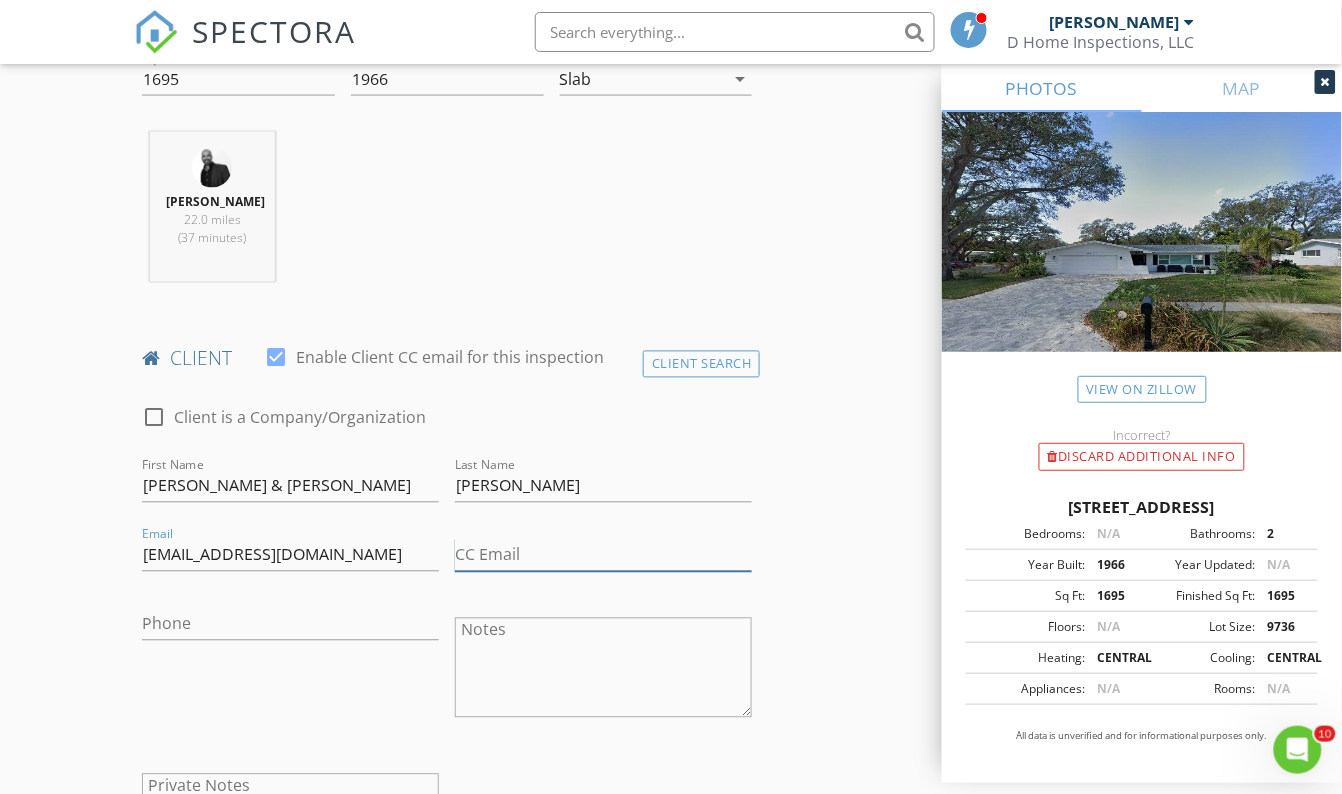 click on "CC Email" at bounding box center (603, 555) 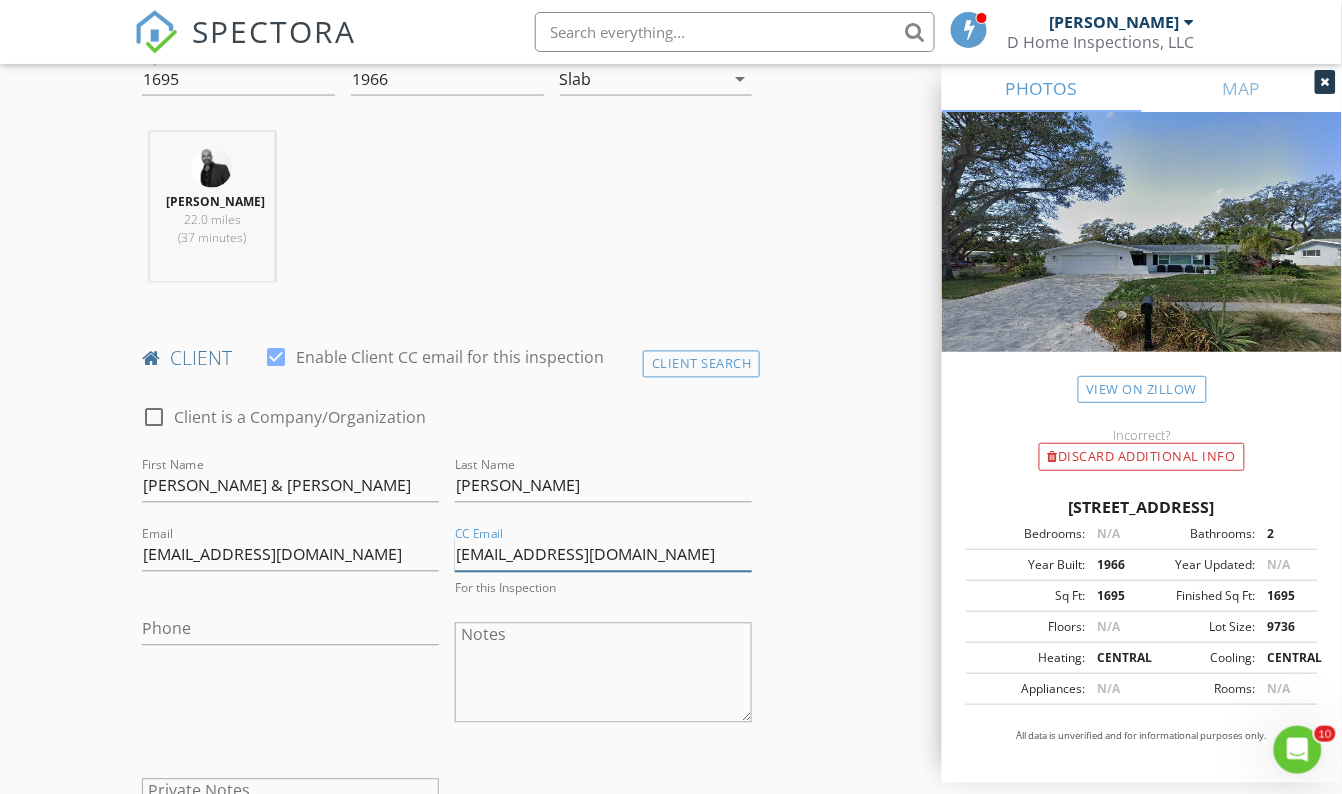 type on "[EMAIL_ADDRESS][DOMAIN_NAME]" 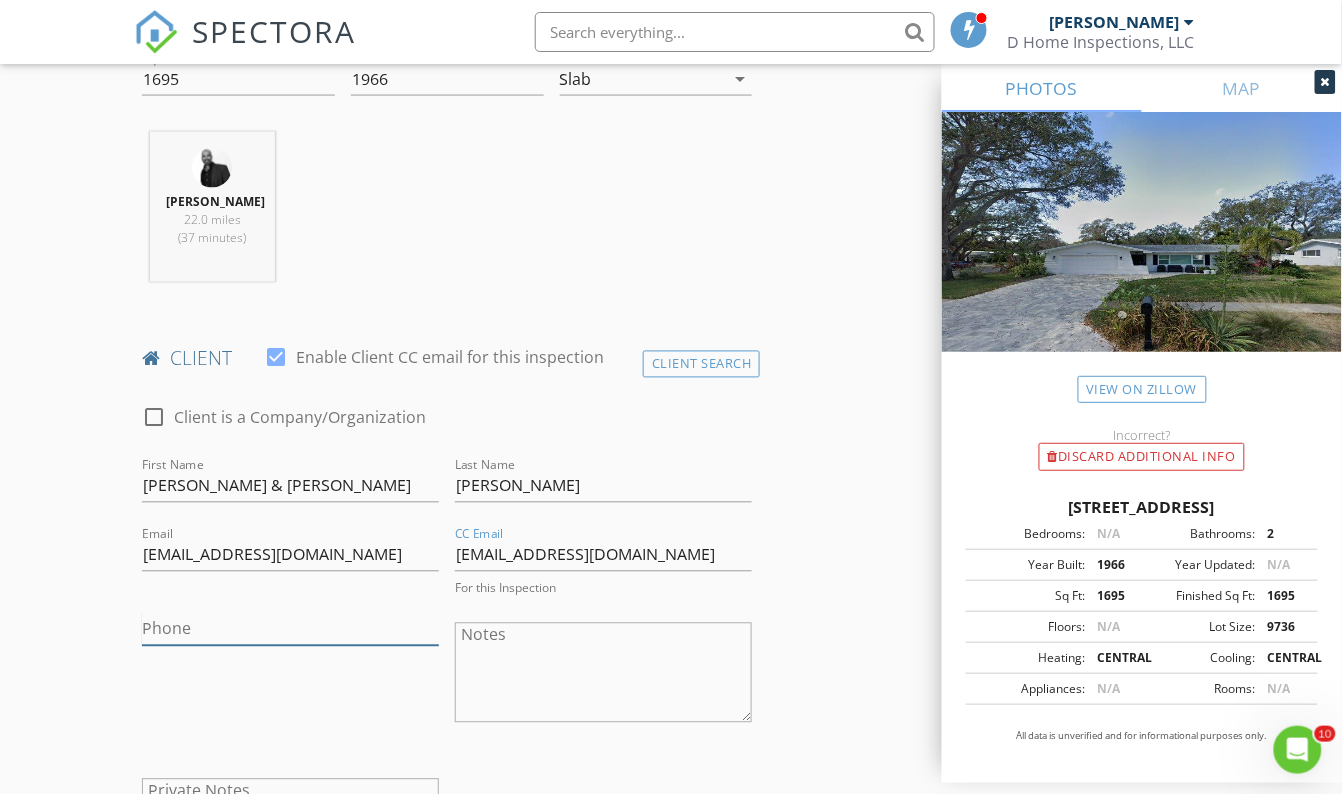 click on "Phone" at bounding box center [290, 629] 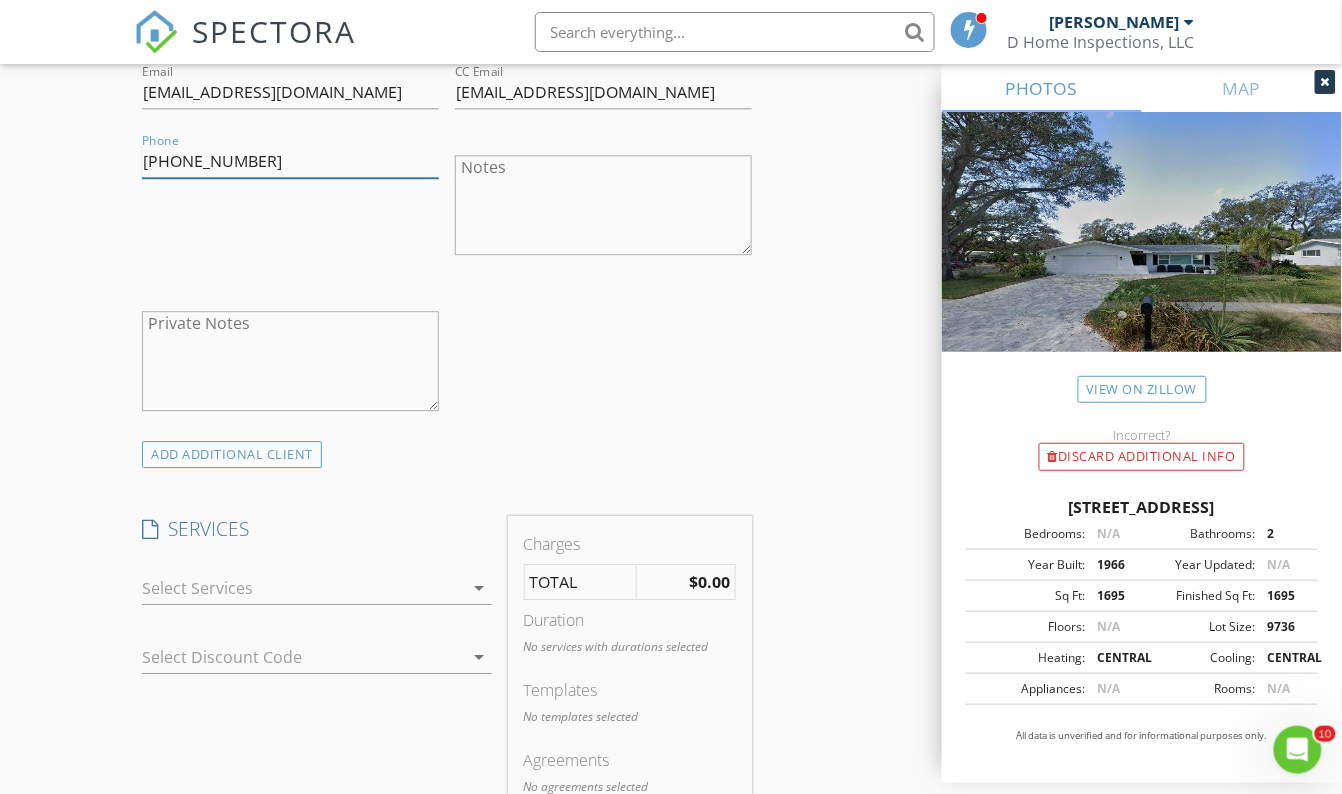 scroll, scrollTop: 1272, scrollLeft: 0, axis: vertical 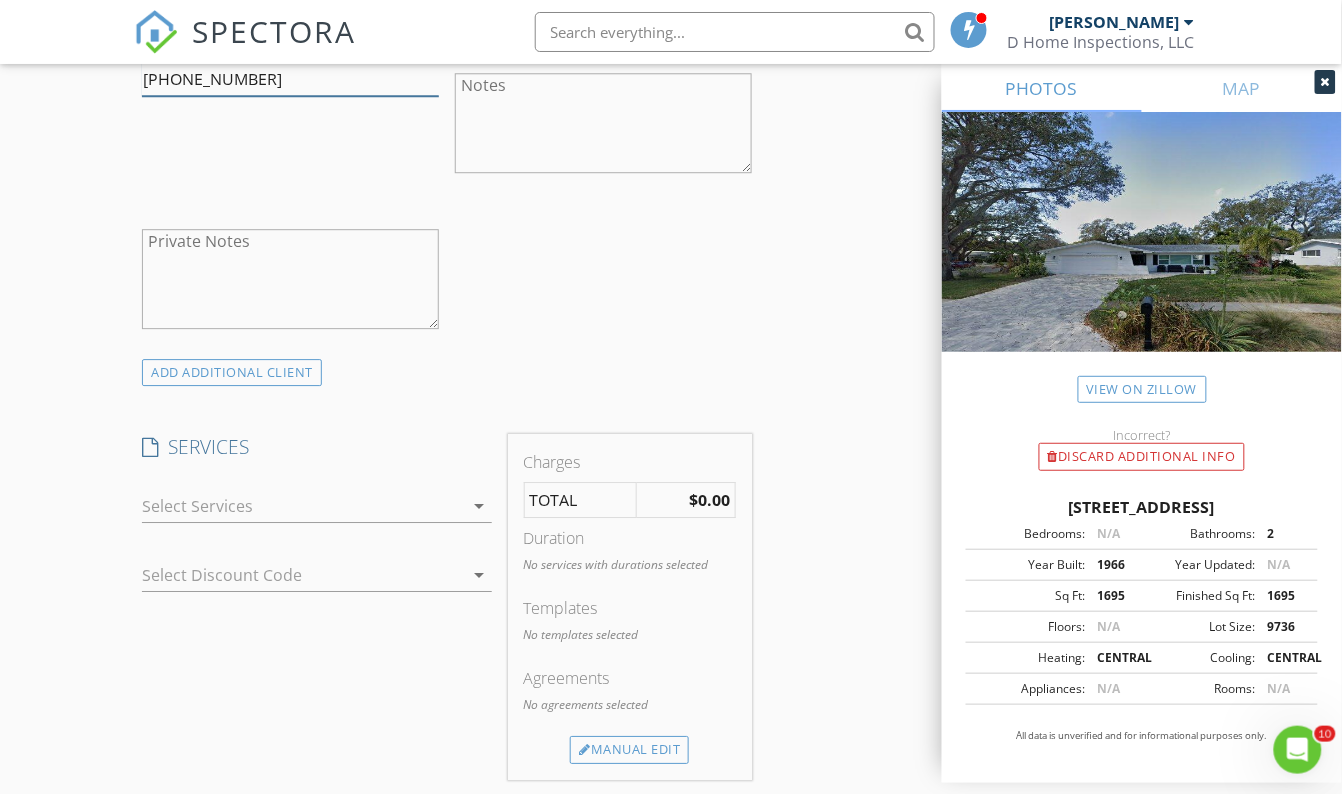 type on "[PHONE_NUMBER]" 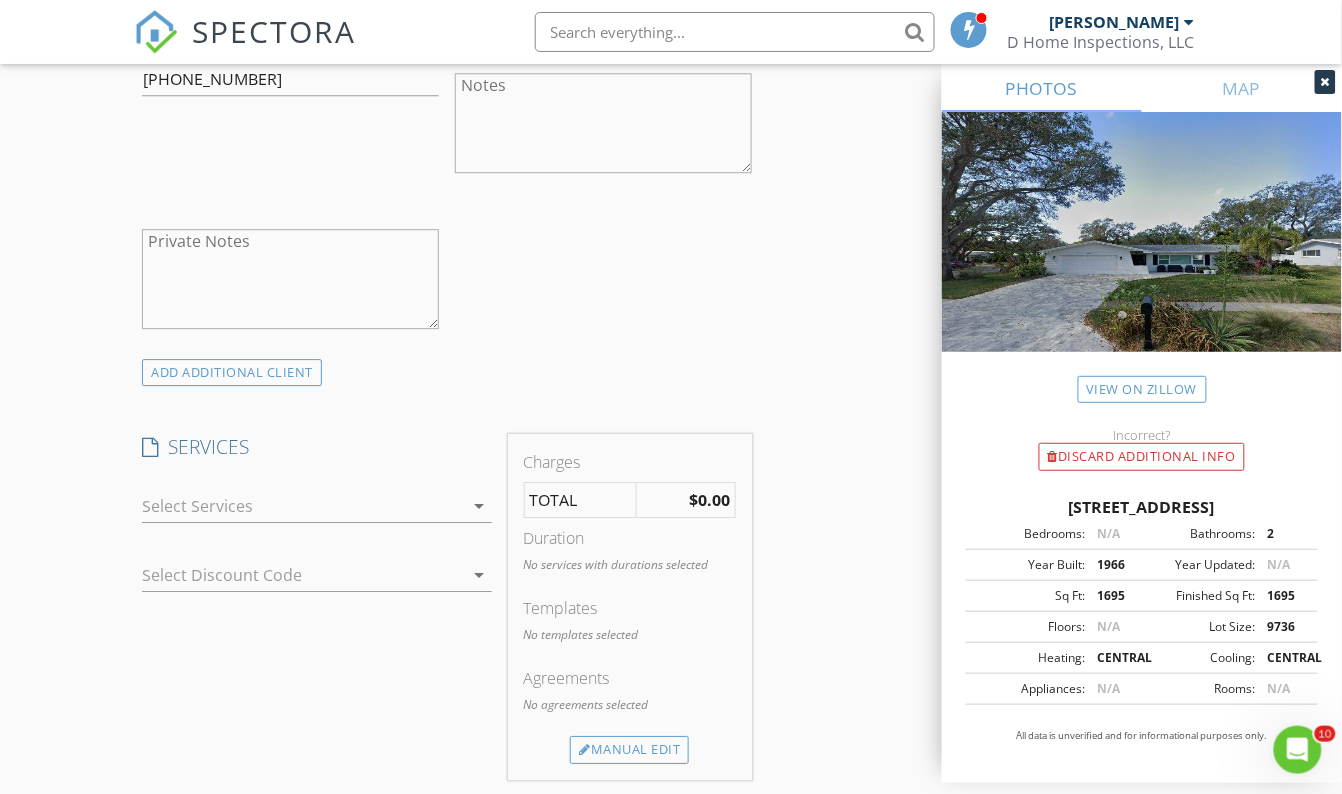 click at bounding box center (302, 506) 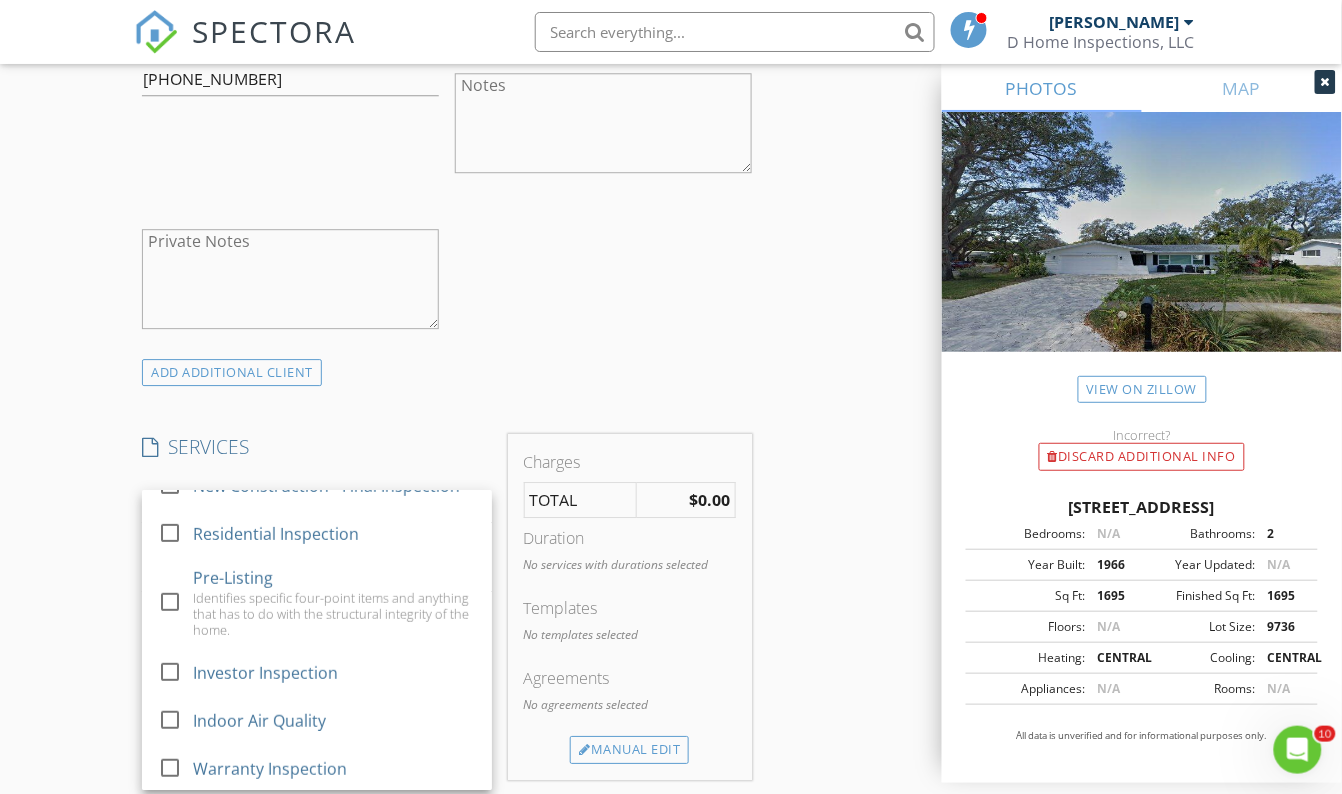 scroll, scrollTop: 272, scrollLeft: 0, axis: vertical 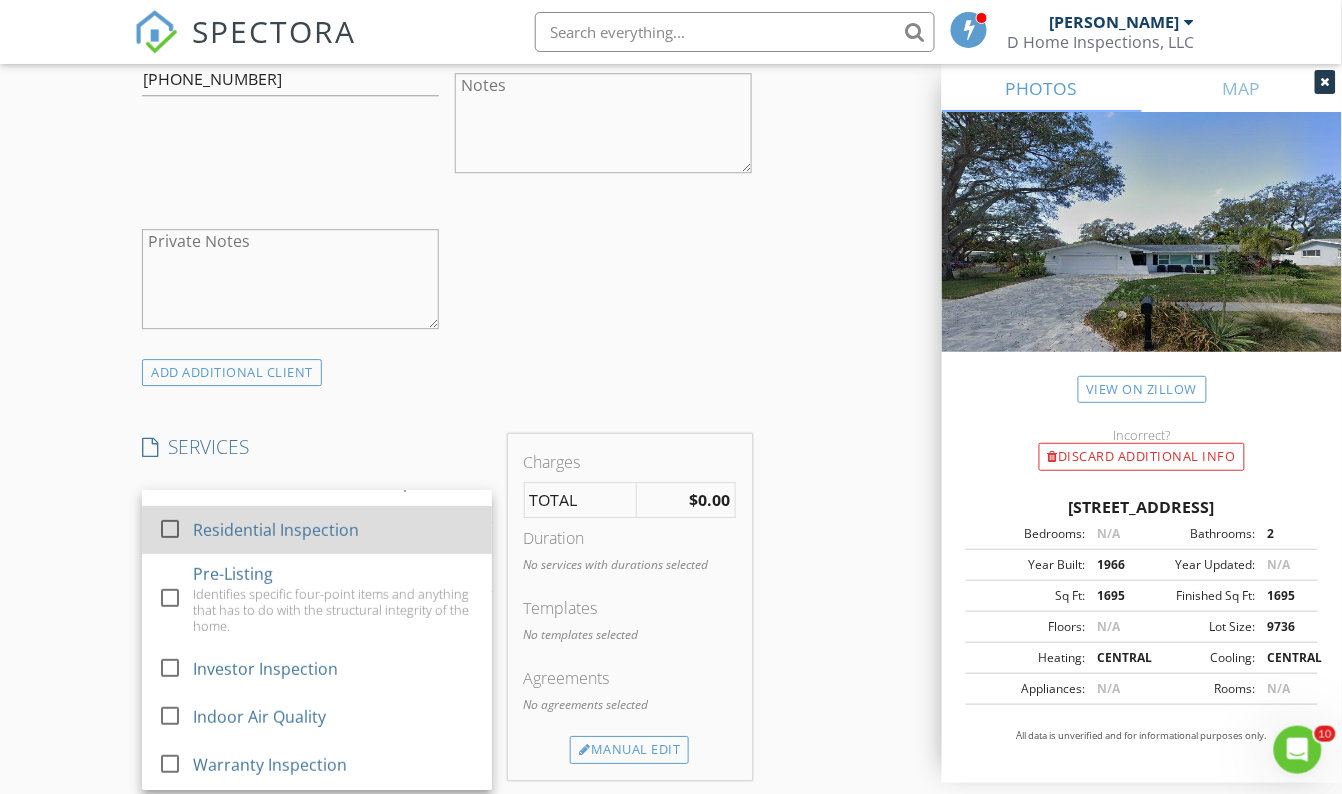 click on "Residential Inspection" at bounding box center [335, 530] 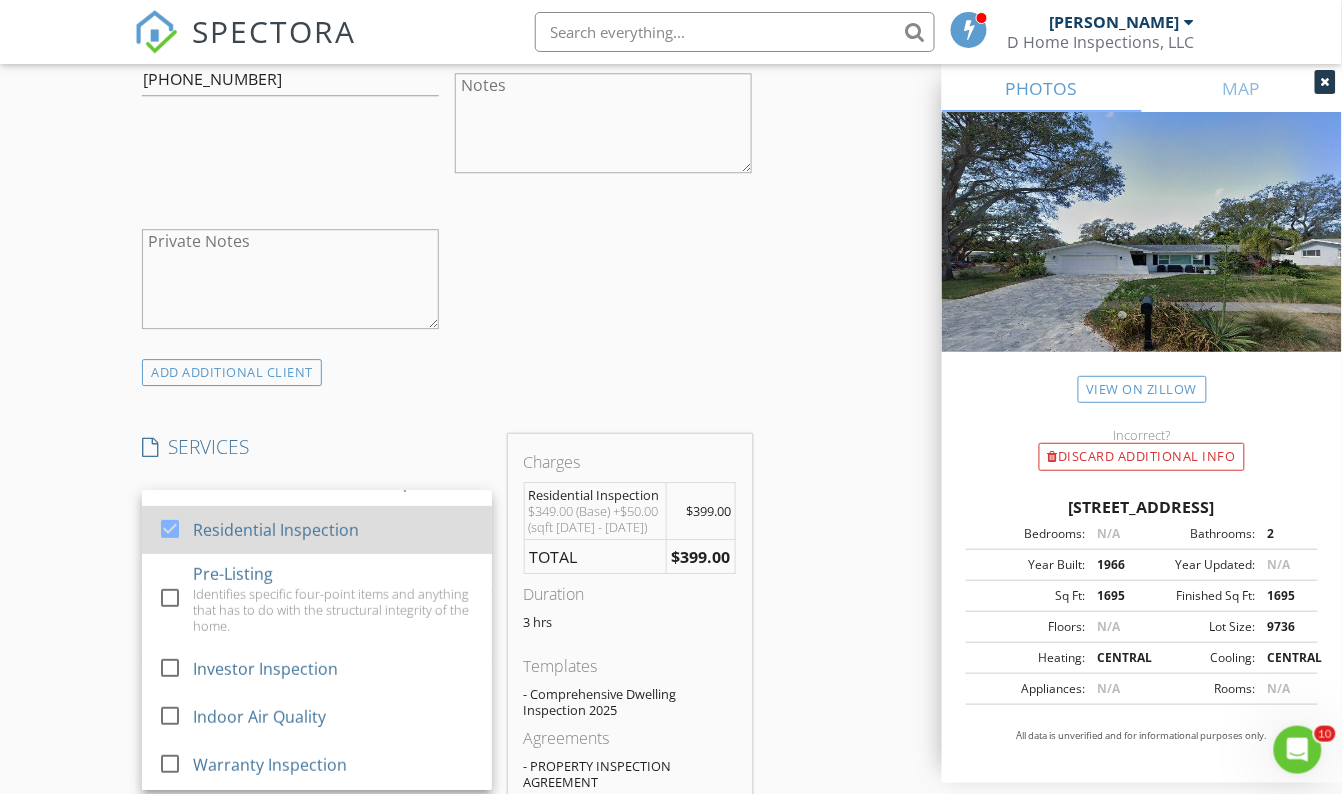 scroll, scrollTop: 0, scrollLeft: 0, axis: both 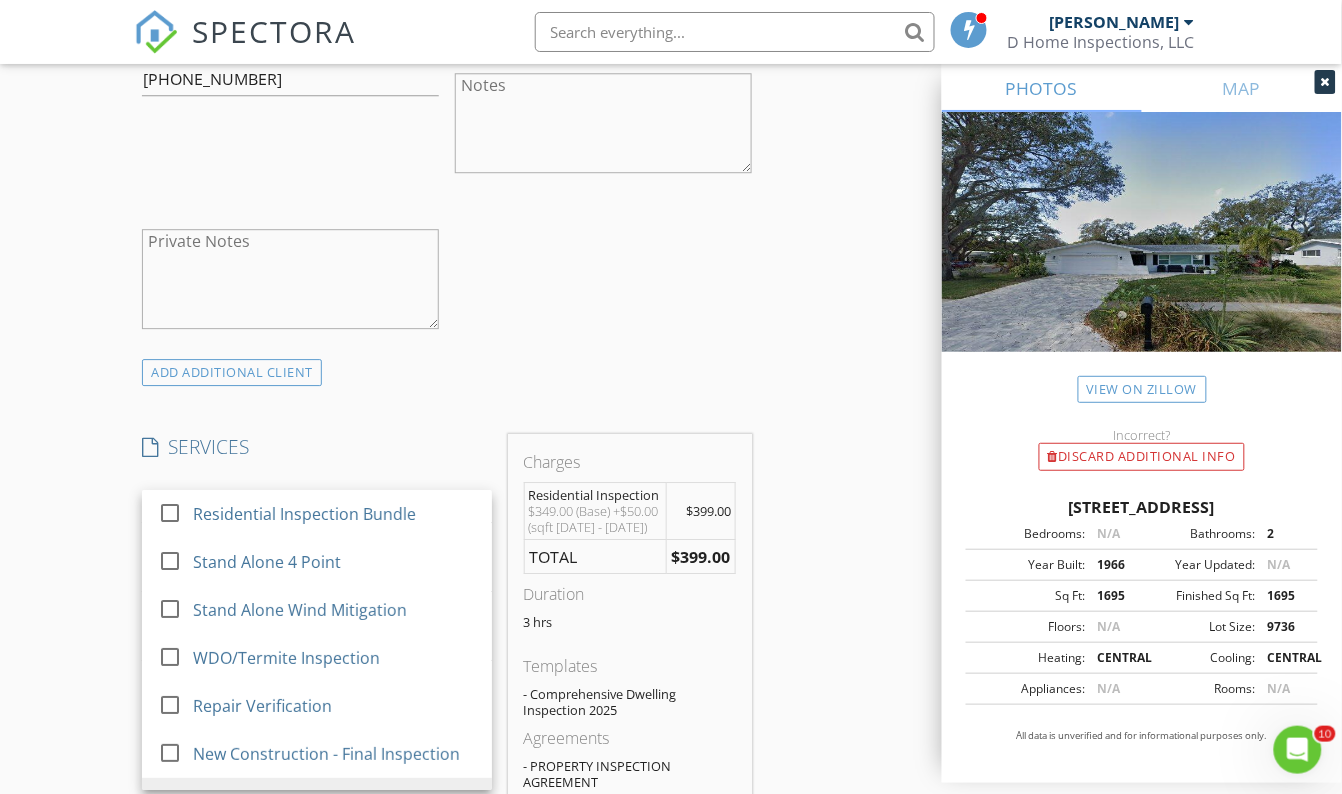 click on "INSPECTOR(S)
check_box   David Vinas   PRIMARY   check_box_outline_blank   Gavin Vinas     David Vinas arrow_drop_down   check_box_outline_blank David Vinas specifically requested
Date/Time
07/12/2025 9:00 AM
Location
Address Search       Address 1368 Whispering Pines Dr   Unit   City Clearwater   State FL   Zip 33764   County Pinellas     Square Feet 1695   Year Built 1966   Foundation Slab arrow_drop_down     David Vinas     22.0 miles     (37 minutes)
client
check_box Enable Client CC email for this inspection   Client Search     check_box_outline_blank Client is a Company/Organization     First Name Ron & Daleen   Last Name DeSimone   Email rds@desimonelaw.com   CC Email daleendesemone103@gmail.com   Phone 609-970-463           Notes   Private Notes
ADD ADDITIONAL client
check_box_outline_blank" at bounding box center (671, 881) 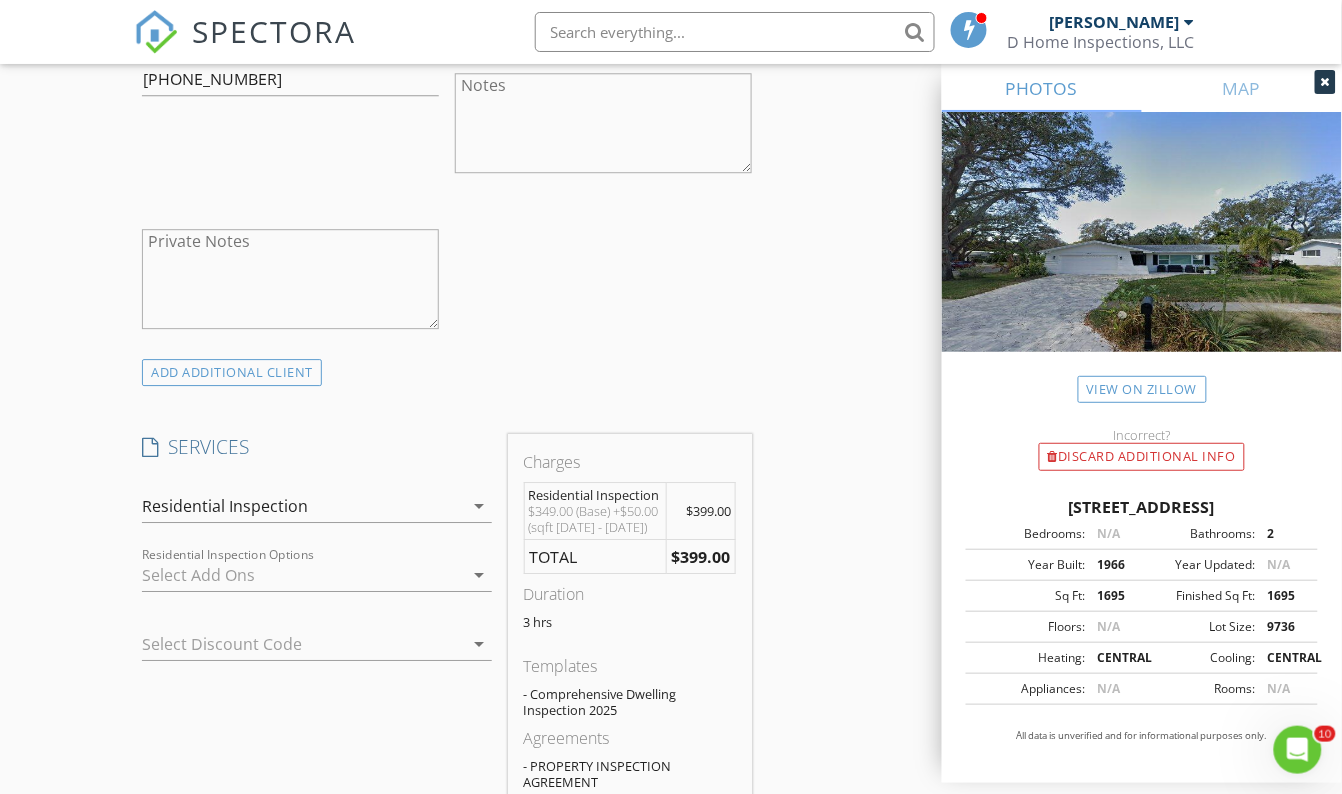 click at bounding box center [302, 575] 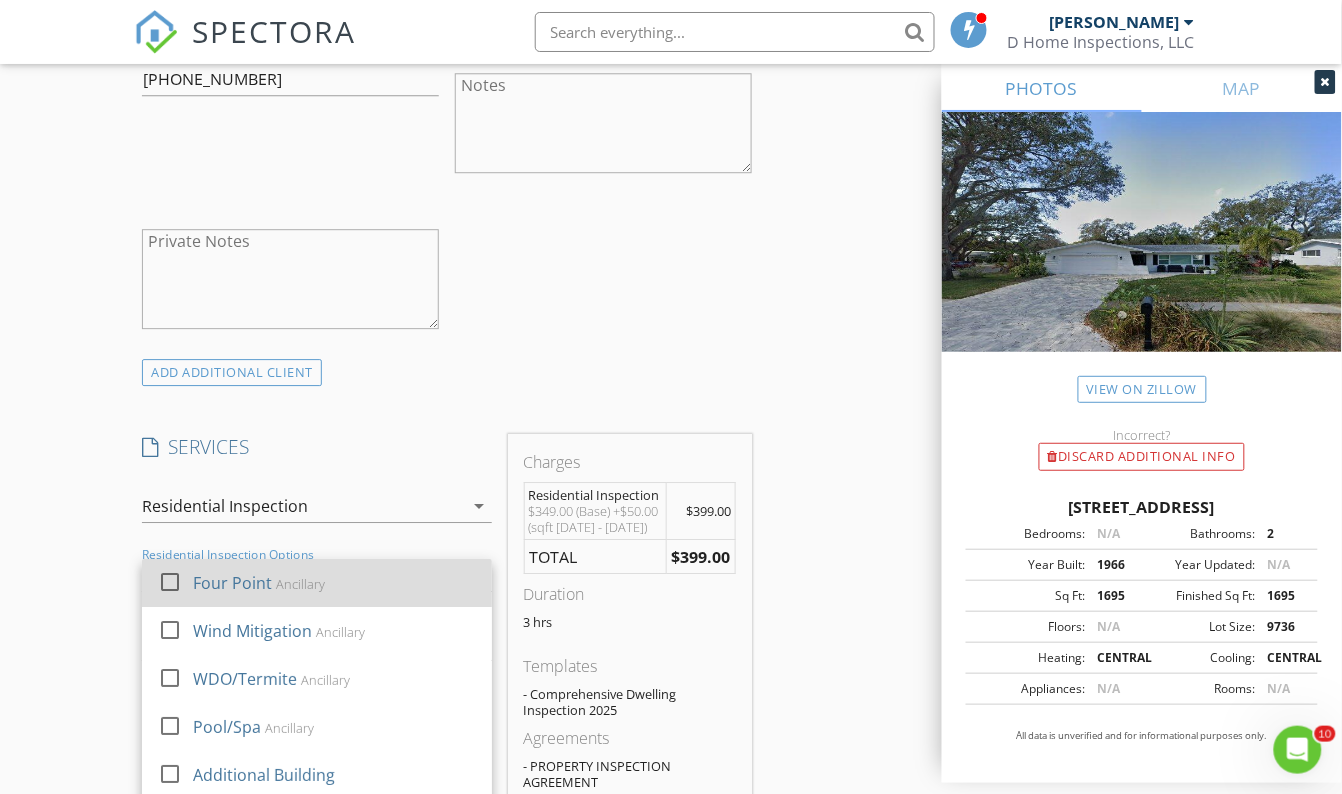 click on "Four Point    Ancillary" at bounding box center [335, 583] 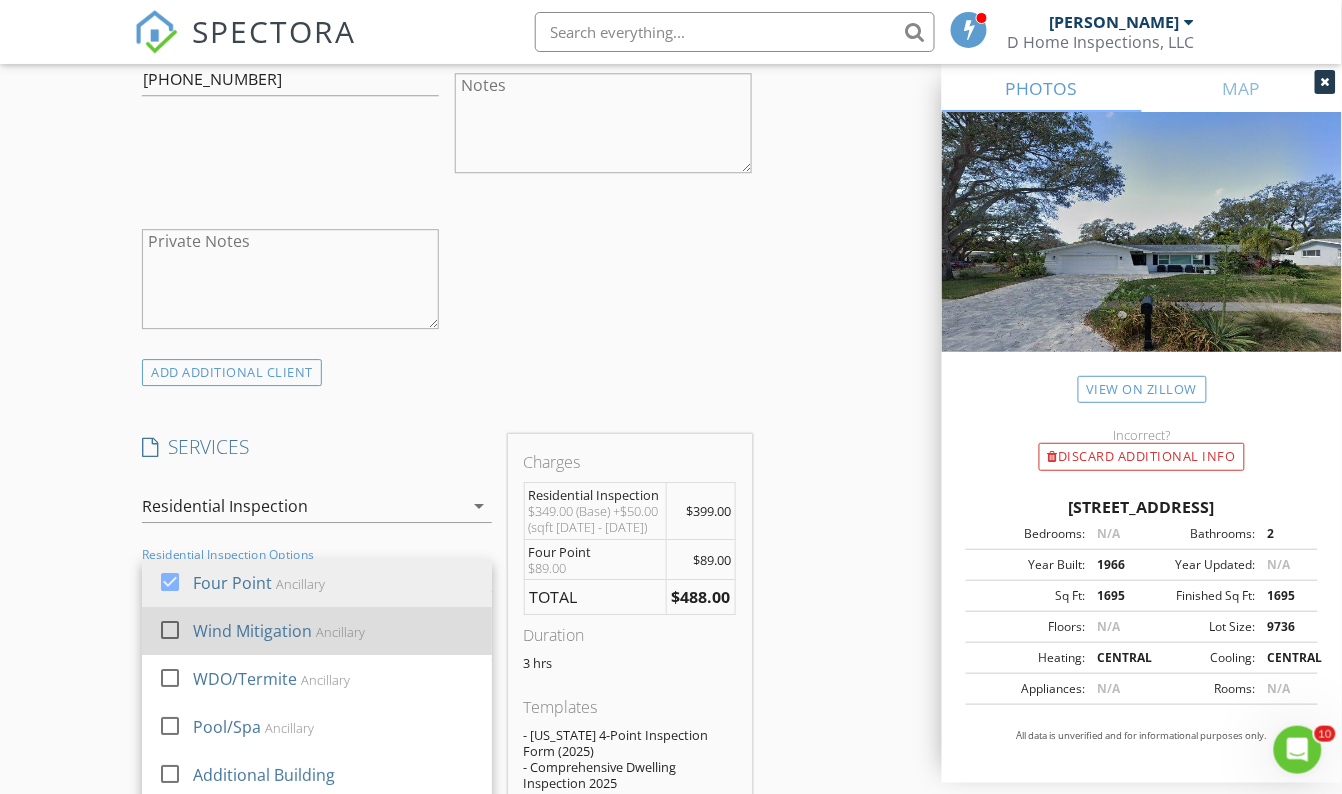 click on "Wind Mitigation   Ancillary" at bounding box center (335, 631) 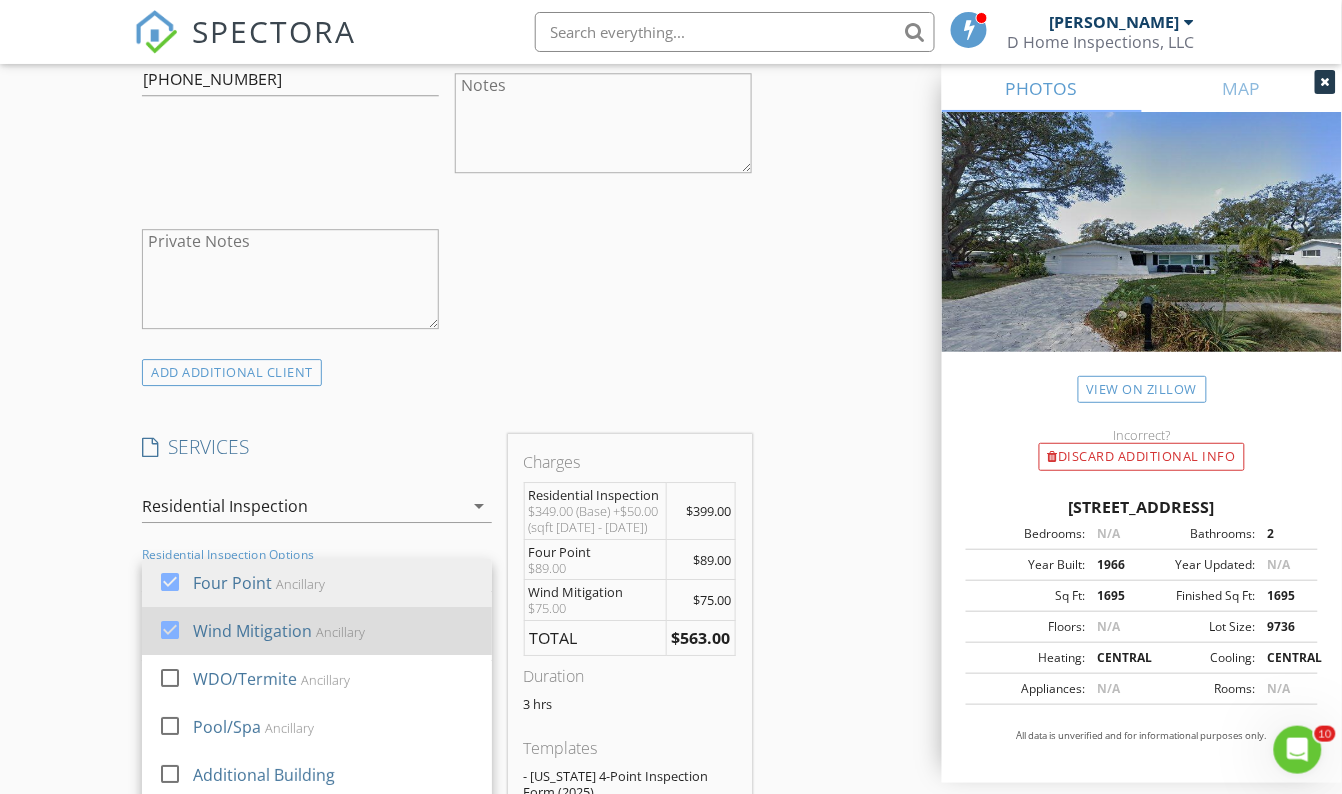 scroll, scrollTop: 35, scrollLeft: 0, axis: vertical 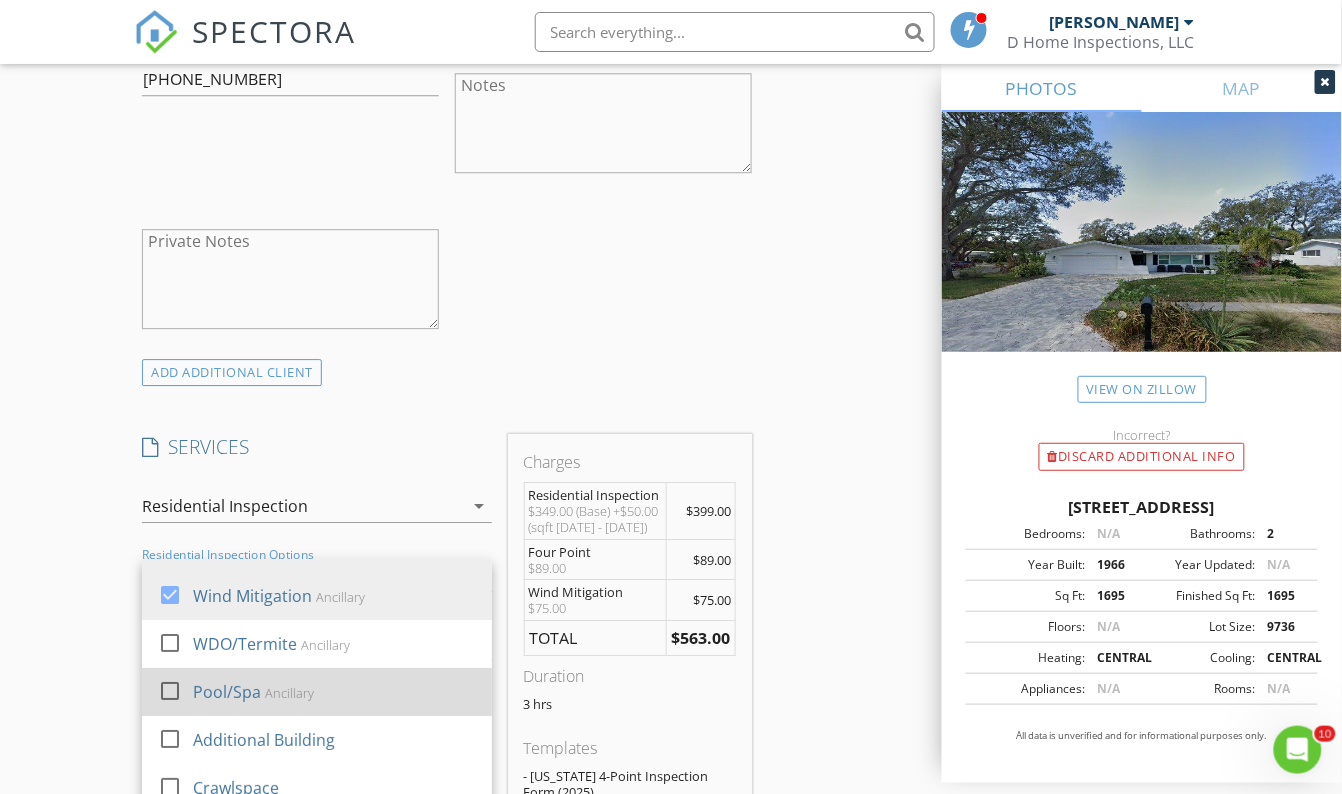 click on "Pool/Spa   Ancillary" at bounding box center [335, 692] 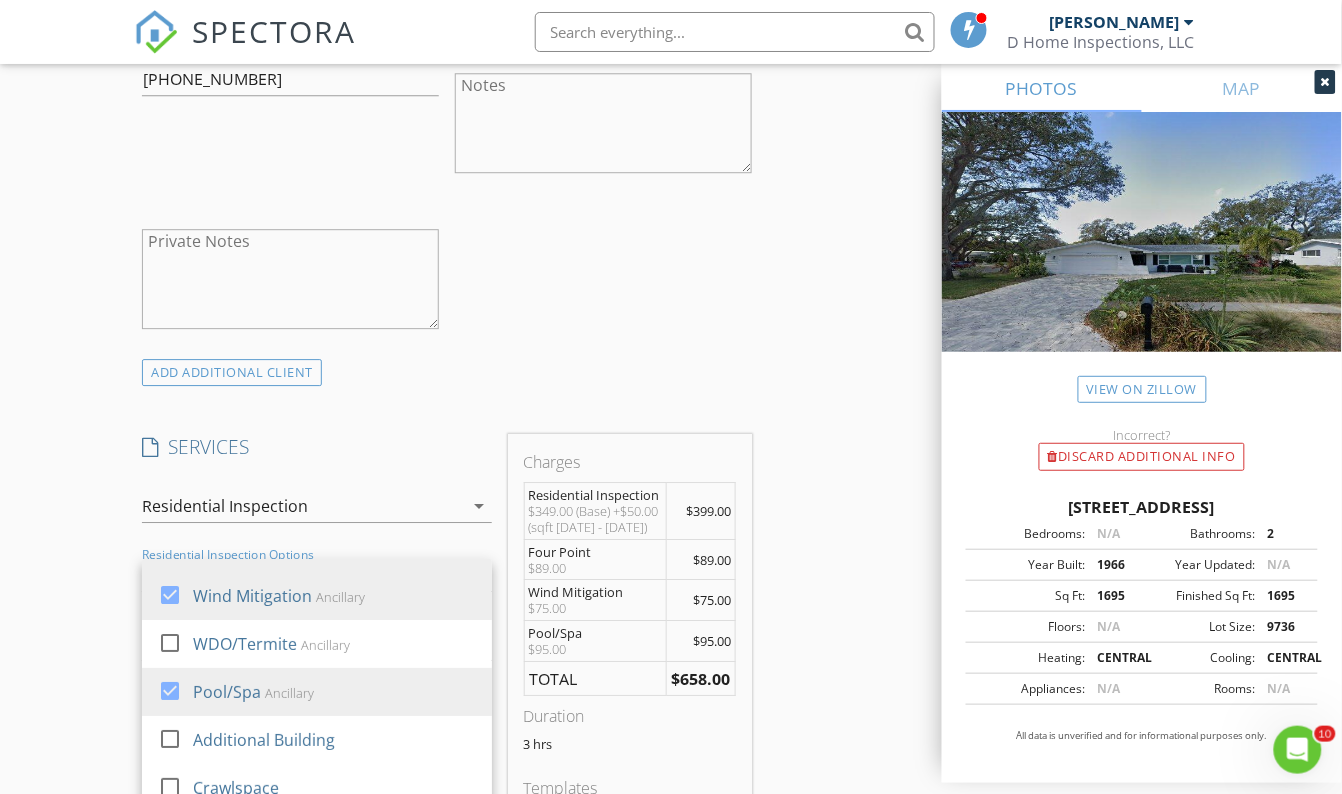 click on "INSPECTOR(S)
check_box   David Vinas   PRIMARY   check_box_outline_blank   Gavin Vinas     David Vinas arrow_drop_down   check_box_outline_blank David Vinas specifically requested
Date/Time
07/12/2025 9:00 AM
Location
Address Search       Address 1368 Whispering Pines Dr   Unit   City Clearwater   State FL   Zip 33764   County Pinellas     Square Feet 1695   Year Built 1966   Foundation Slab arrow_drop_down     David Vinas     22.0 miles     (37 minutes)
client
check_box Enable Client CC email for this inspection   Client Search     check_box_outline_blank Client is a Company/Organization     First Name Ron & Daleen   Last Name DeSimone   Email rds@desimonelaw.com   CC Email daleendesemone103@gmail.com   Phone 609-970-463           Notes   Private Notes
ADD ADDITIONAL client
check_box_outline_blank" at bounding box center (671, 974) 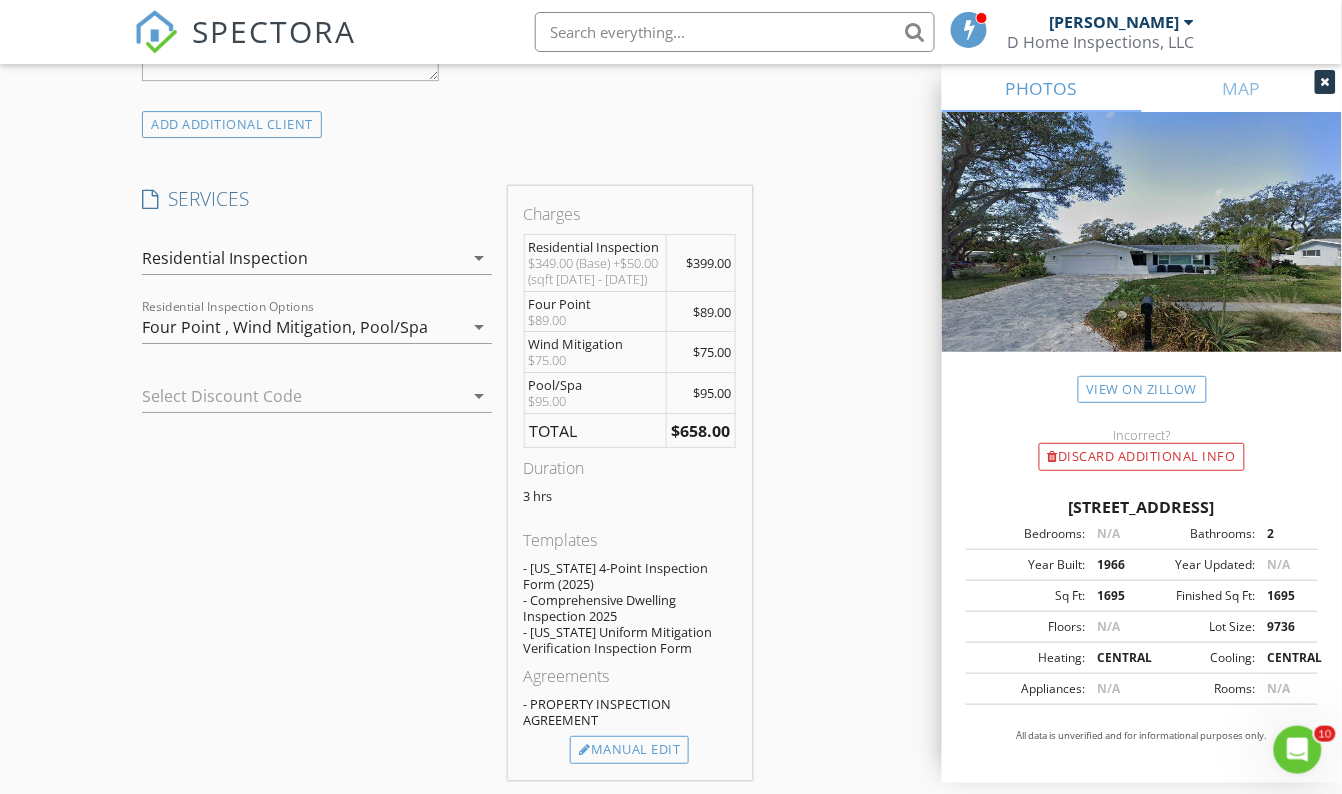 scroll, scrollTop: 1545, scrollLeft: 0, axis: vertical 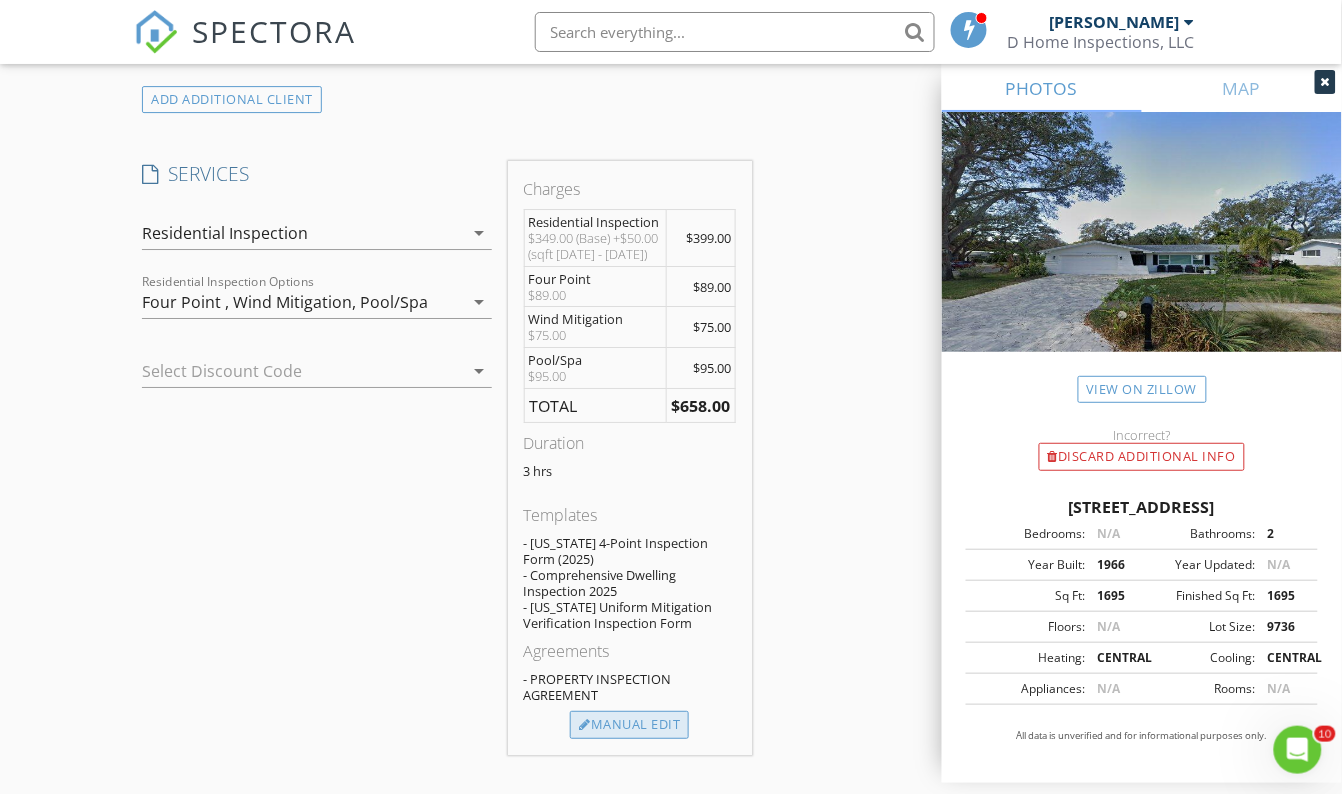 click on "Manual Edit" at bounding box center [629, 725] 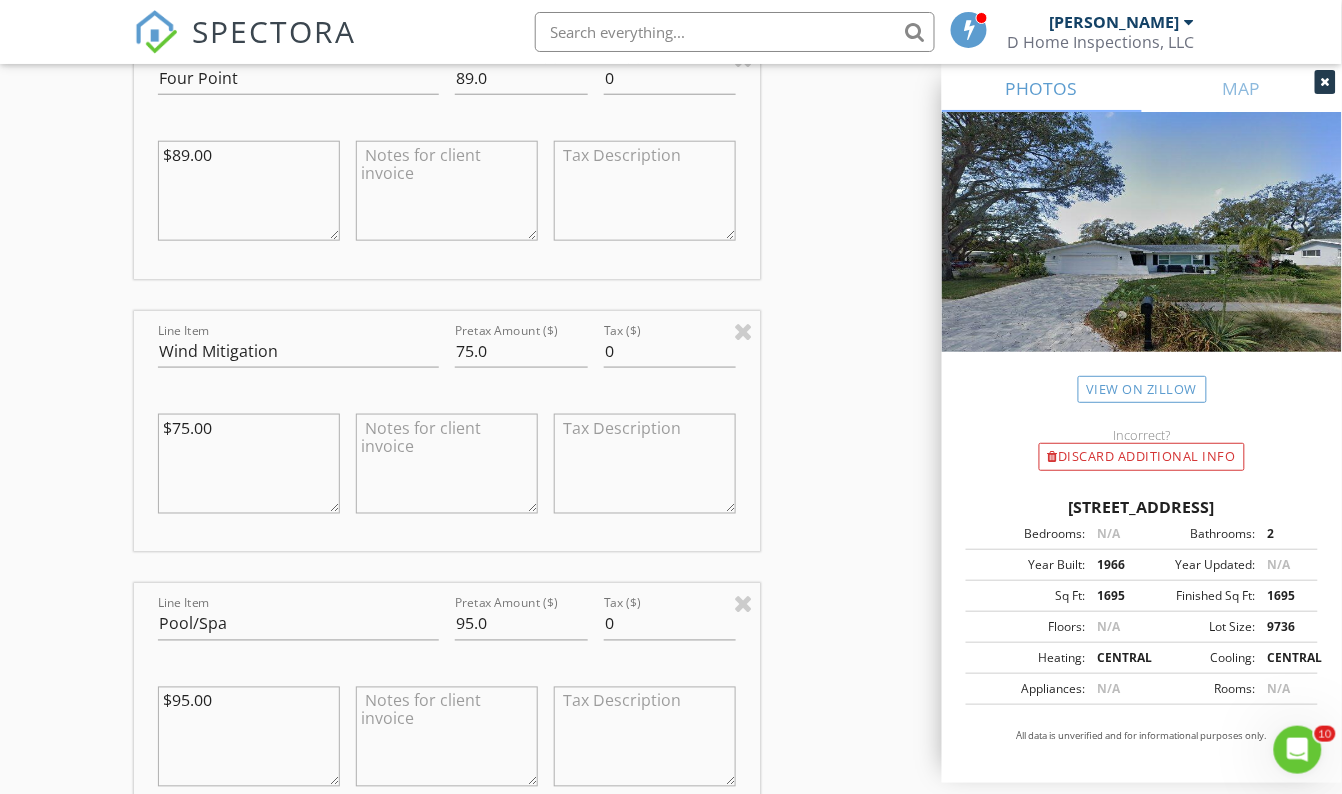 scroll, scrollTop: 2363, scrollLeft: 0, axis: vertical 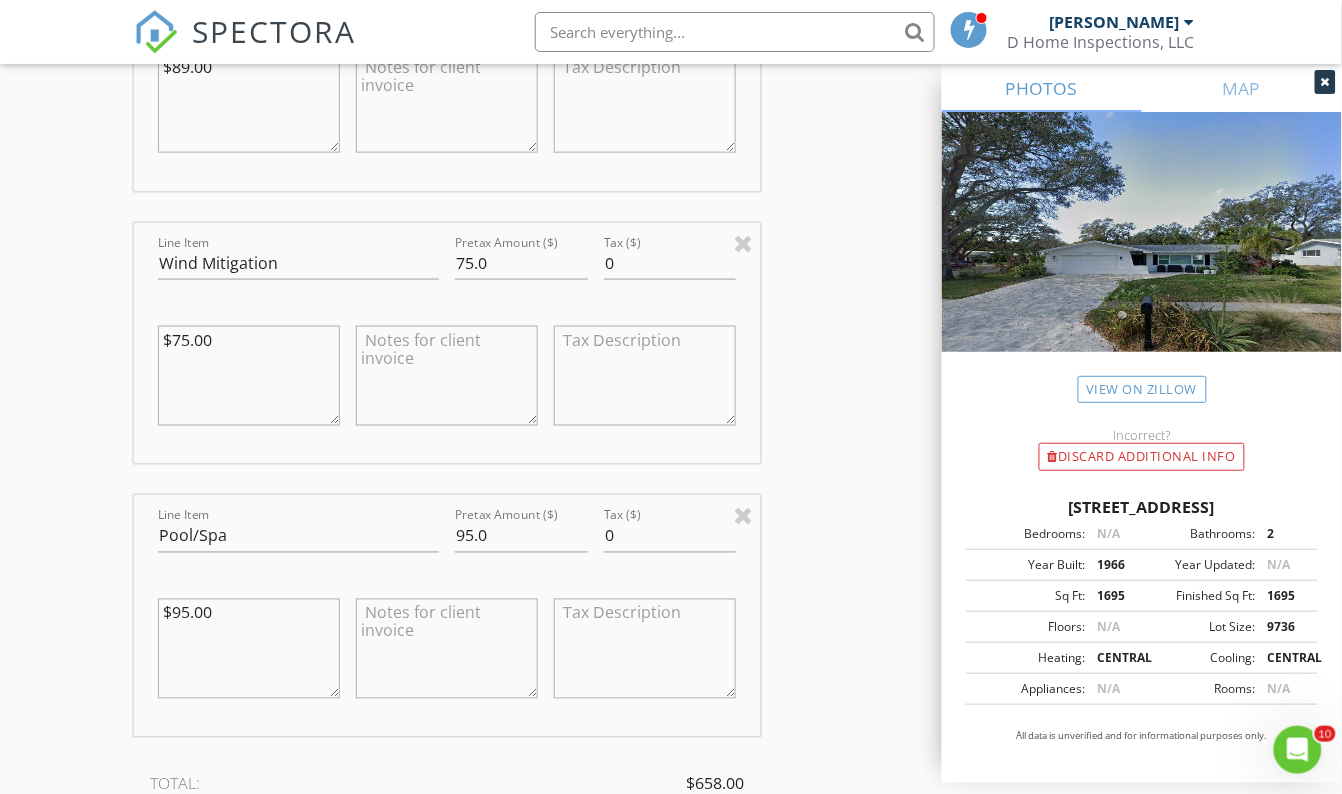 click at bounding box center [447, 649] 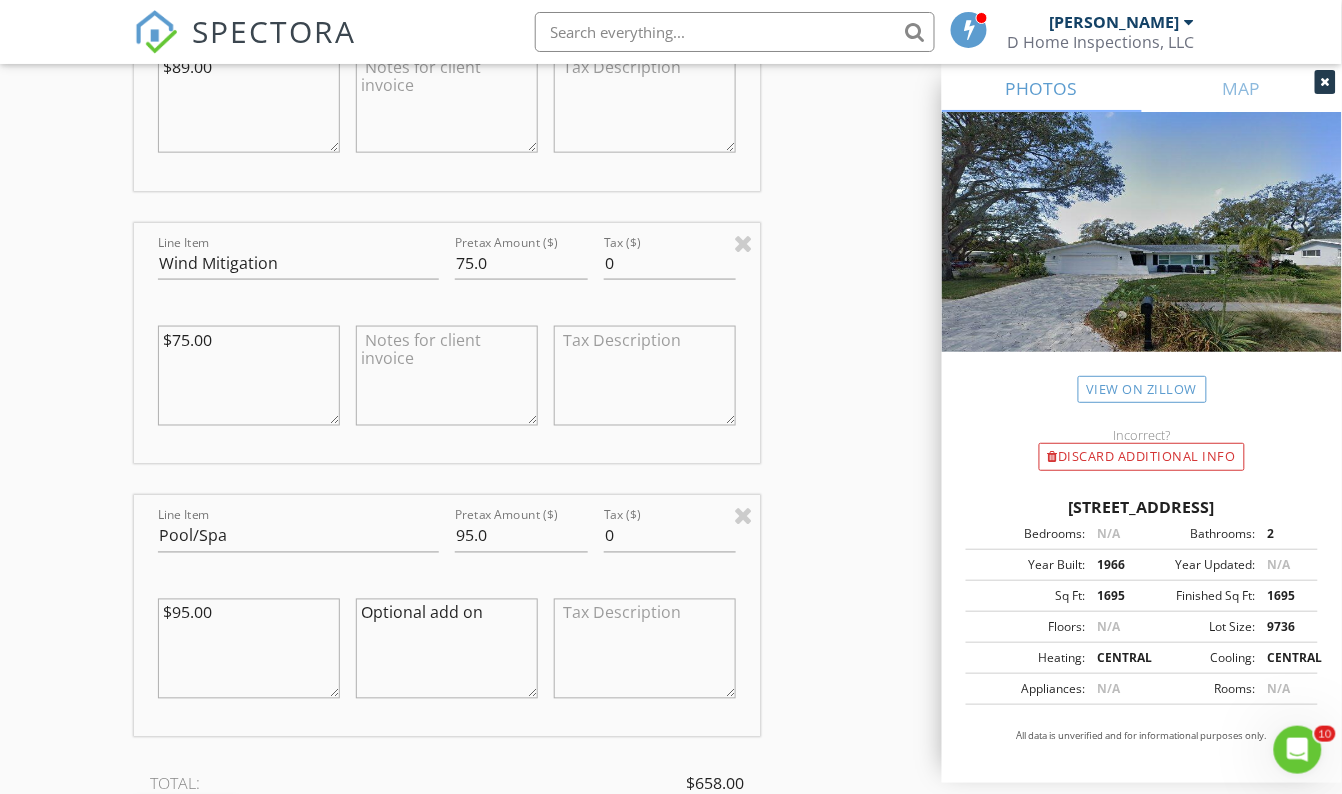scroll, scrollTop: 1818, scrollLeft: 0, axis: vertical 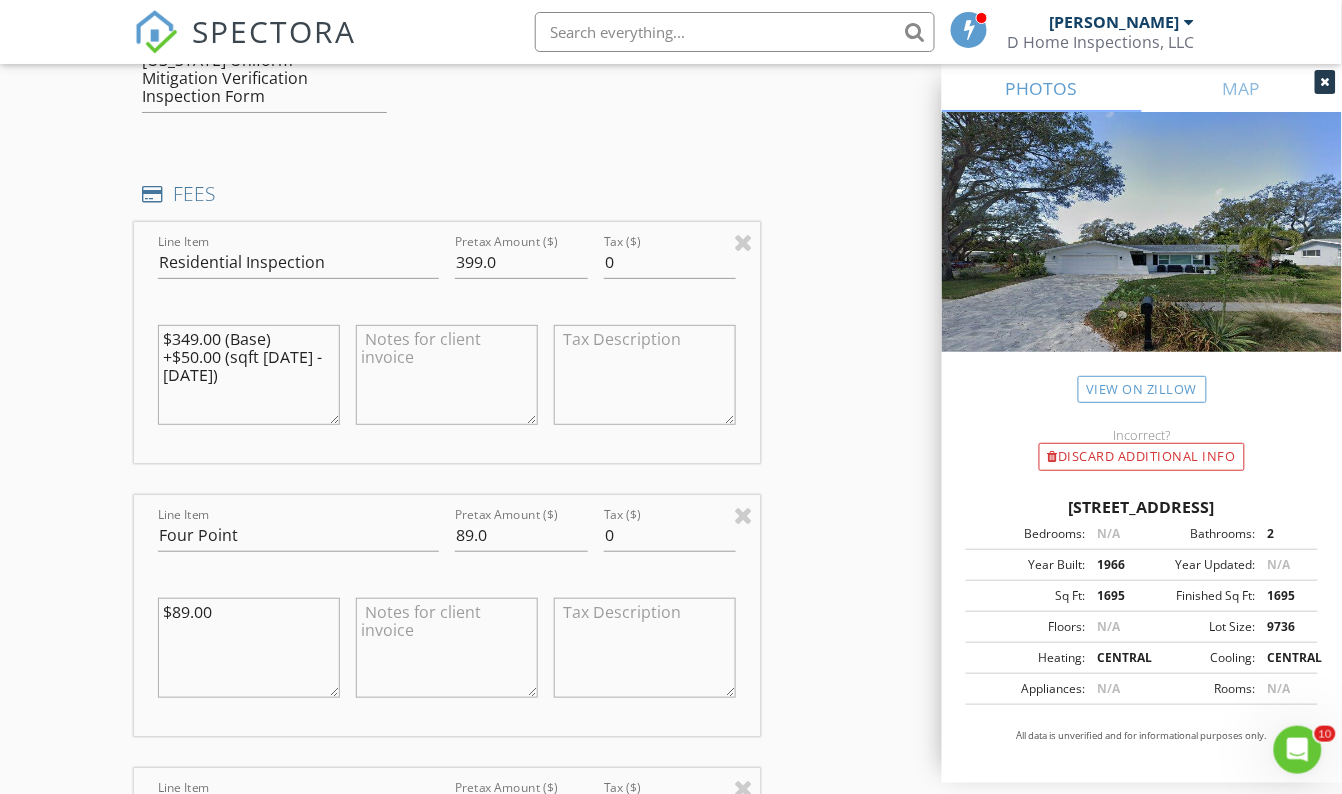 type on "Optional add on" 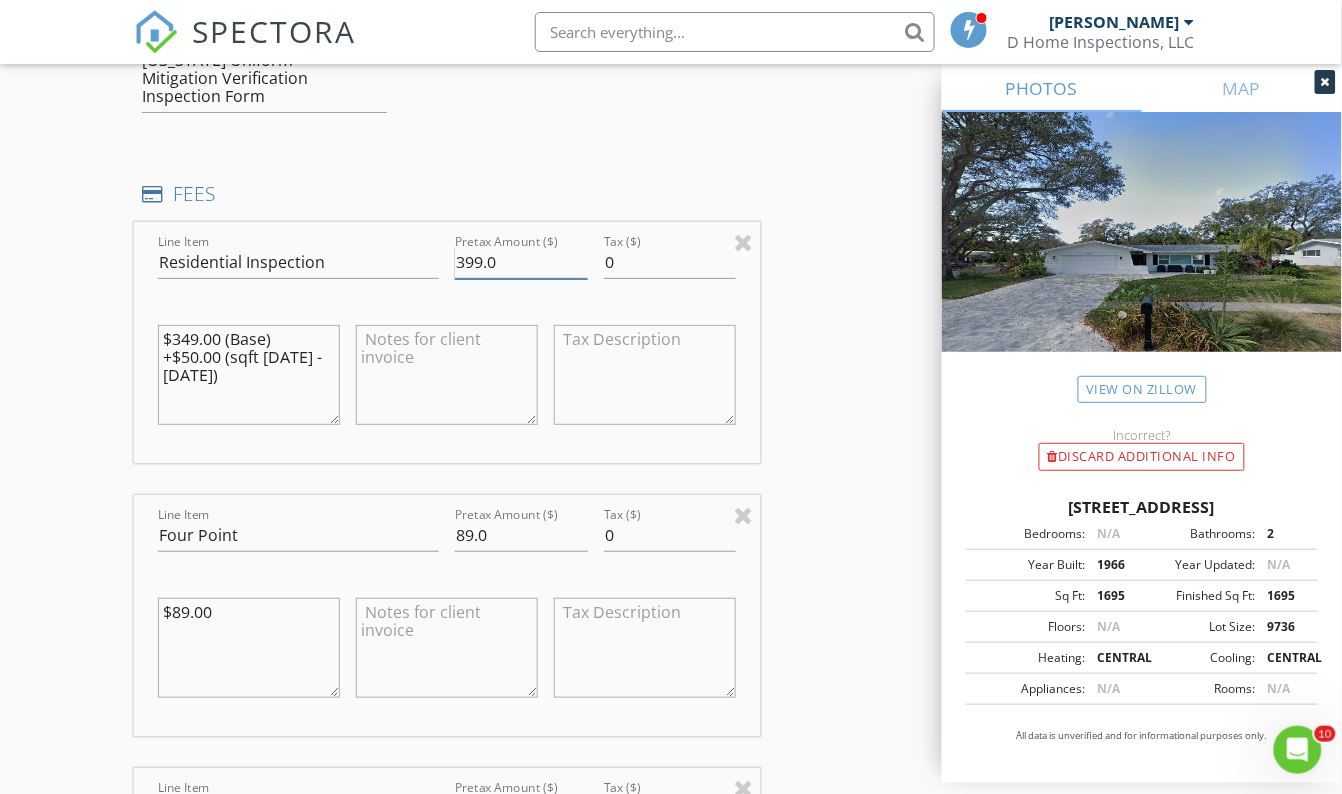 click on "399.0" at bounding box center [521, 262] 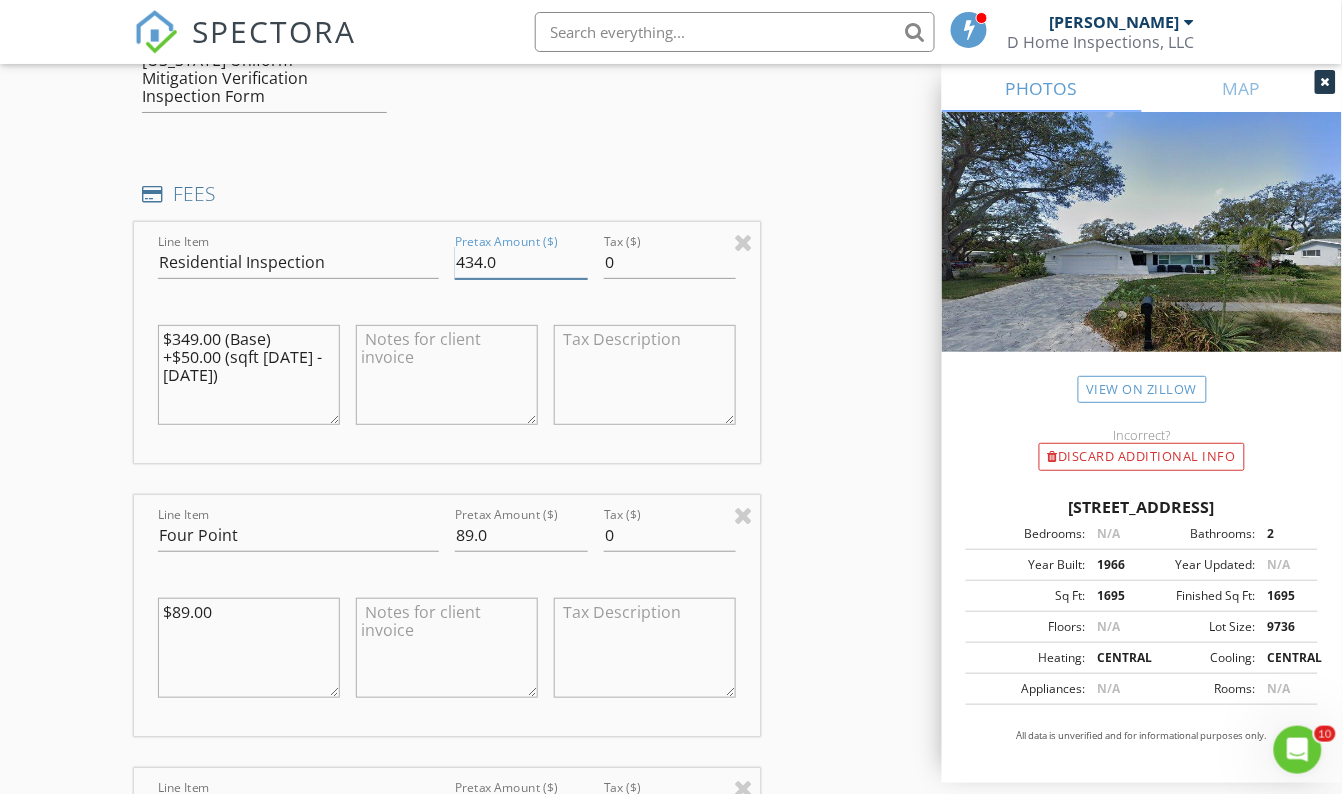 type on "434.0" 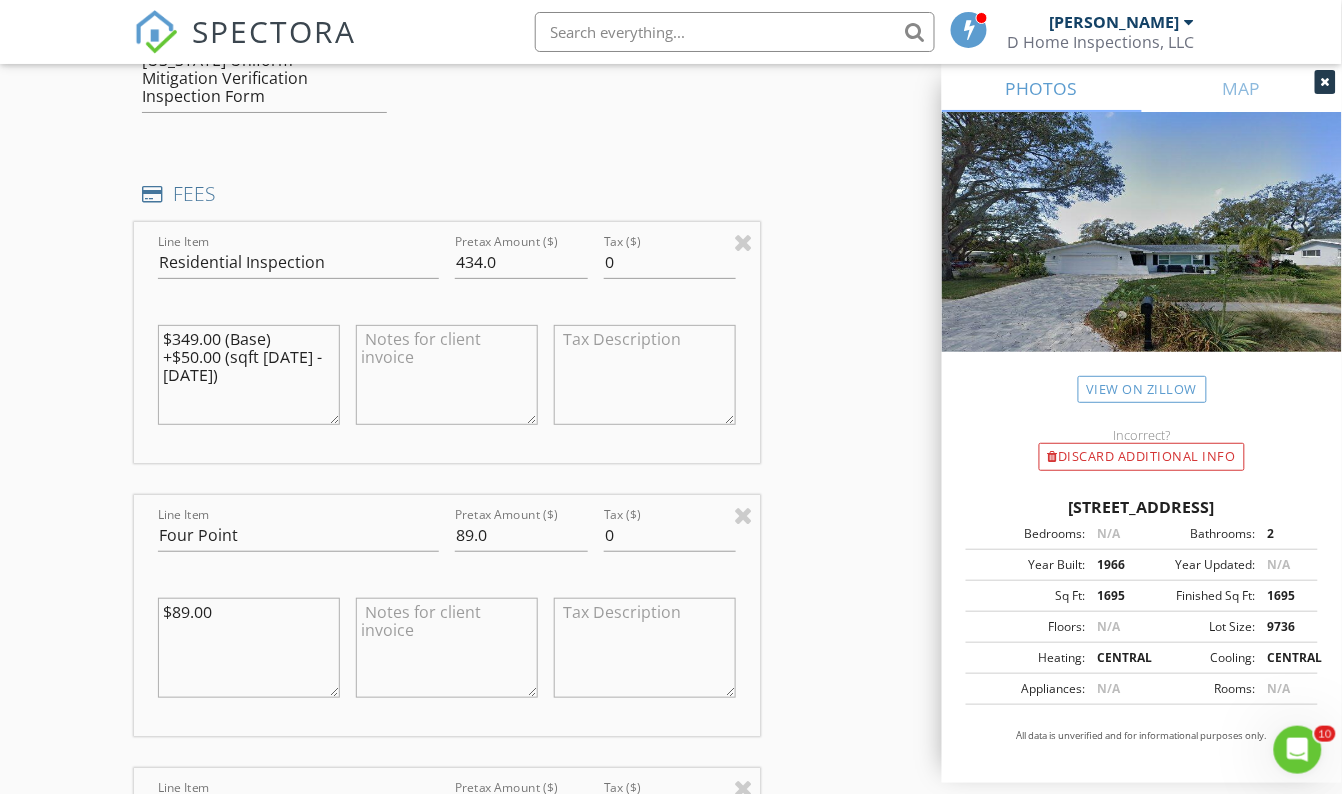 click on "INSPECTOR(S)
check_box   David Vinas   PRIMARY   check_box_outline_blank   Gavin Vinas     David Vinas arrow_drop_down   check_box_outline_blank David Vinas specifically requested
Date/Time
07/12/2025 9:00 AM
Location
Address Search       Address 1368 Whispering Pines Dr   Unit   City Clearwater   State FL   Zip 33764   County Pinellas     Square Feet 1695   Year Built 1966   Foundation Slab arrow_drop_down     David Vinas     22.0 miles     (37 minutes)
client
check_box Enable Client CC email for this inspection   Client Search     check_box_outline_blank Client is a Company/Organization     First Name Ron & Daleen   Last Name DeSimone   Email rds@desimonelaw.com   CC Email daleendesemone103@gmail.com   Phone 609-970-463           Notes   Private Notes
ADD ADDITIONAL client
check_box_outline_blank" at bounding box center (671, 890) 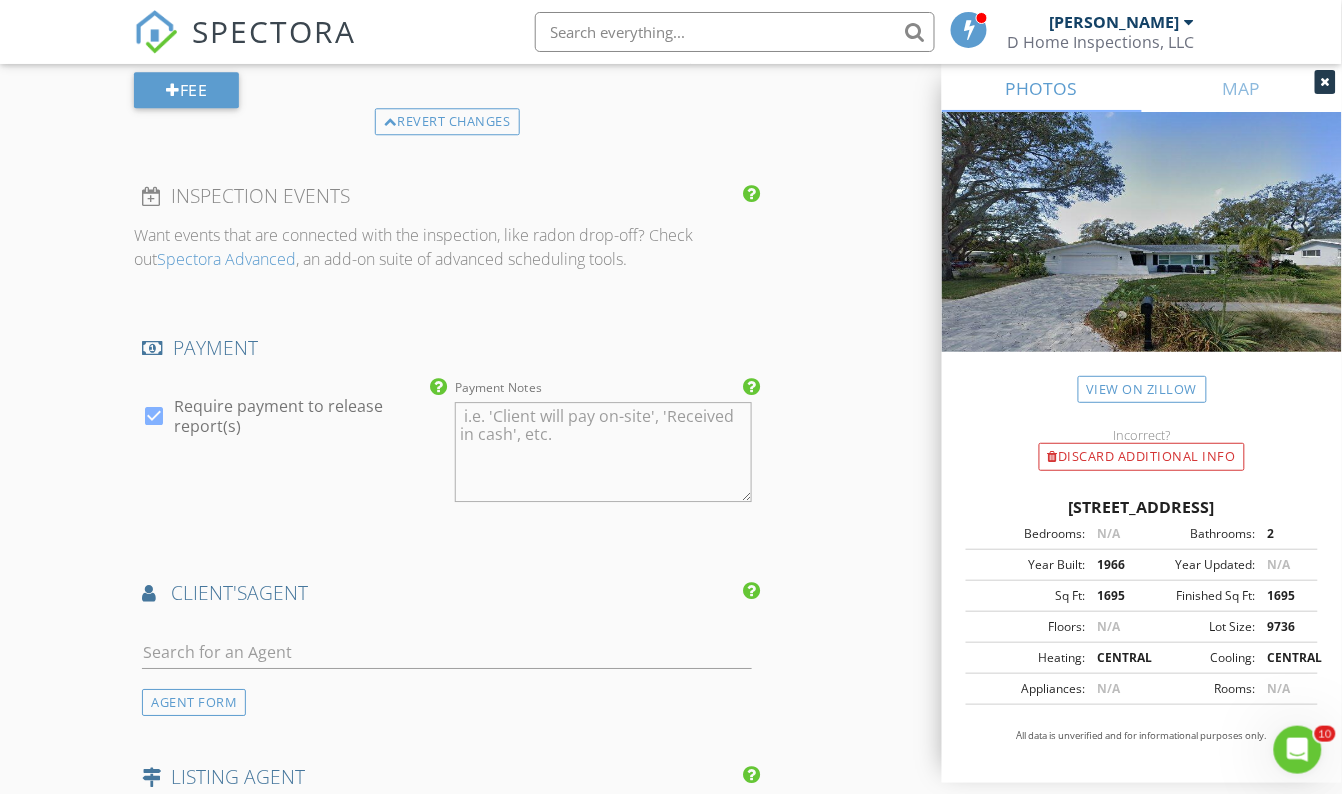 scroll, scrollTop: 3454, scrollLeft: 0, axis: vertical 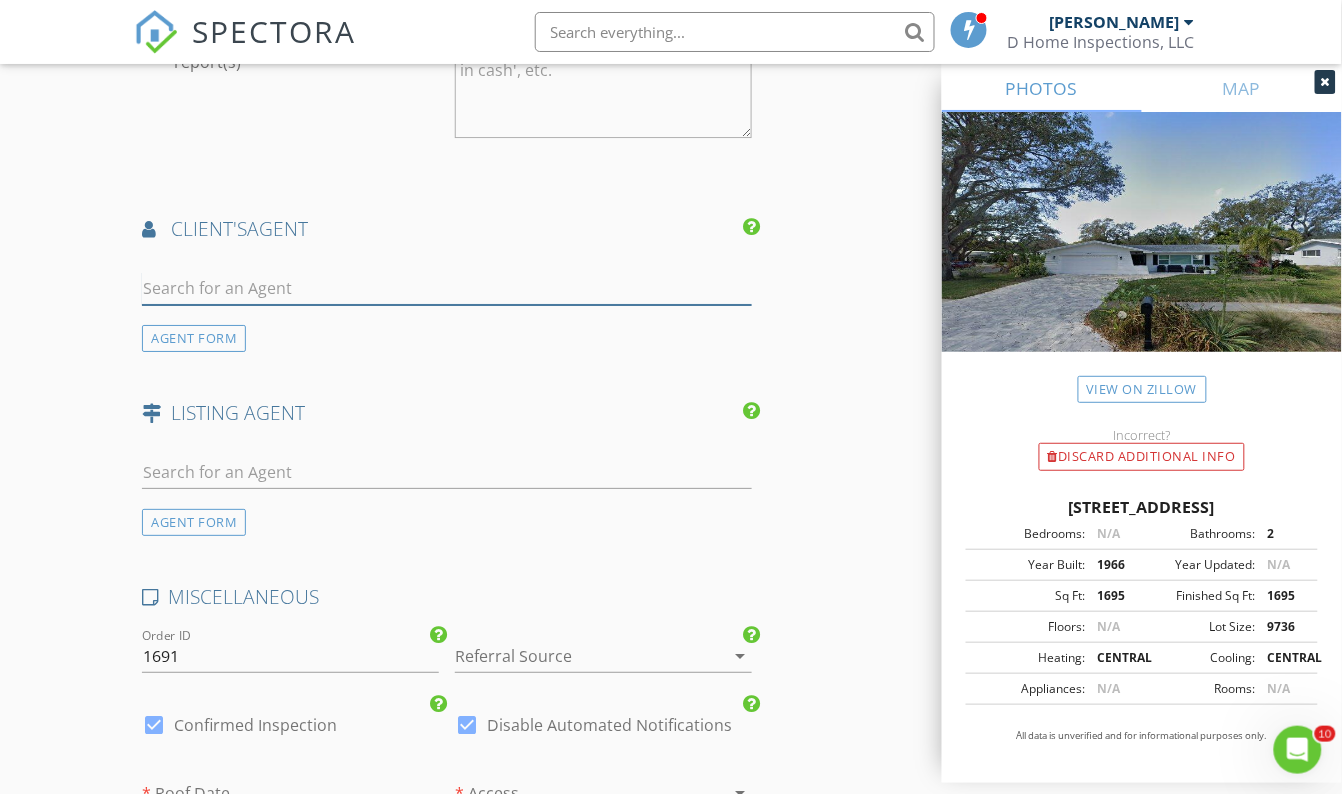 click at bounding box center (447, 288) 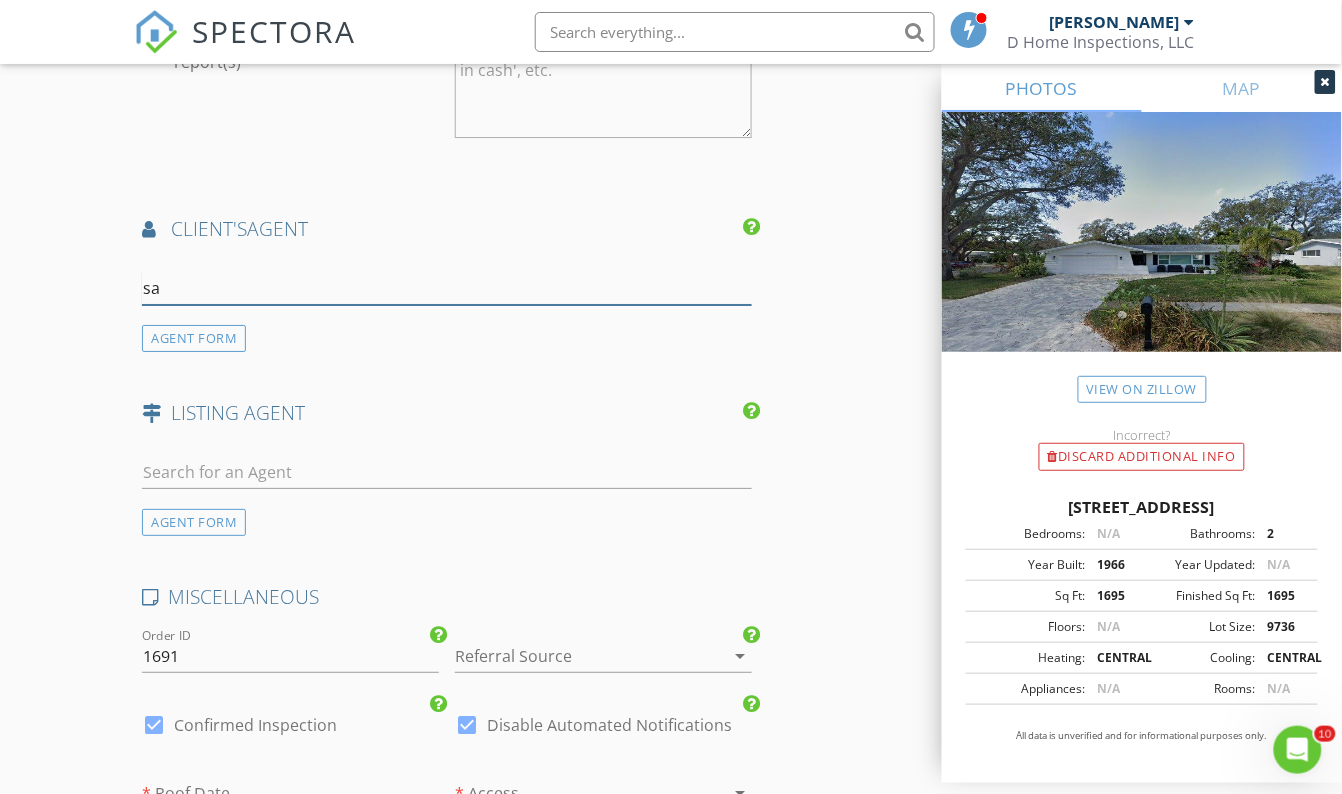 type on "s" 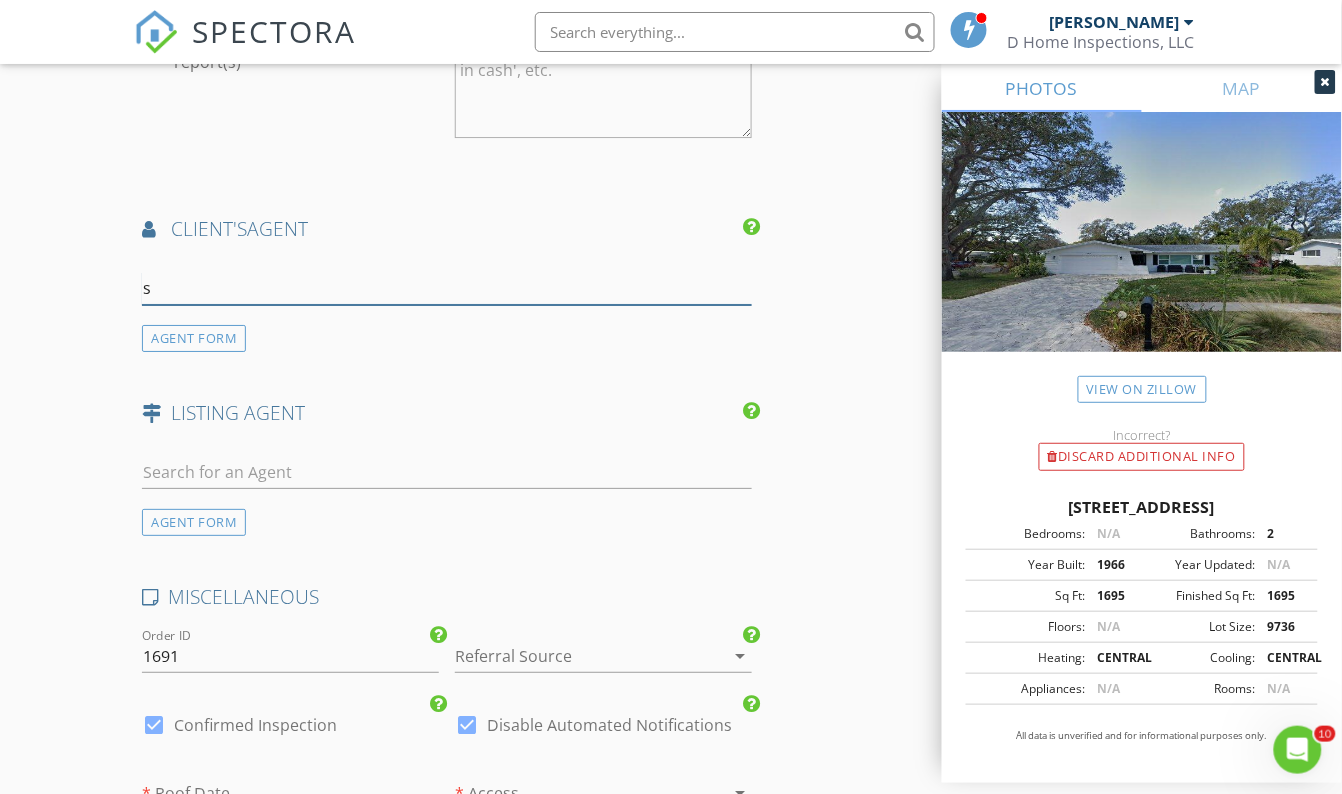 type 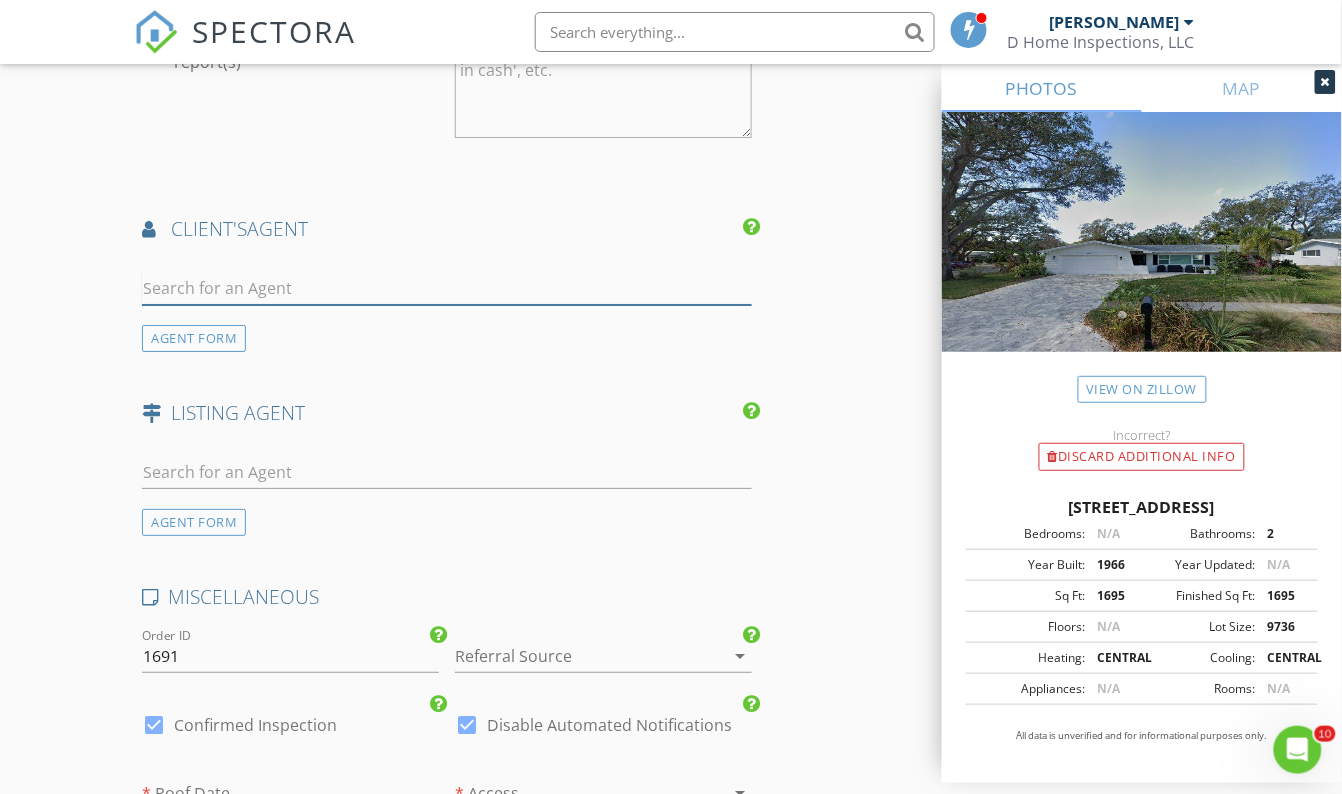 scroll, scrollTop: 3363, scrollLeft: 0, axis: vertical 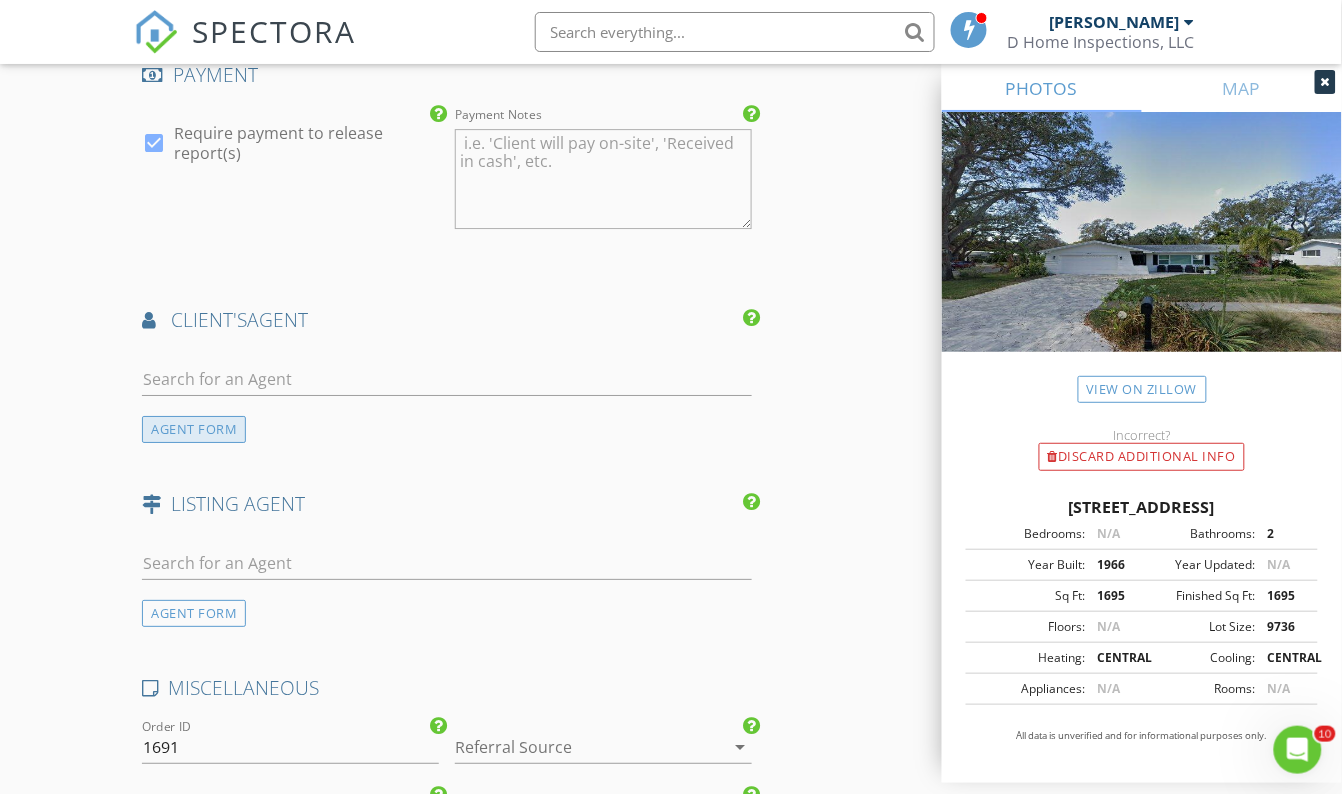click on "AGENT FORM" at bounding box center [194, 429] 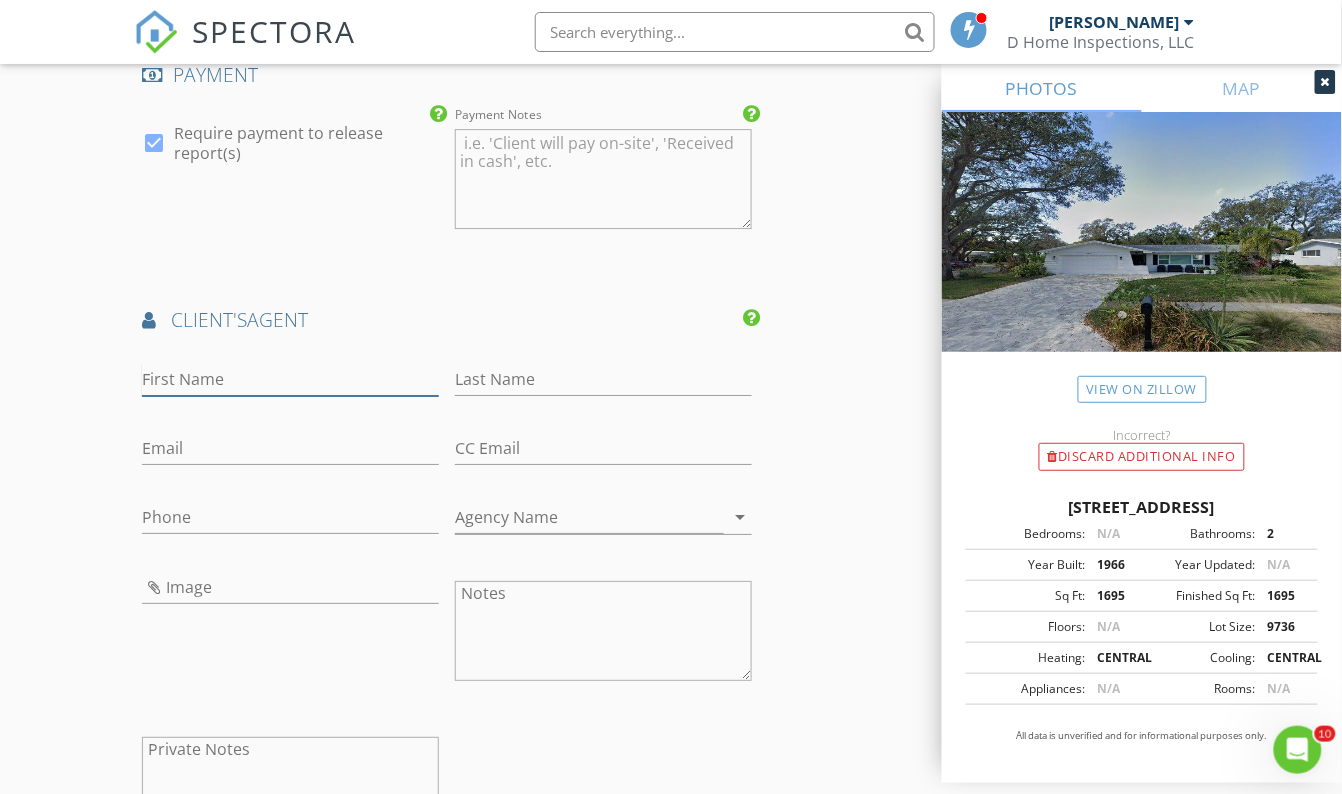click on "First Name" at bounding box center [290, 379] 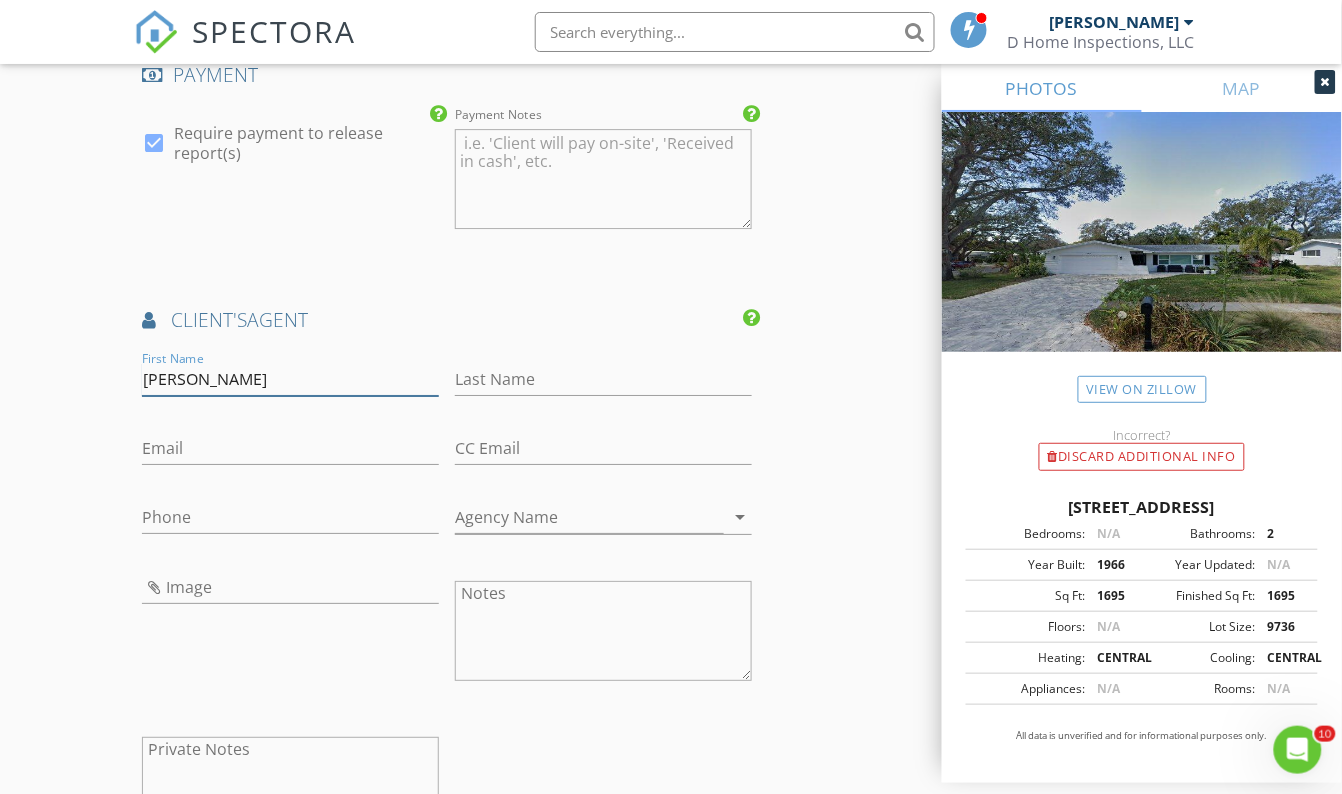 type on "[PERSON_NAME]" 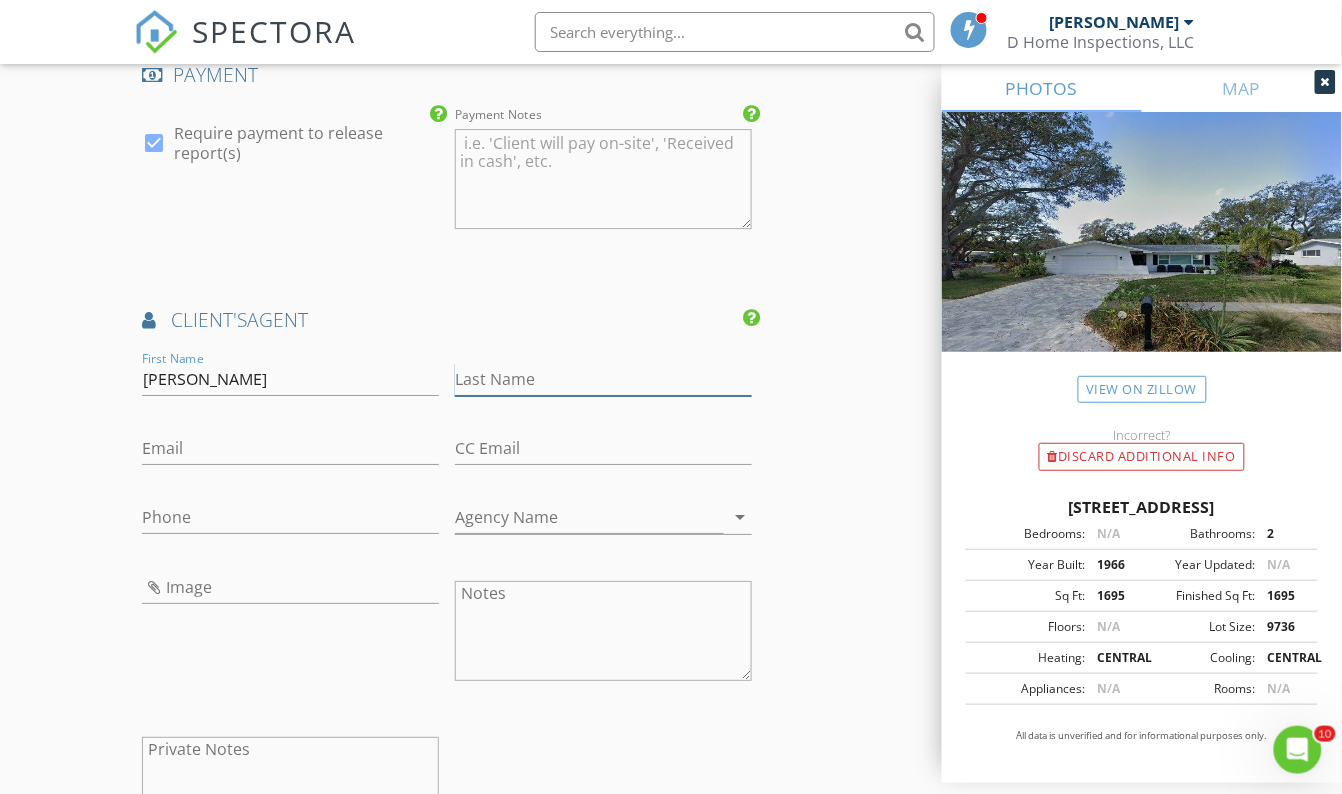 click on "Last Name" at bounding box center [603, 379] 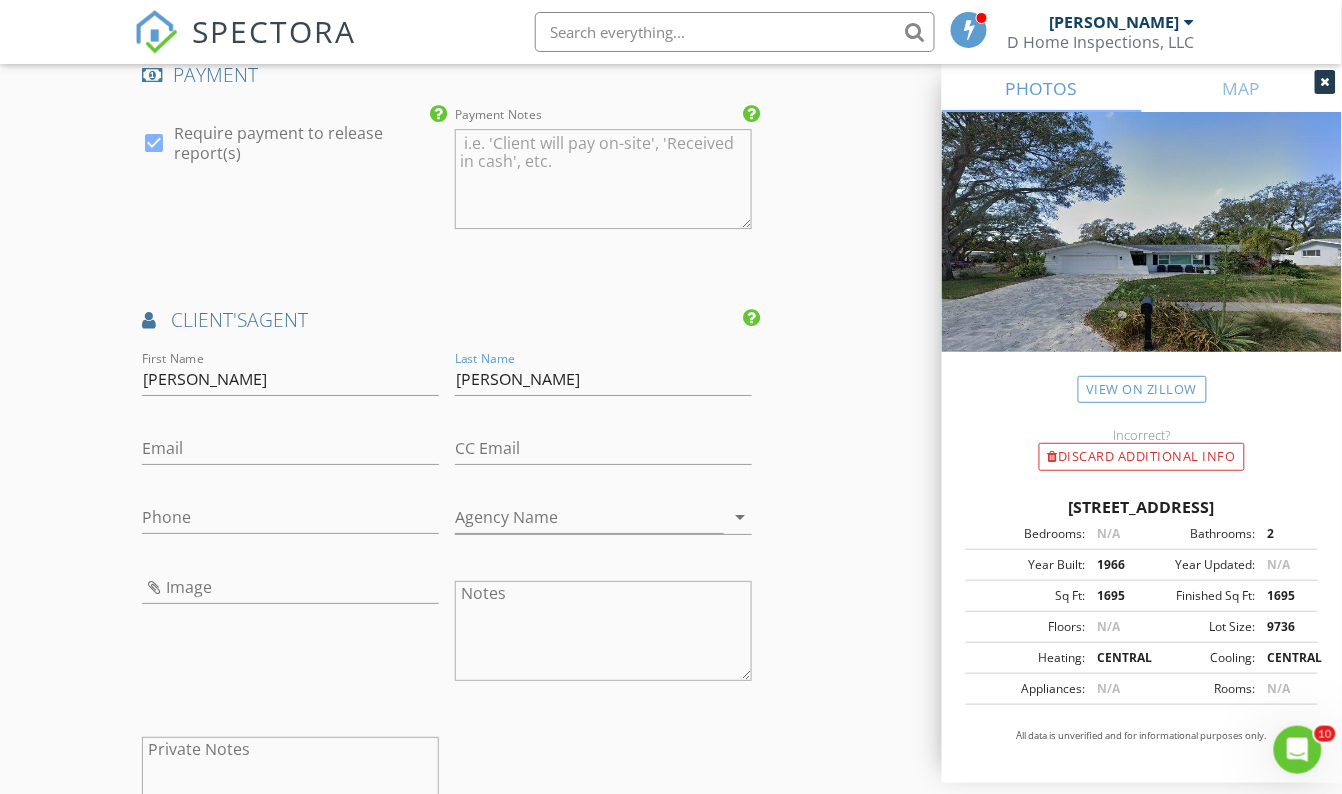 type on "[PERSON_NAME]" 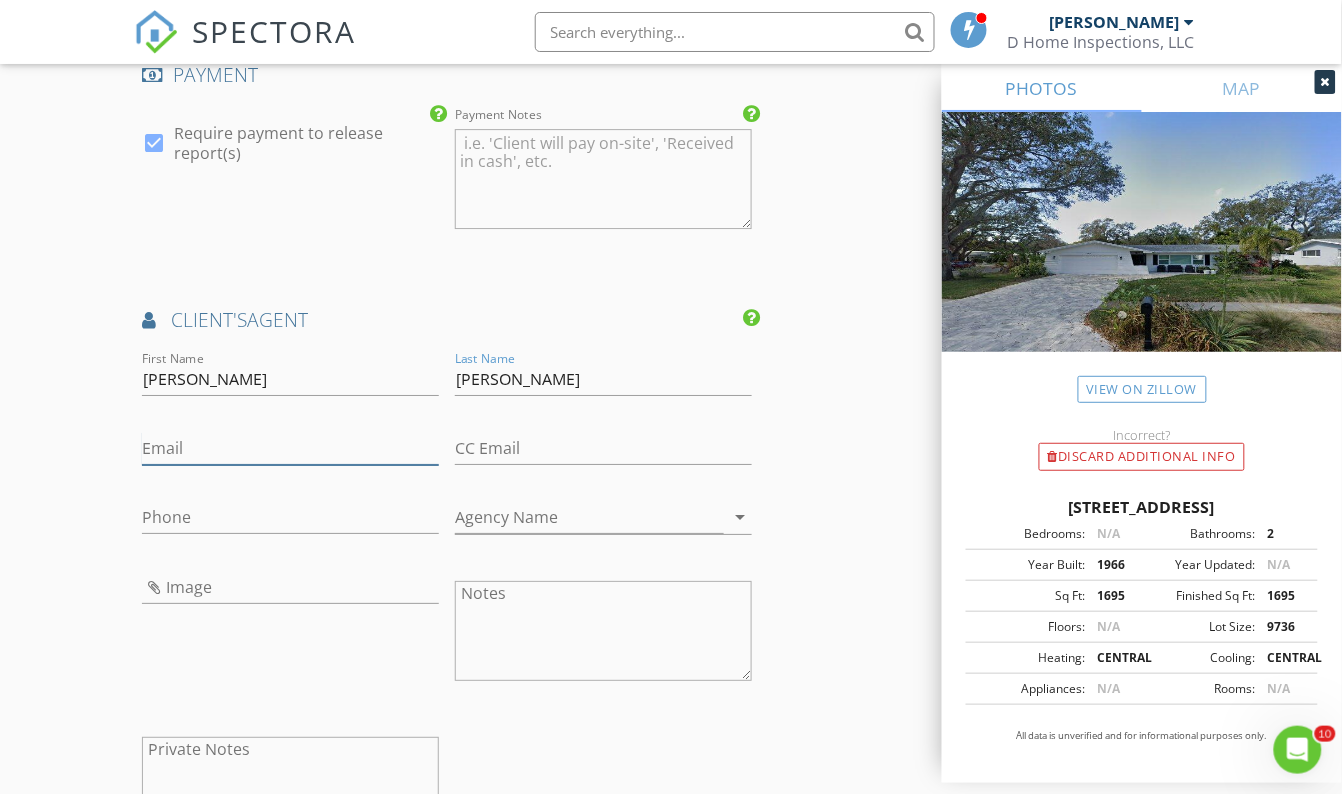 type on "[EMAIL_ADDRESS][DOMAIN_NAME]" 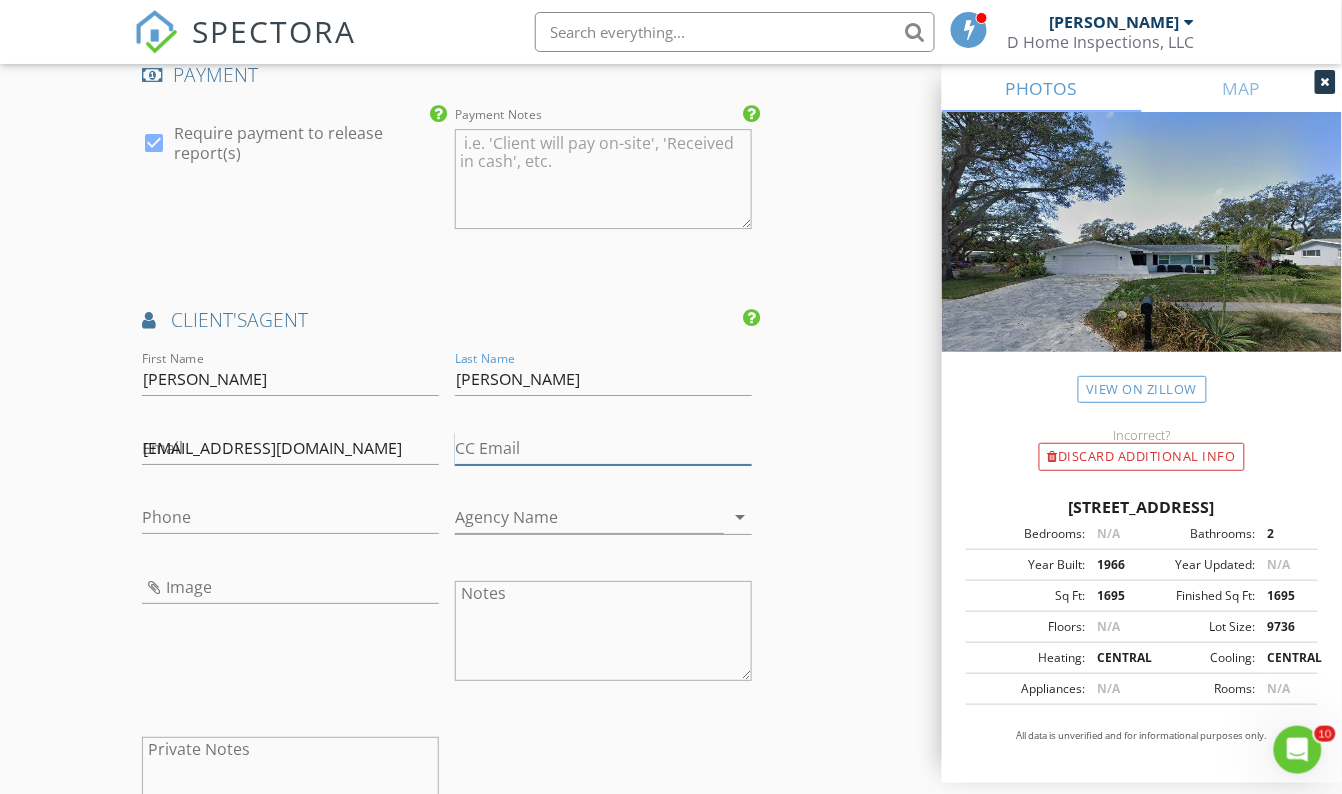 type on "[EMAIL_ADDRESS][DOMAIN_NAME]" 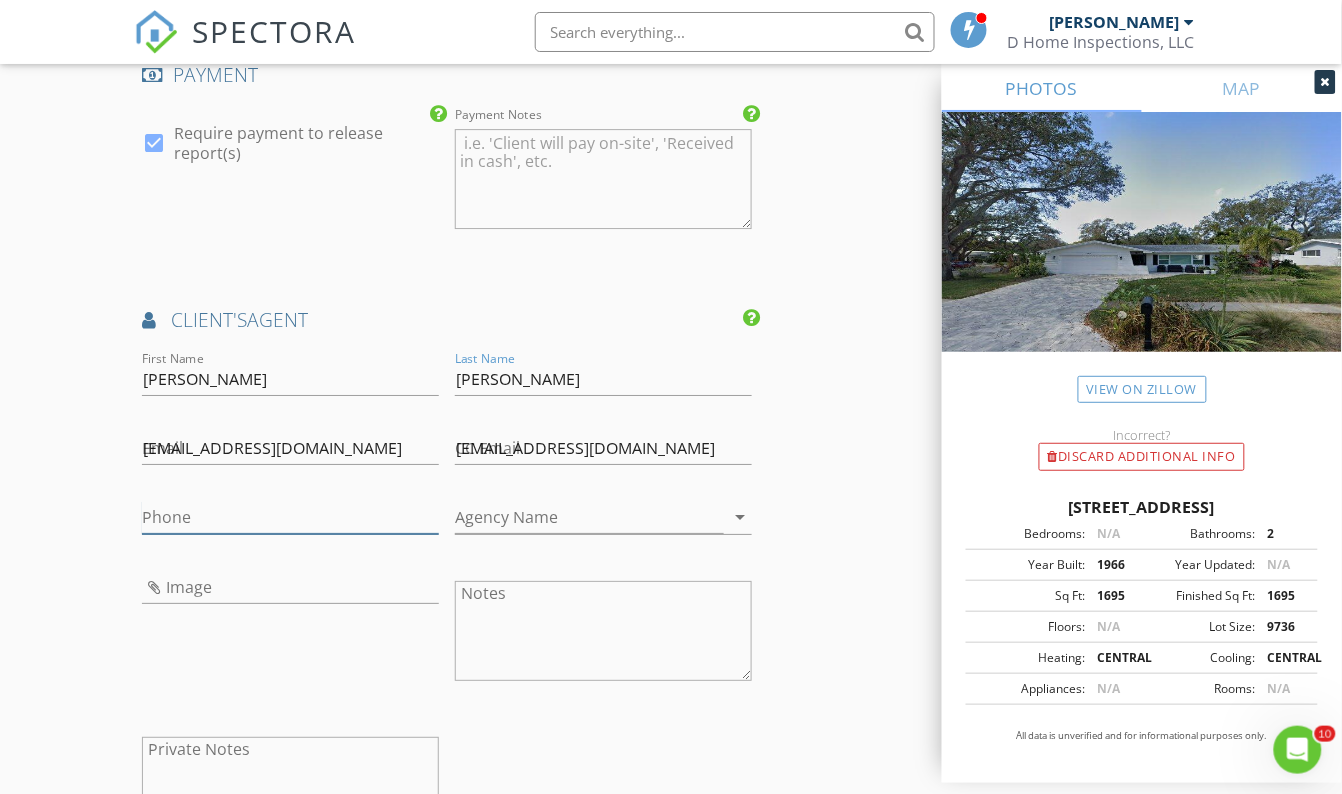 type on "813-966-4146" 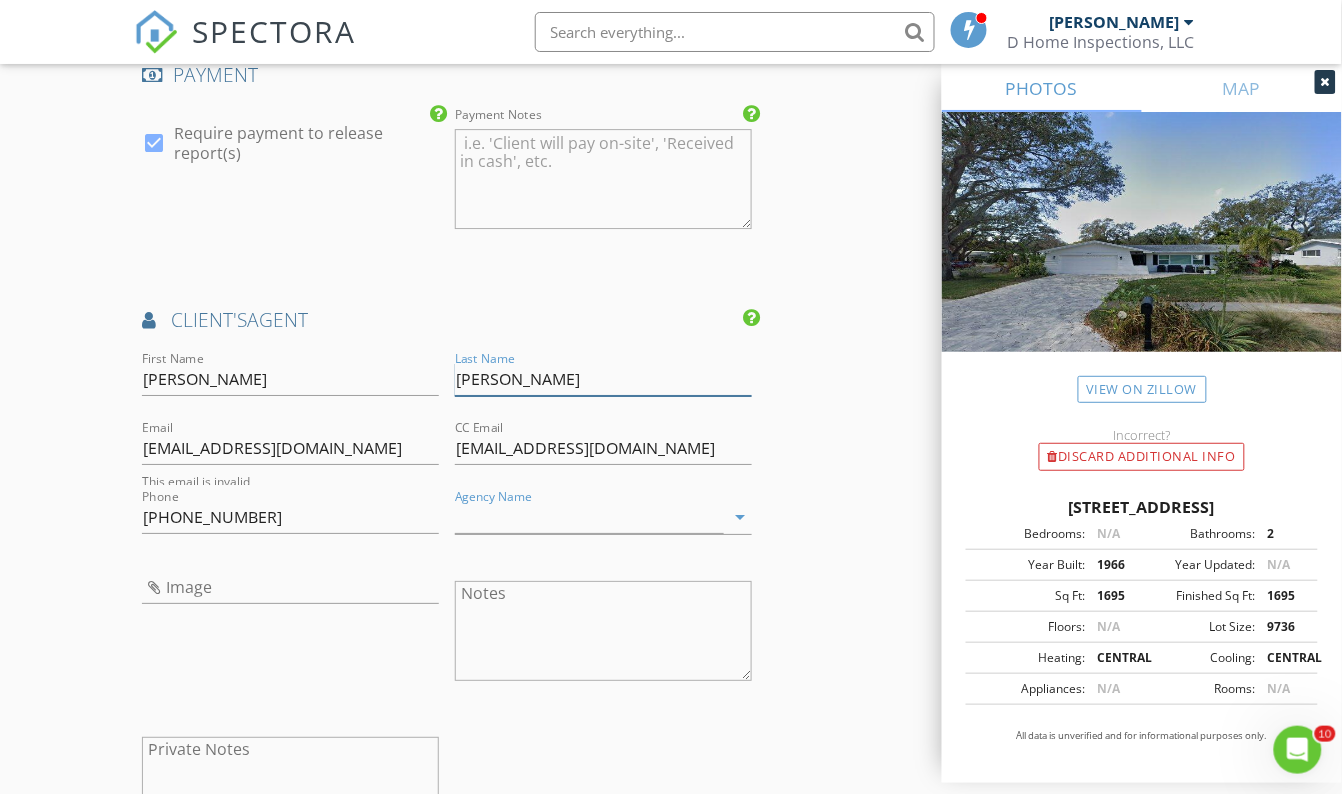 scroll, scrollTop: 3342, scrollLeft: 0, axis: vertical 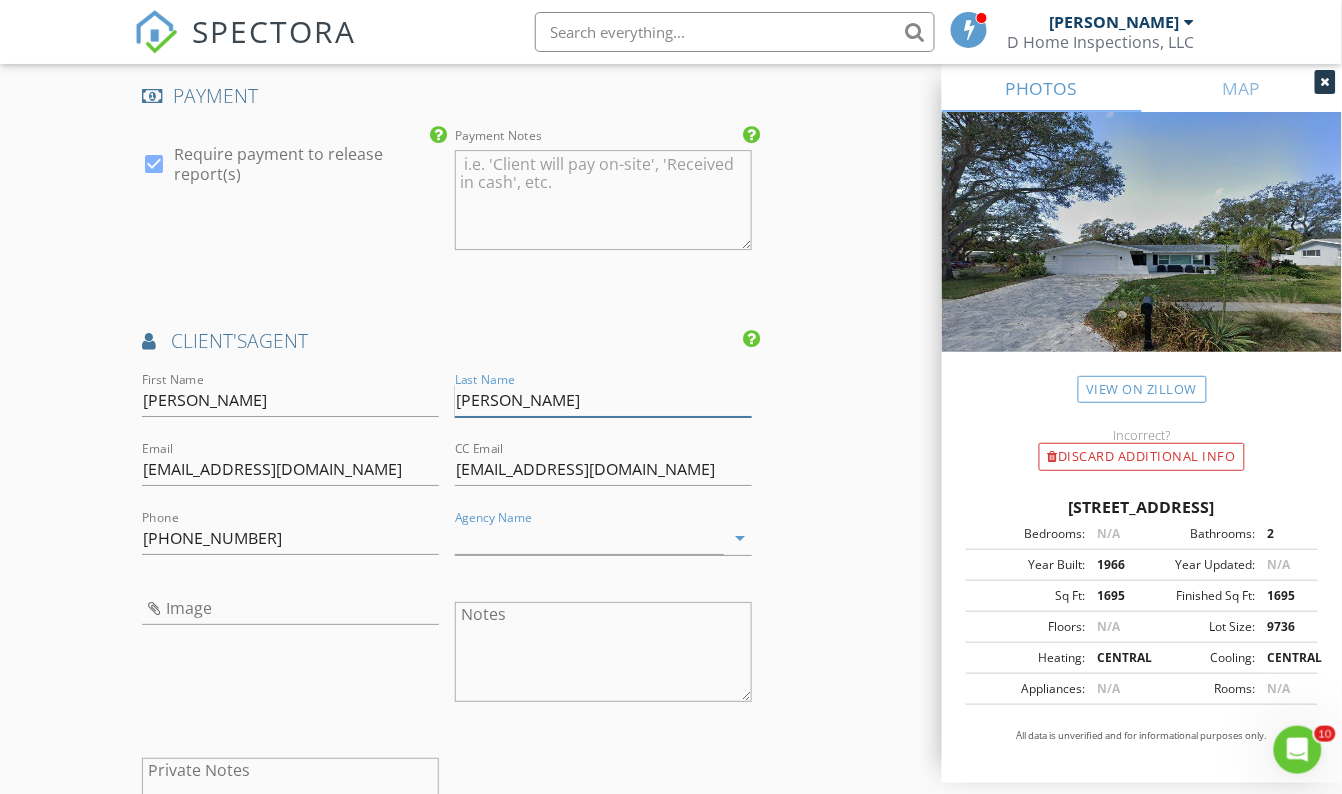 type 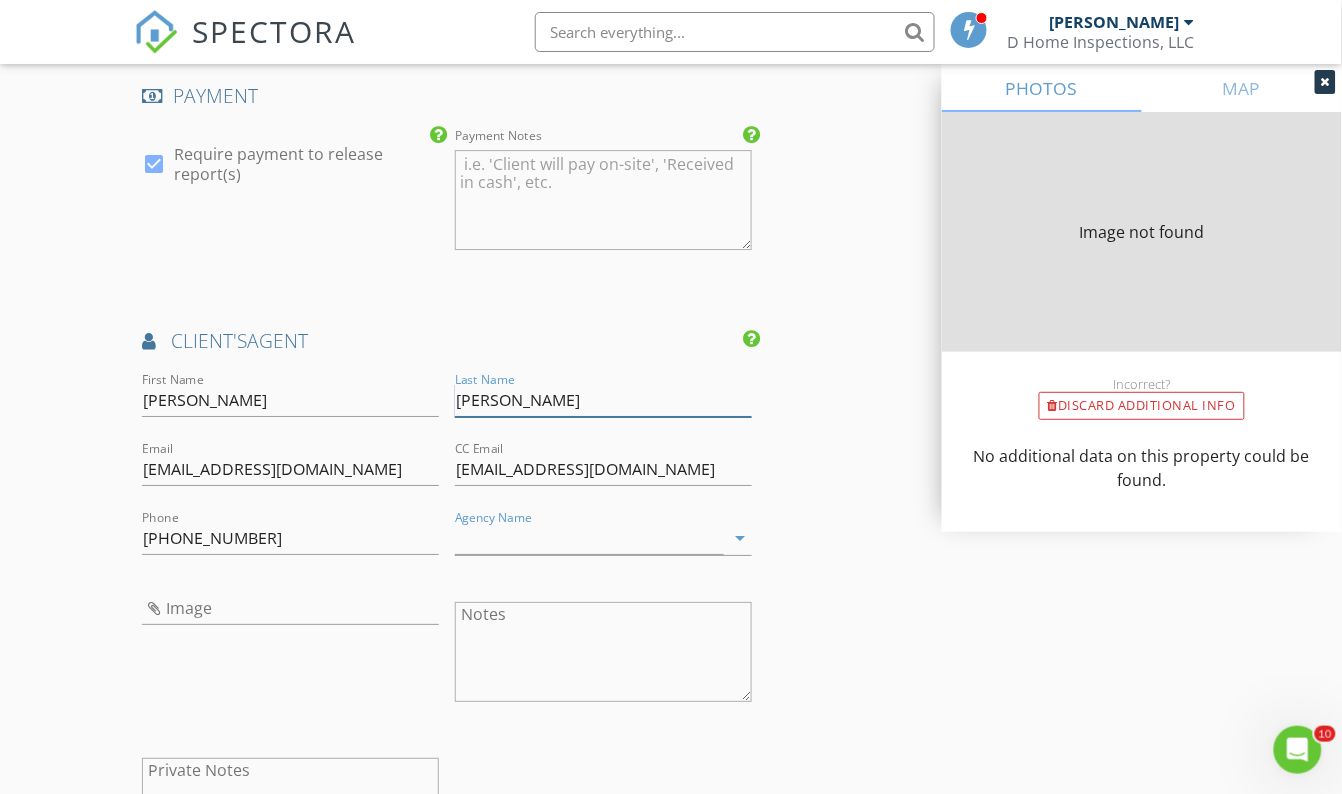 type on "1695" 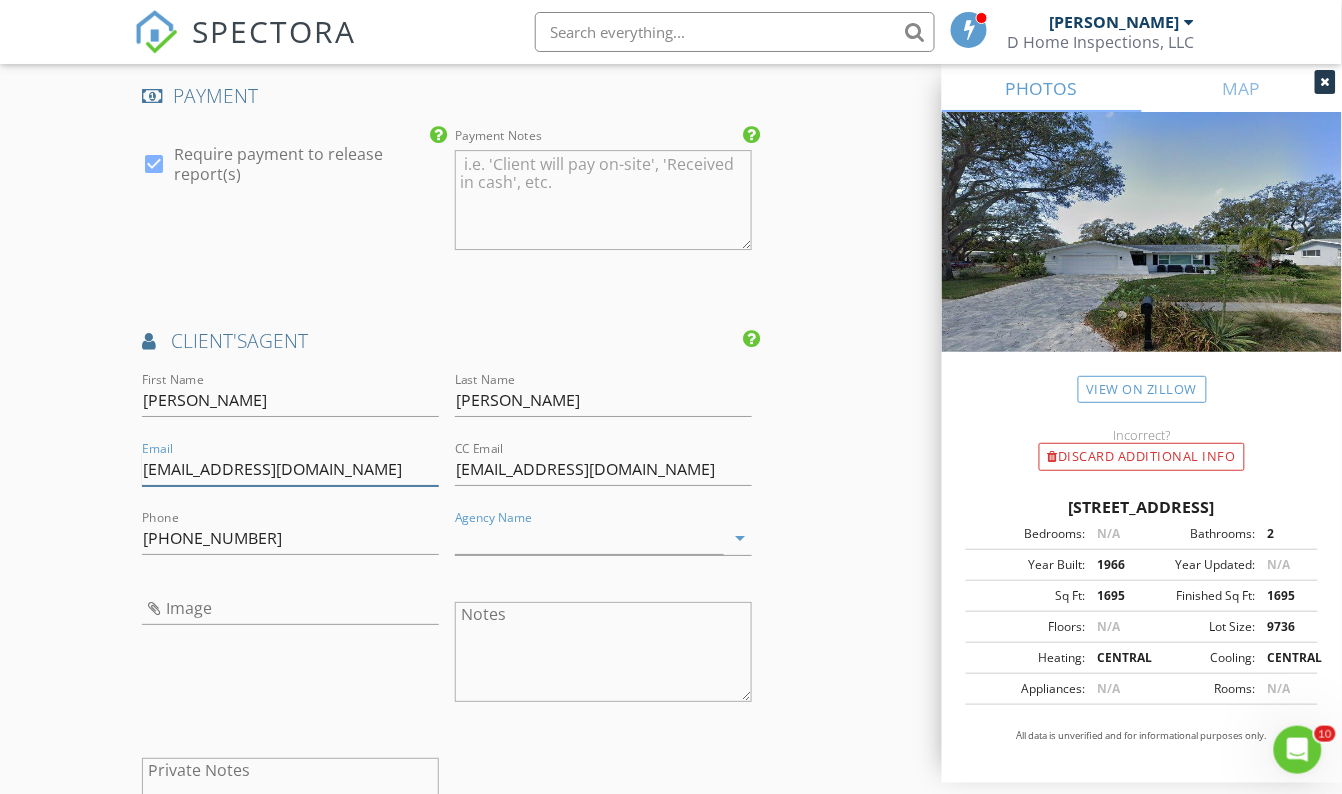 drag, startPoint x: 385, startPoint y: 467, endPoint x: 36, endPoint y: 449, distance: 349.46387 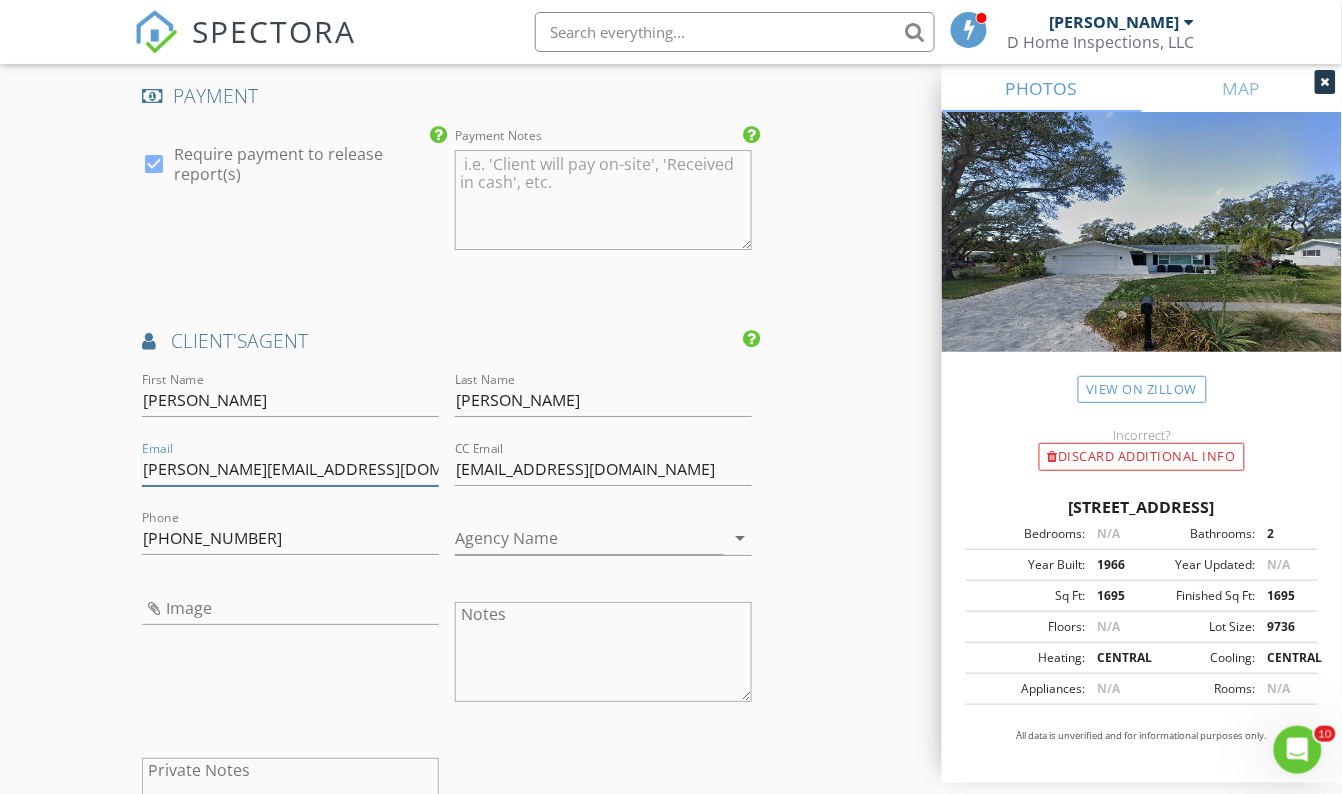 type on "[PERSON_NAME][EMAIL_ADDRESS][DOMAIN_NAME]" 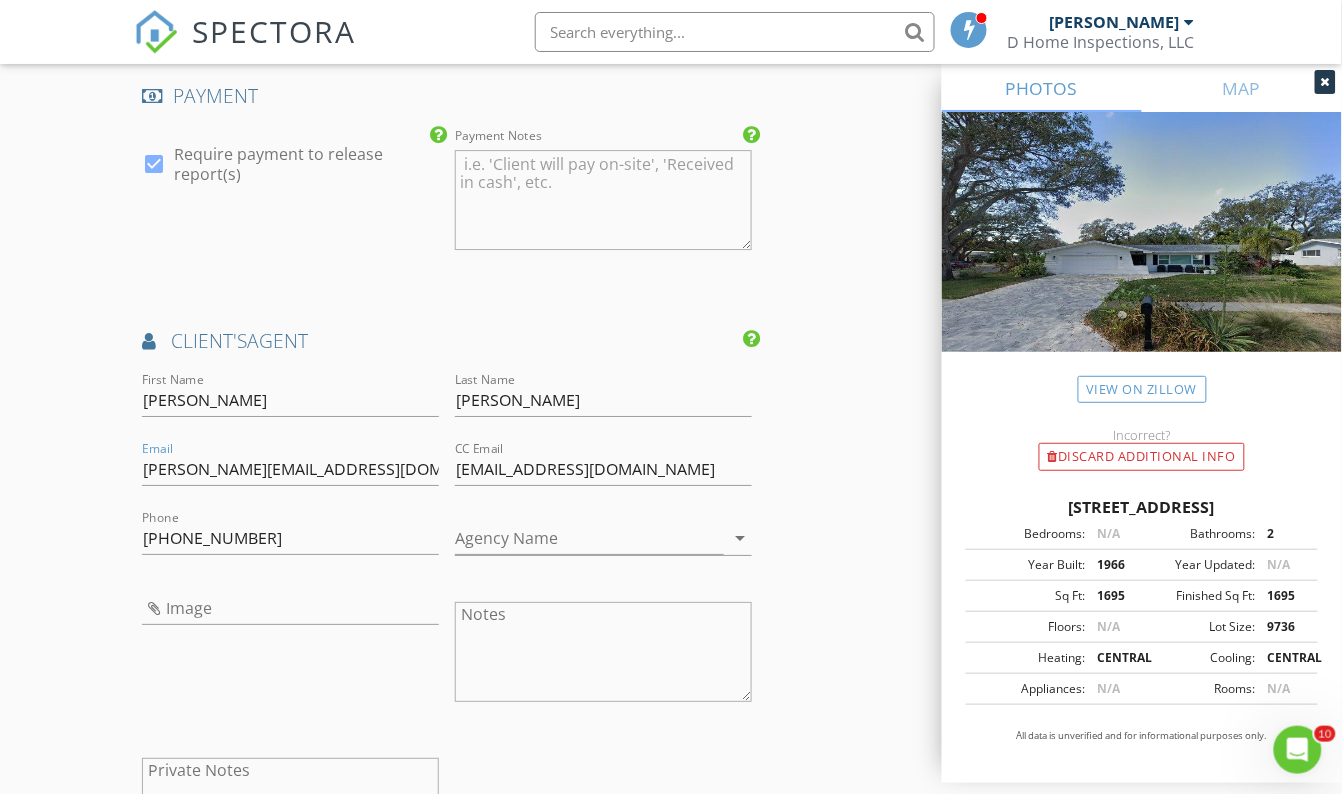 click on "INSPECTOR(S)
check_box   David Vinas   PRIMARY   check_box_outline_blank   Gavin Vinas     David Vinas arrow_drop_down   check_box_outline_blank David Vinas specifically requested
Date/Time
07/12/2025 9:00 AM
Location
Address Search       Address 1368 Whispering Pines Dr   Unit   City Clearwater   State FL   Zip 33764   County Pinellas     Square Feet 1695   Year Built 1966   Foundation Slab arrow_drop_down     David Vinas     22.0 miles     (37 minutes)
client
check_box Enable Client CC email for this inspection   Client Search     check_box_outline_blank Client is a Company/Organization     First Name Ron & Daleen   Last Name DeSimone   Email rds@desimonelaw.com   CC Email daleendesemone103@gmail.com   Phone 609-970-463           Notes   Private Notes
ADD ADDITIONAL client
check_box_outline_blank" at bounding box center [671, -408] 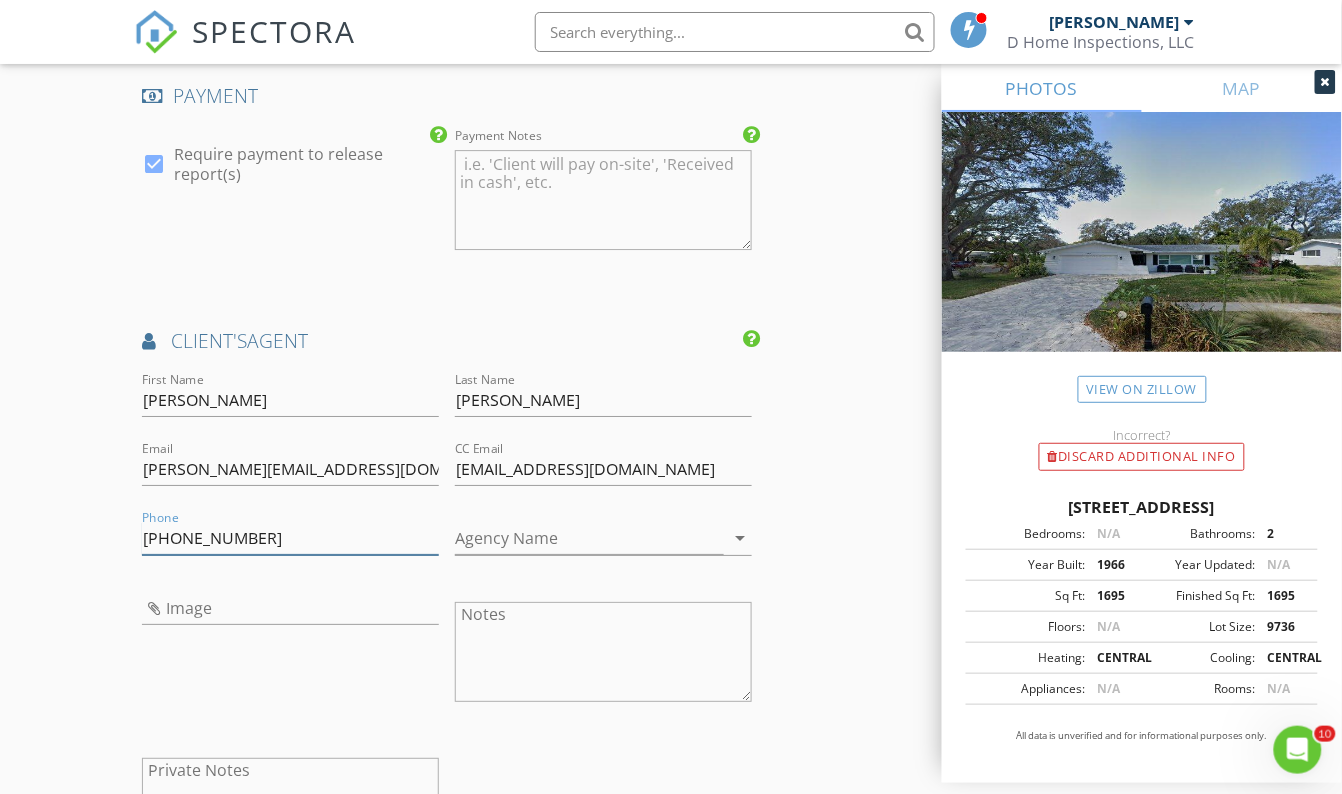 drag, startPoint x: 257, startPoint y: 534, endPoint x: 72, endPoint y: 531, distance: 185.02432 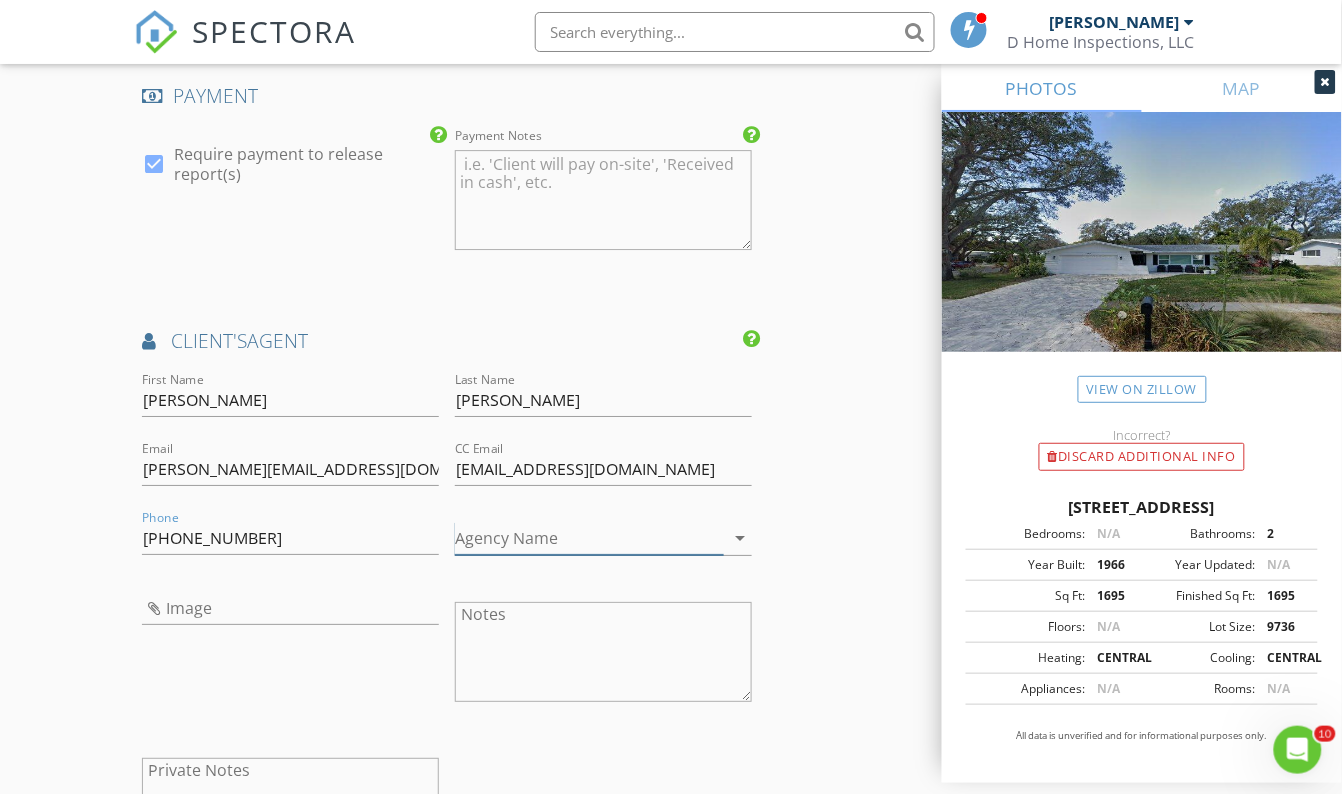 click on "Agency Name" at bounding box center (589, 538) 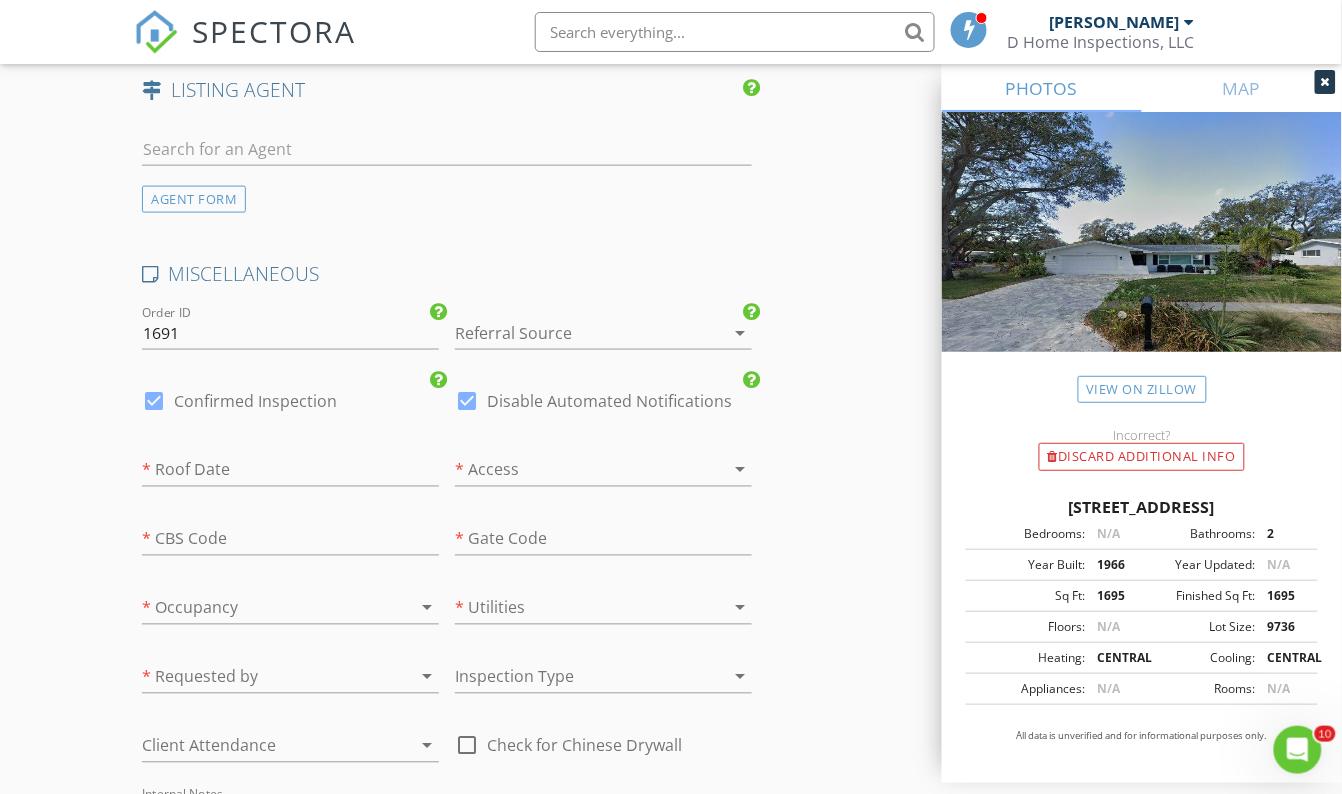 scroll, scrollTop: 4251, scrollLeft: 0, axis: vertical 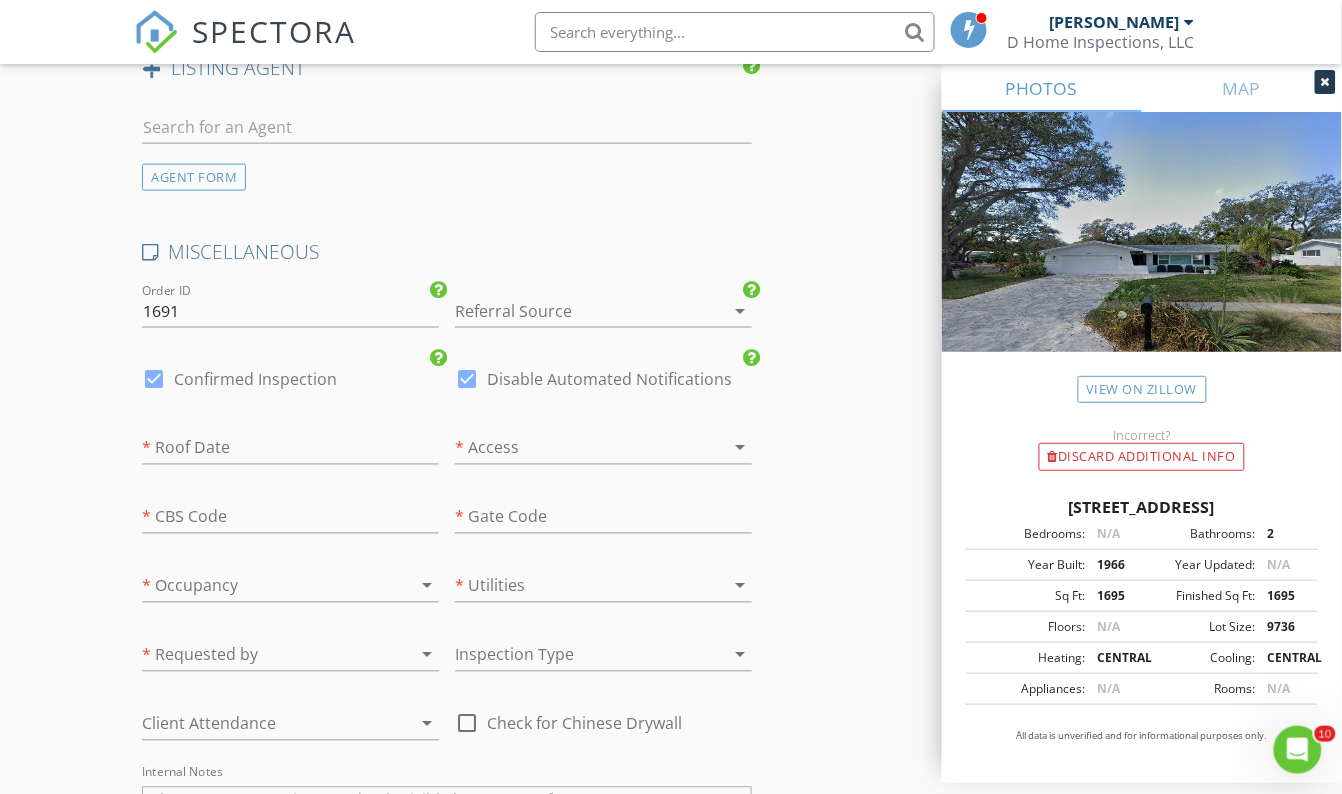 type on "[PERSON_NAME] Brothers, LLC" 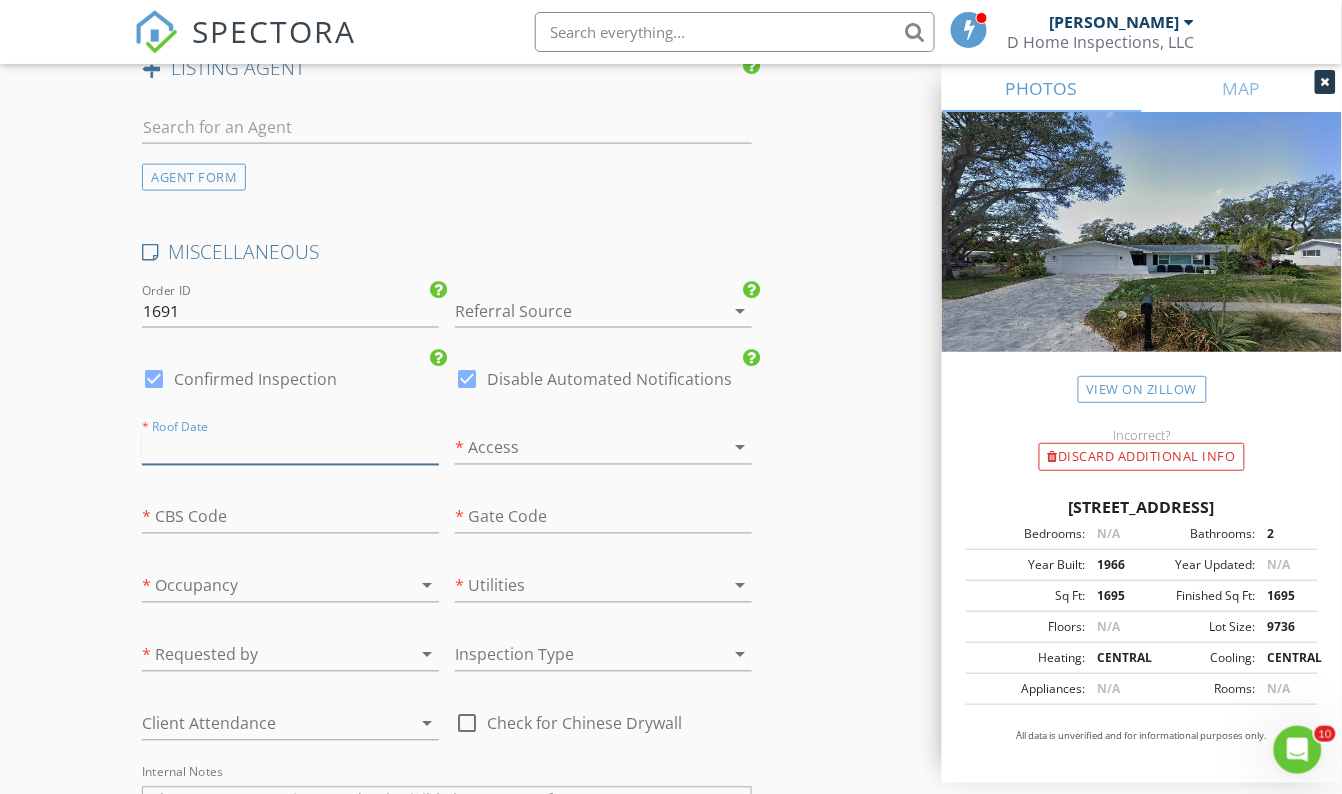 click at bounding box center (290, 448) 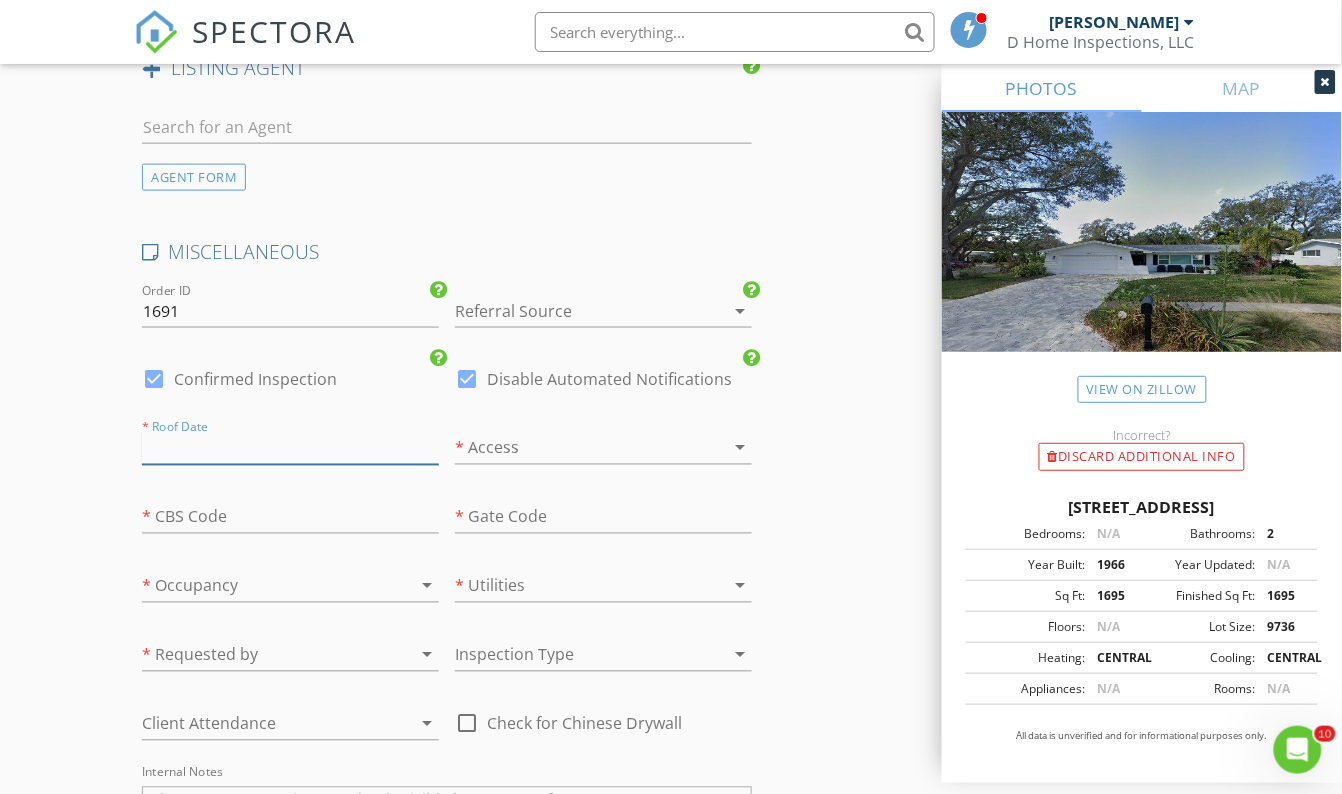 paste on "09/19/2017" 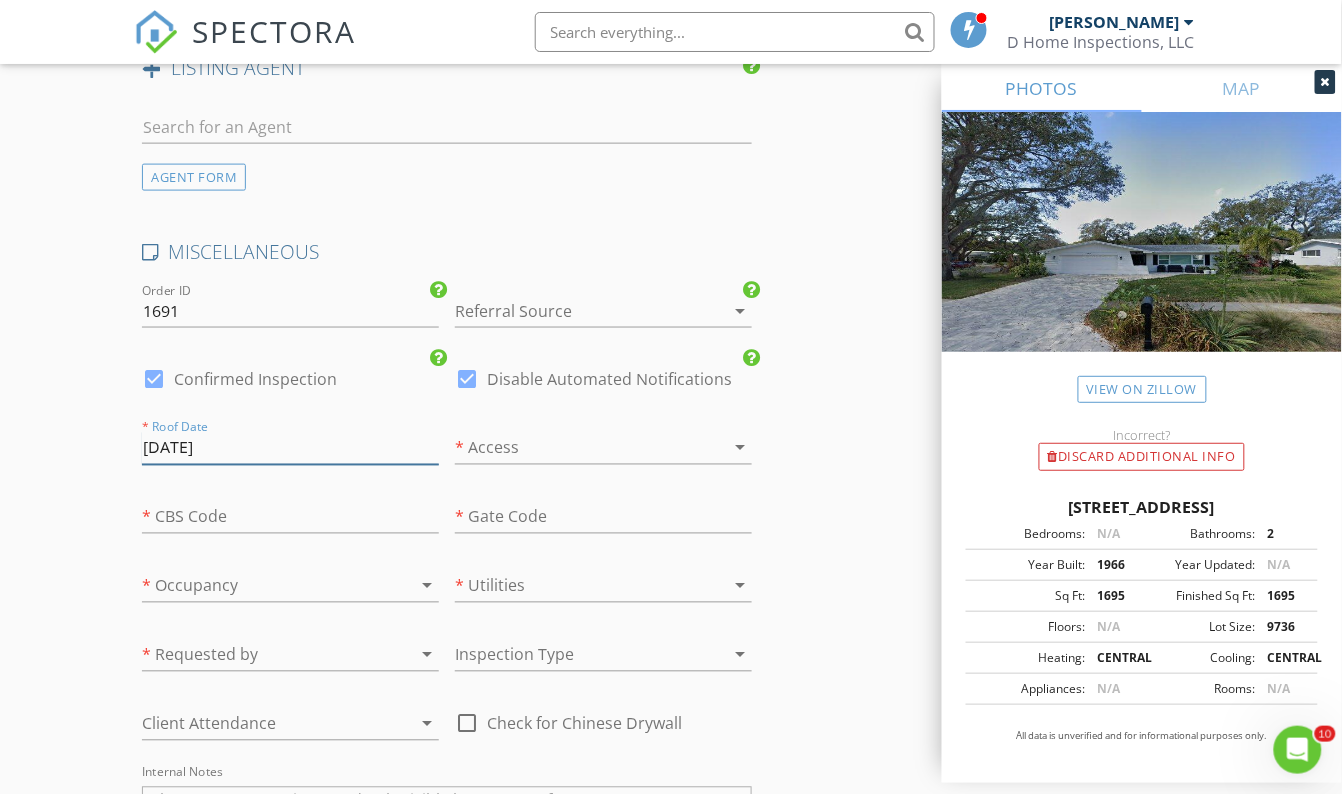 type on "09/19/2017" 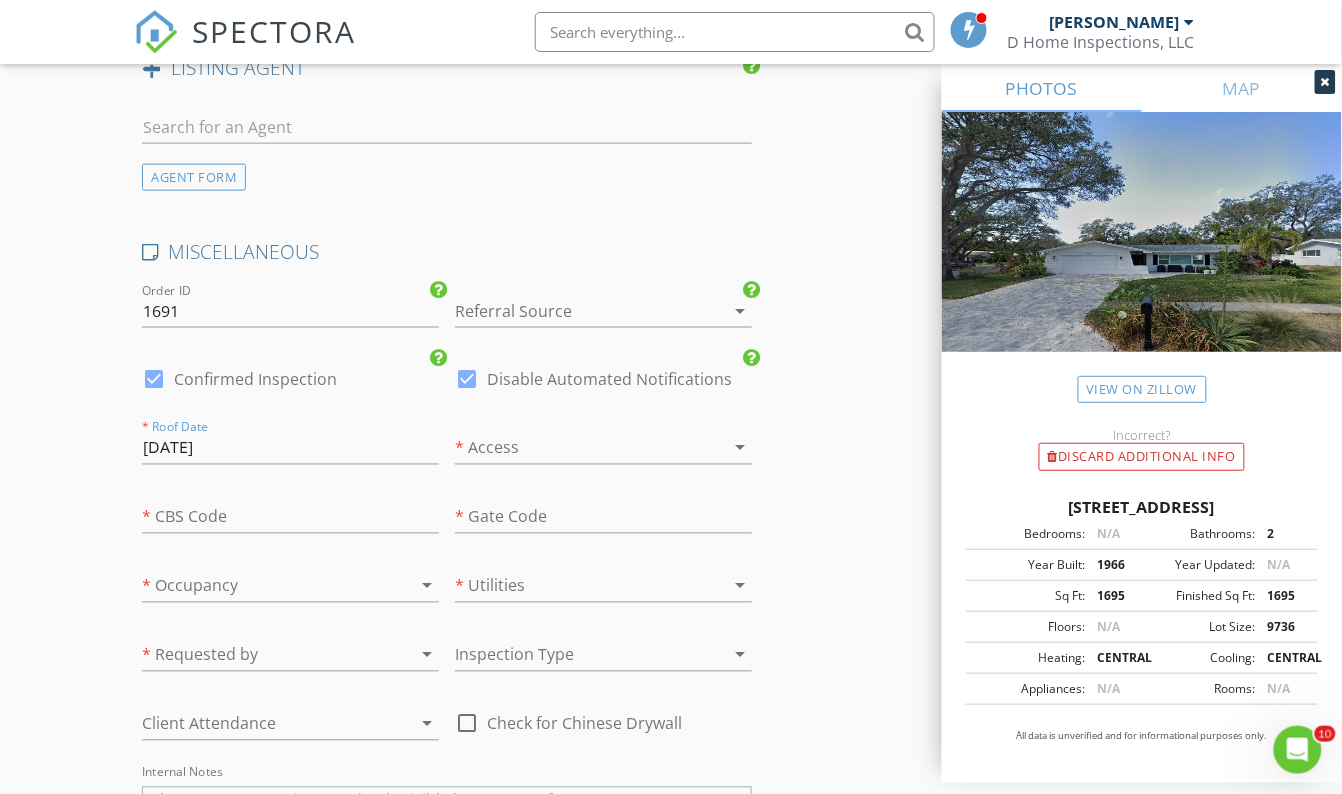 click at bounding box center (262, 586) 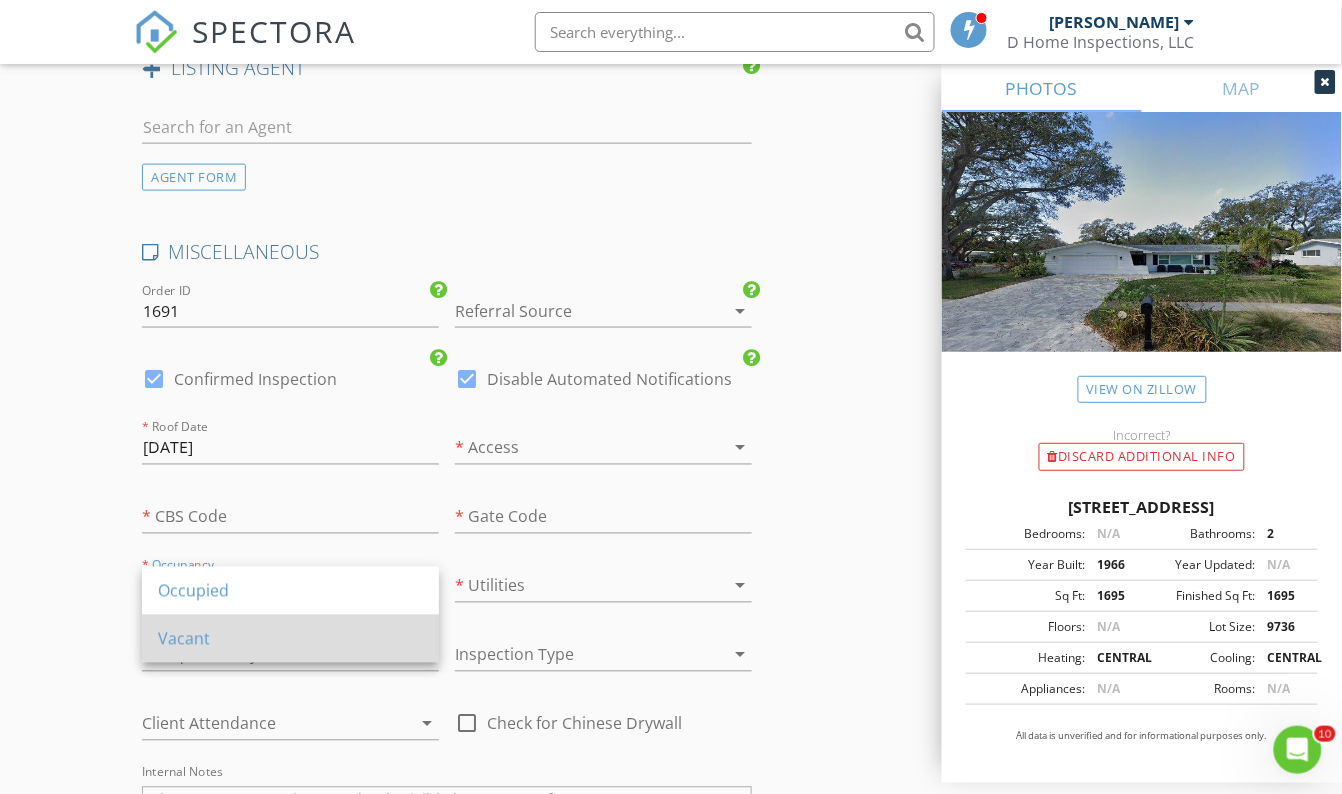 click on "Vacant" at bounding box center (290, 639) 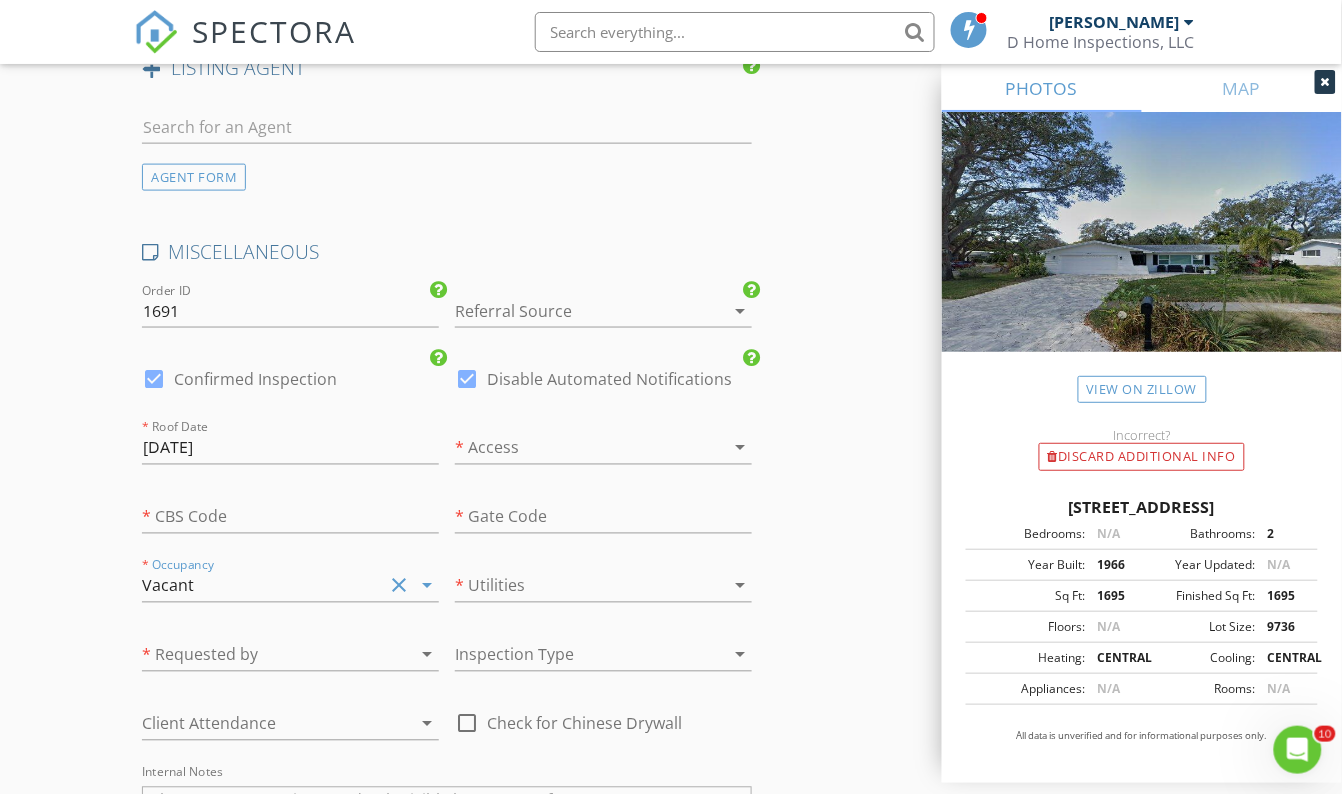 click at bounding box center [262, 655] 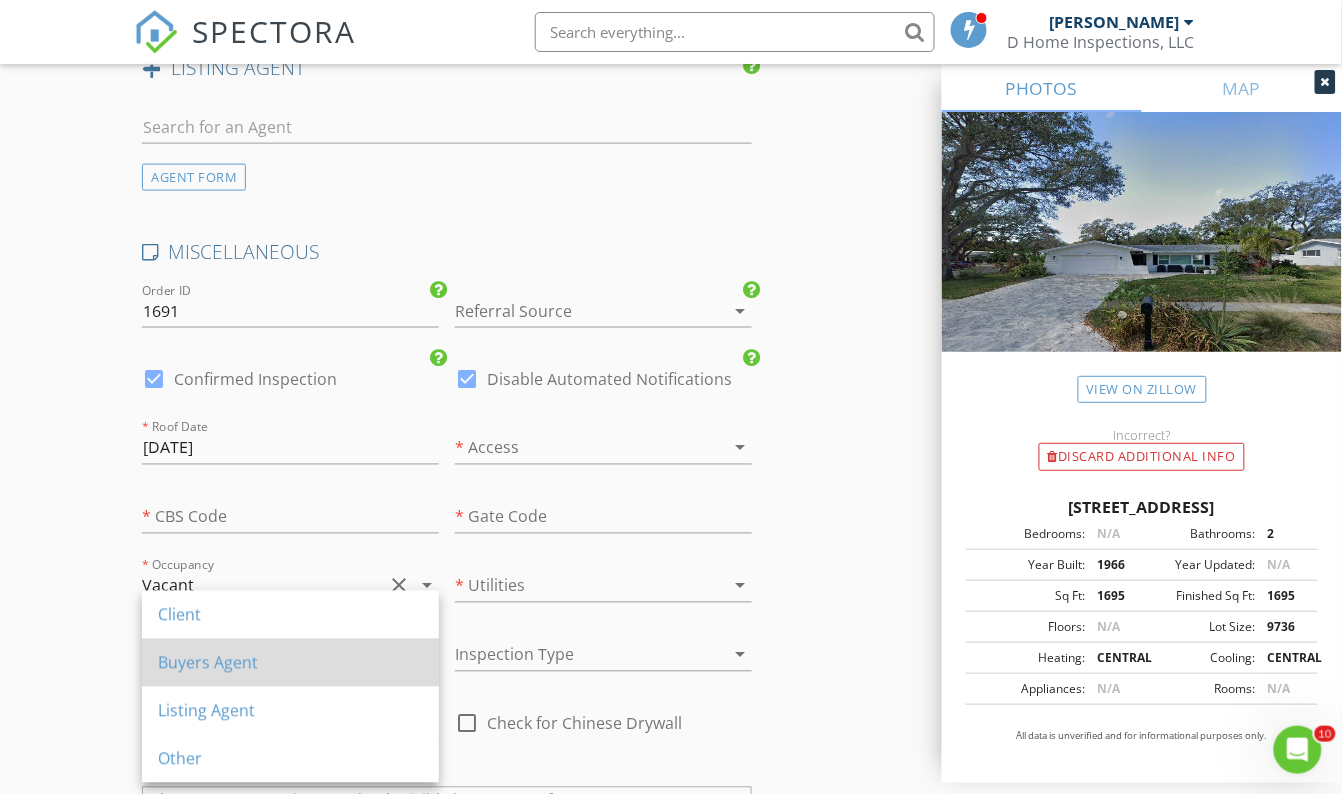 click on "Buyers Agent" at bounding box center [290, 663] 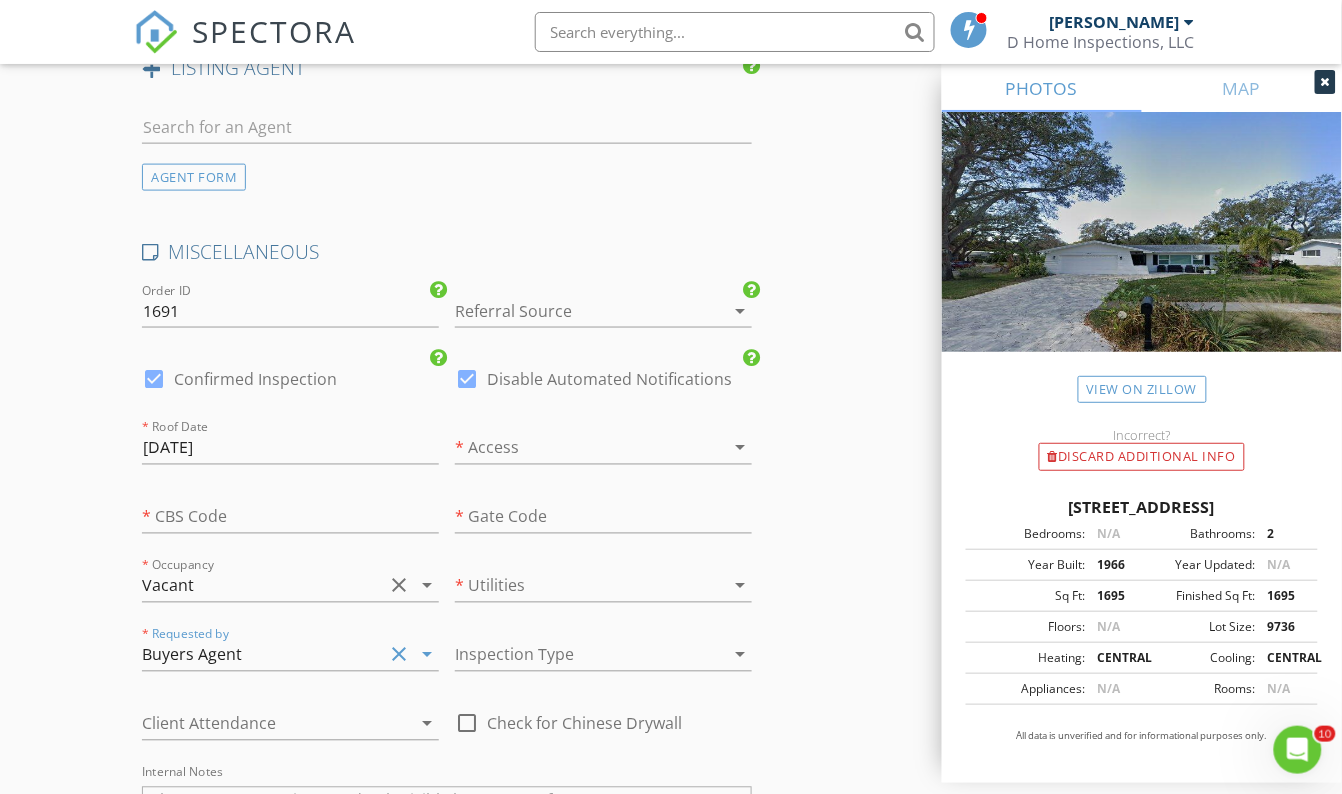 scroll, scrollTop: 4433, scrollLeft: 0, axis: vertical 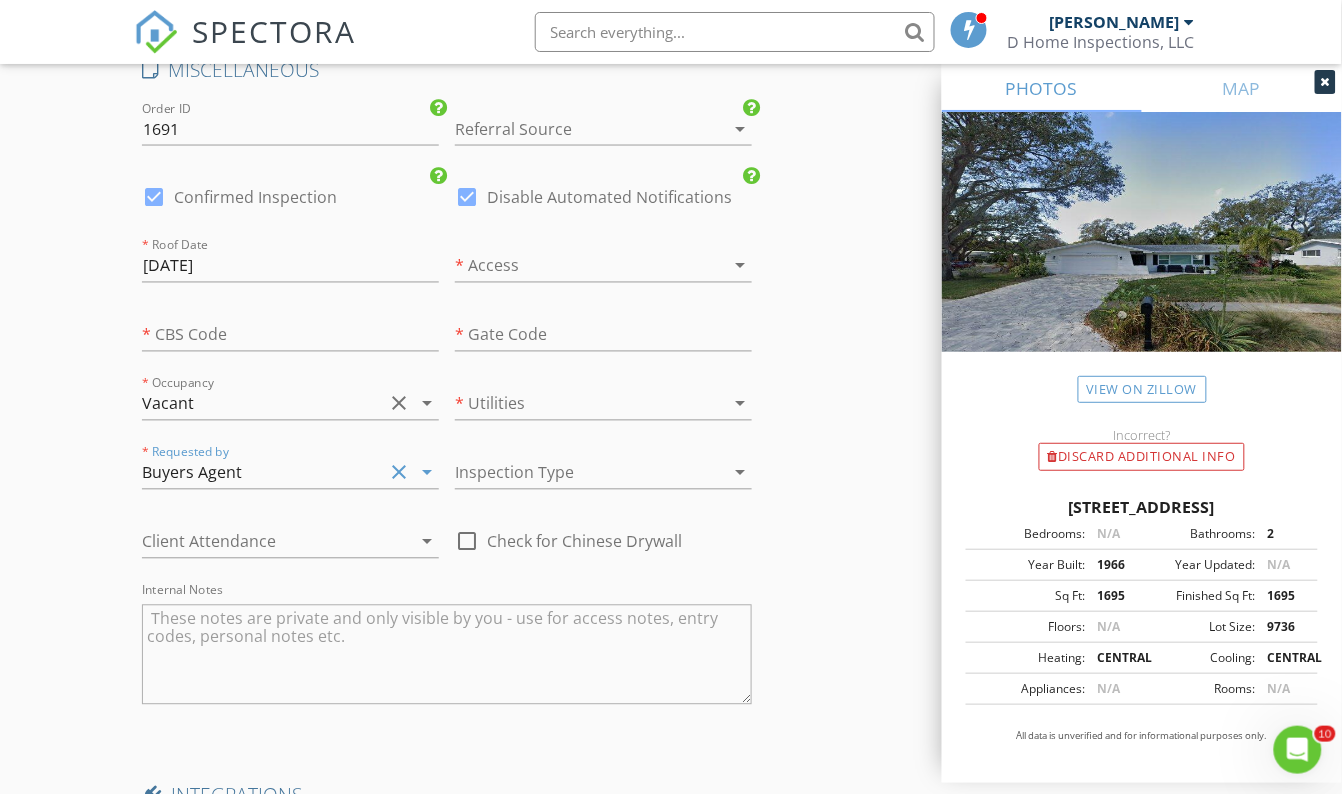 click at bounding box center [262, 542] 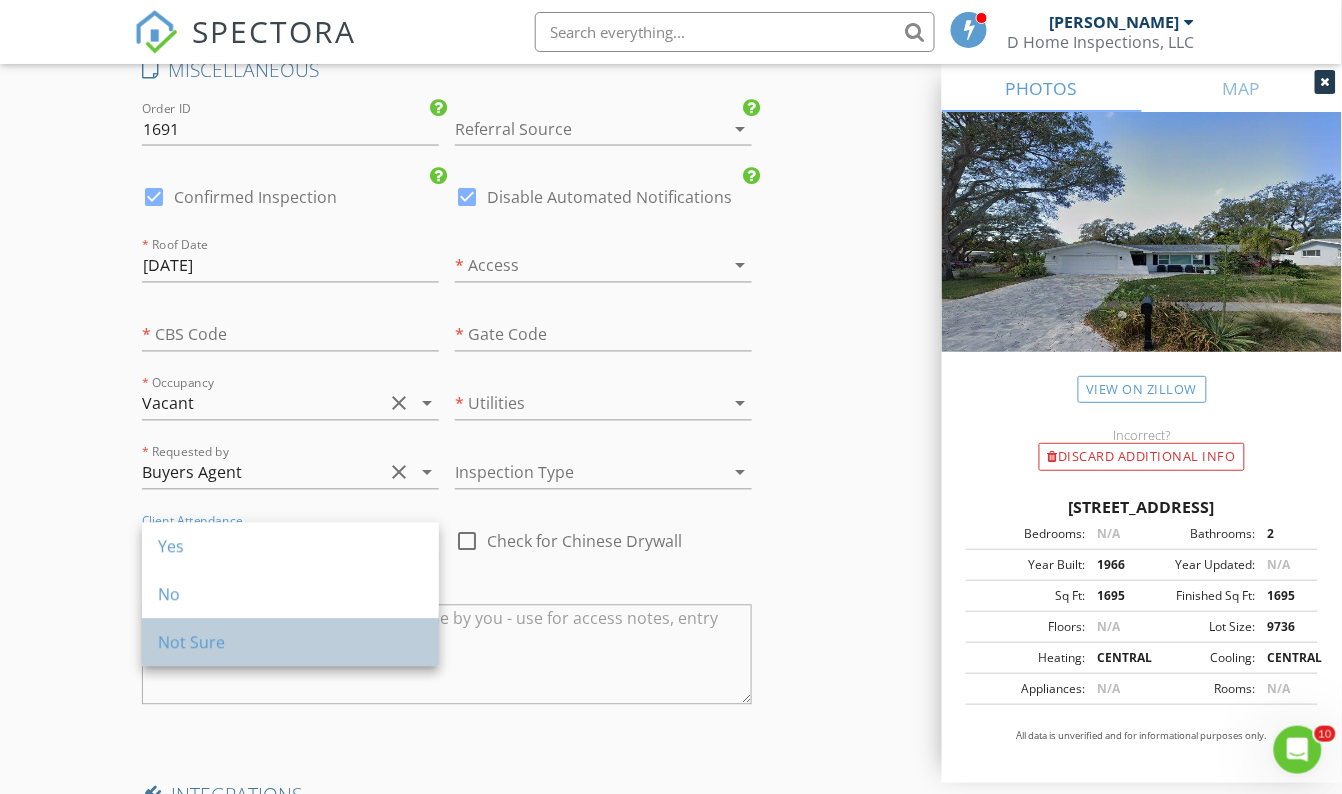 click on "Not Sure" at bounding box center (290, 643) 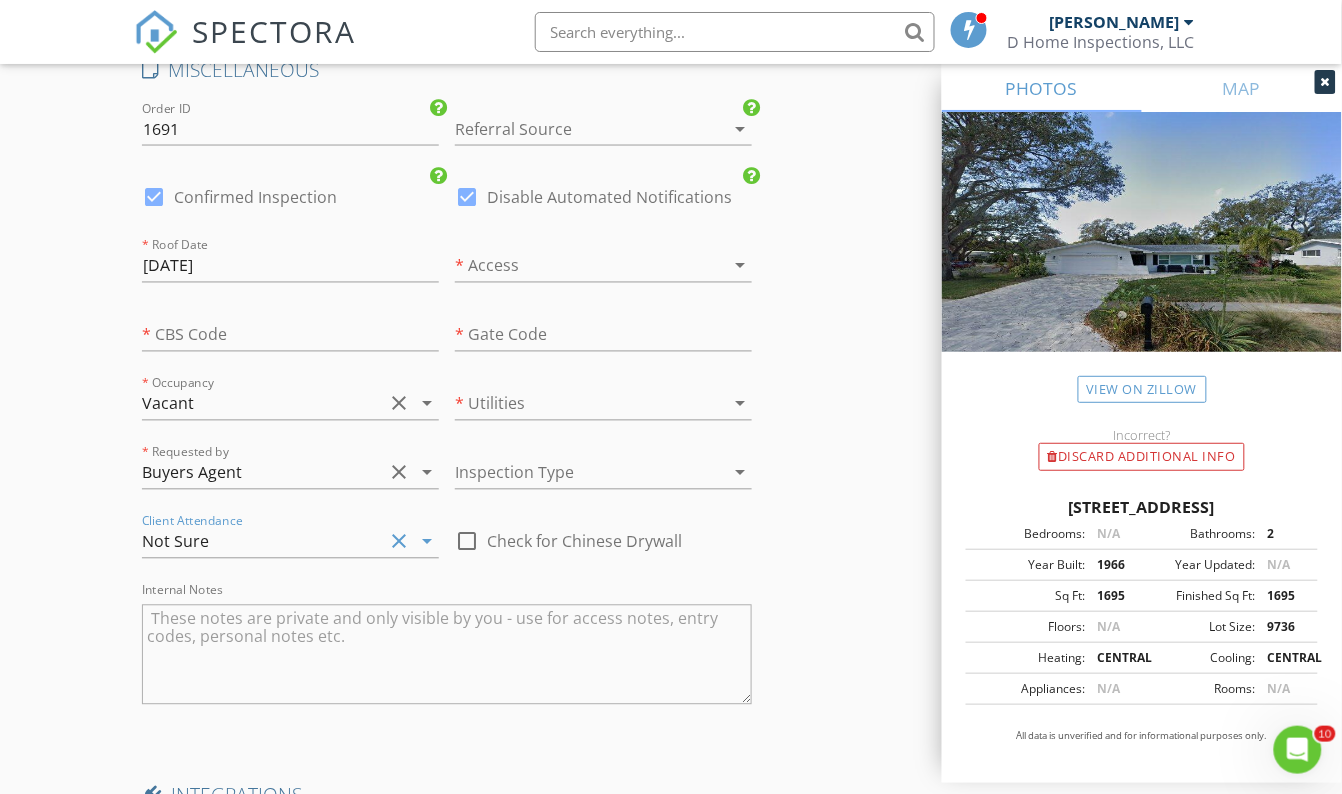 click at bounding box center [575, 473] 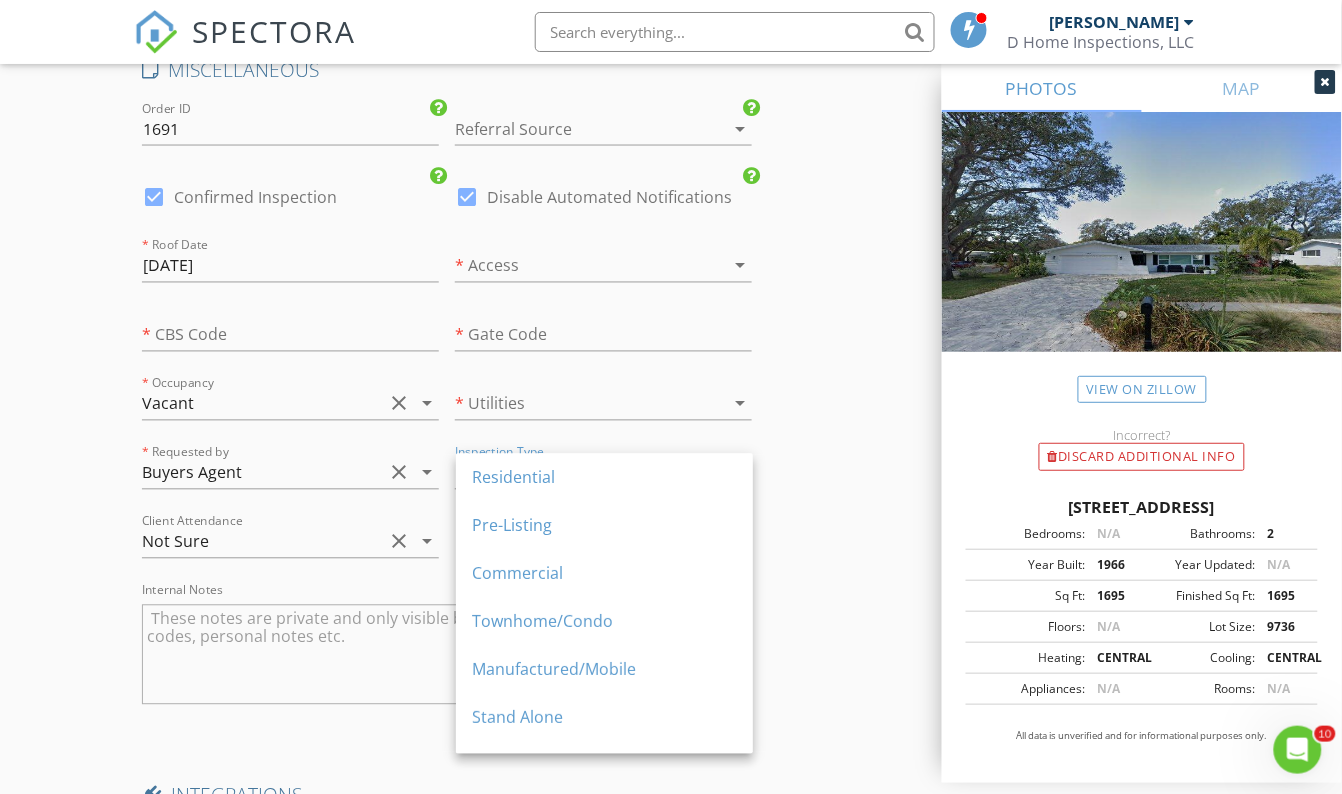click on "Residential" at bounding box center (604, 478) 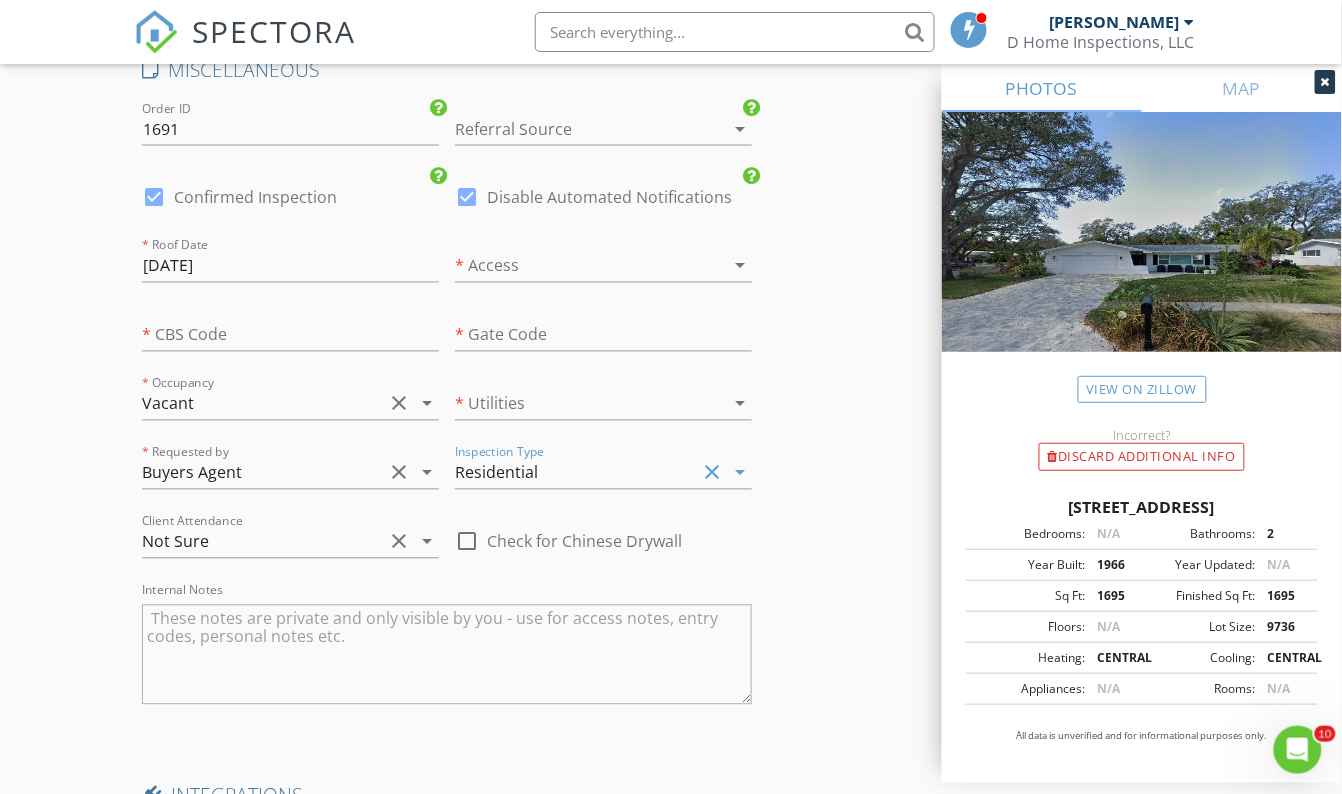 click at bounding box center (575, 404) 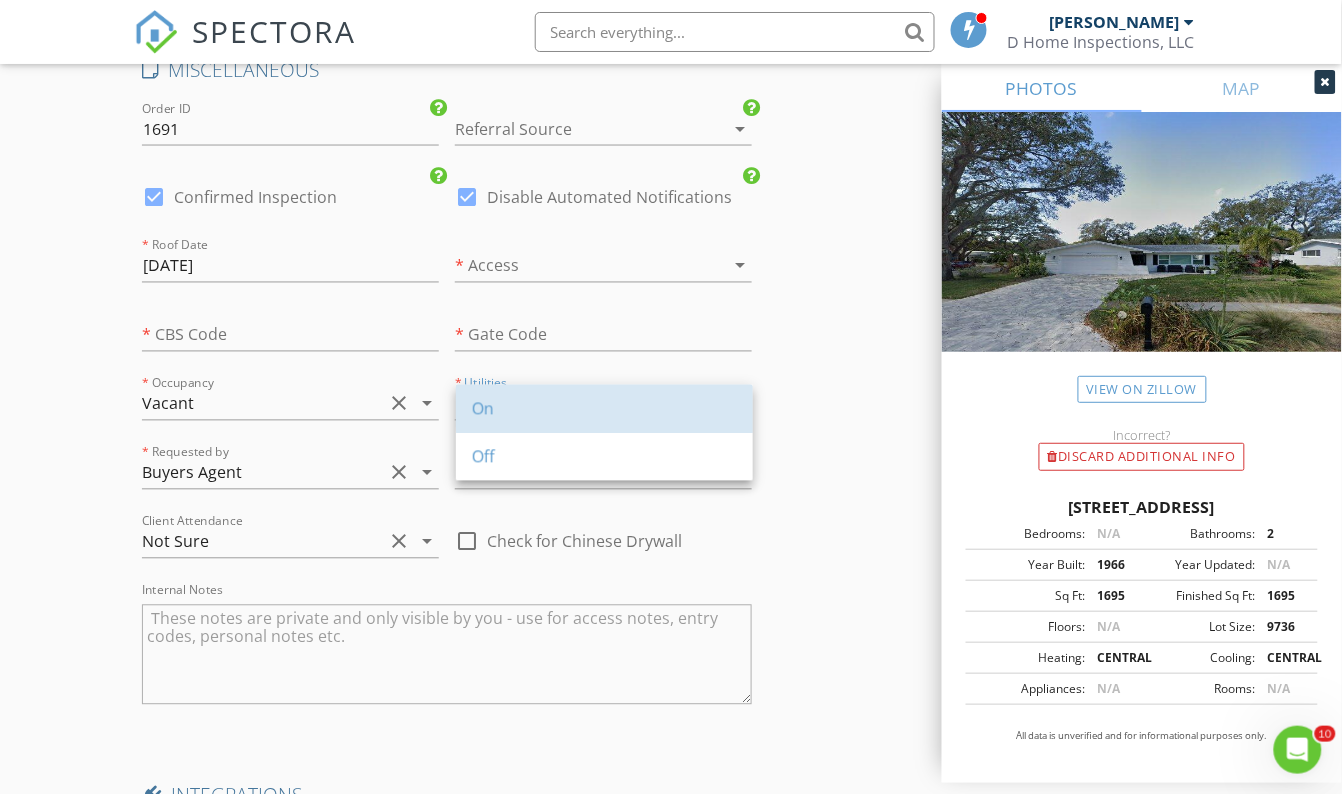 click on "On" at bounding box center (604, 409) 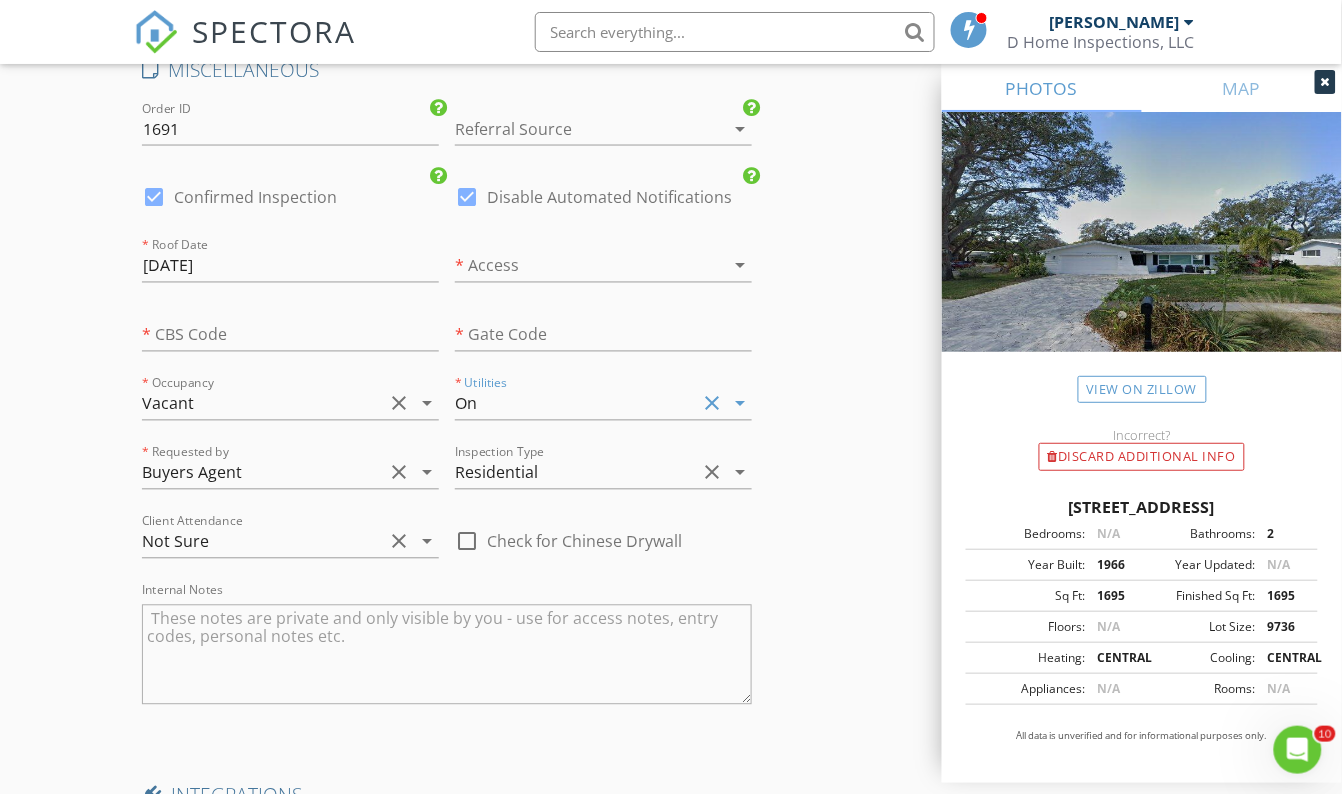 click at bounding box center (575, 266) 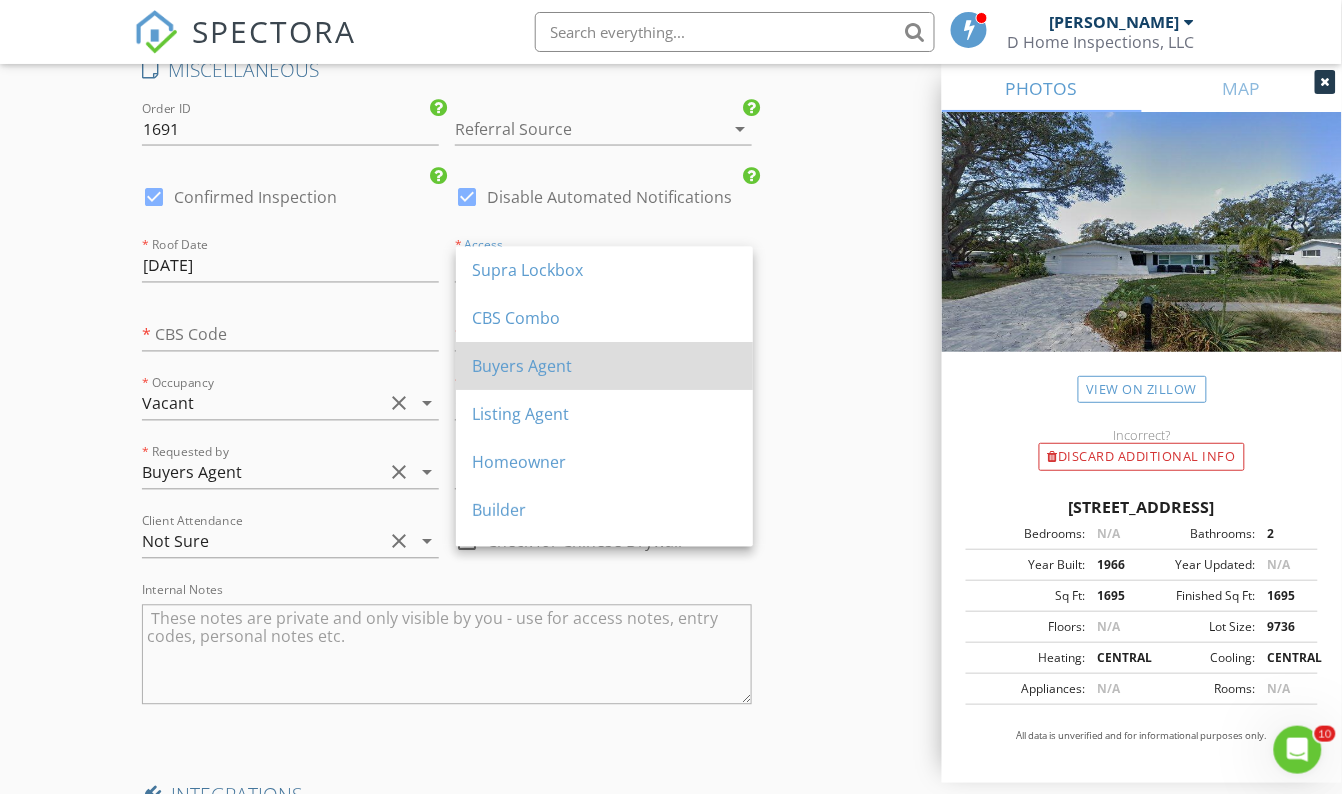 click on "Buyers Agent" at bounding box center (604, 367) 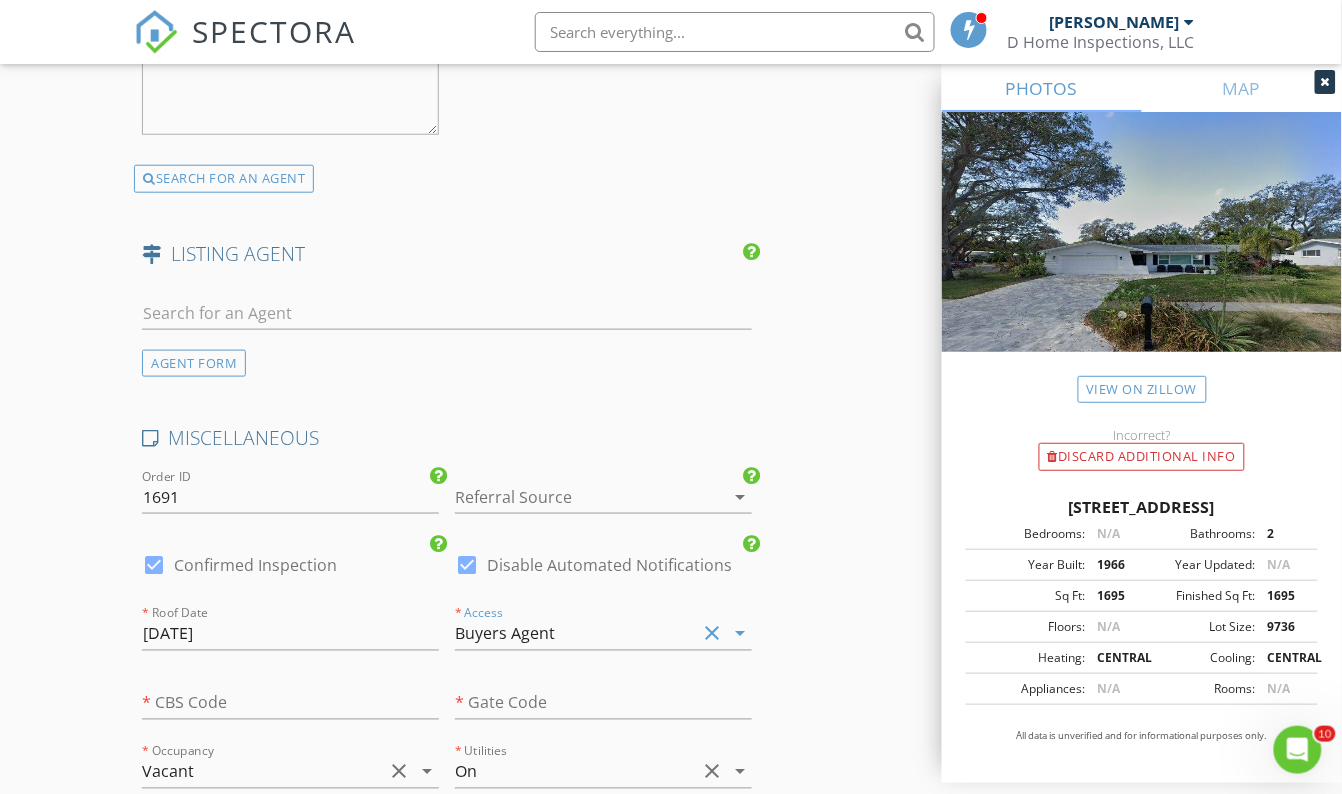 scroll, scrollTop: 4070, scrollLeft: 0, axis: vertical 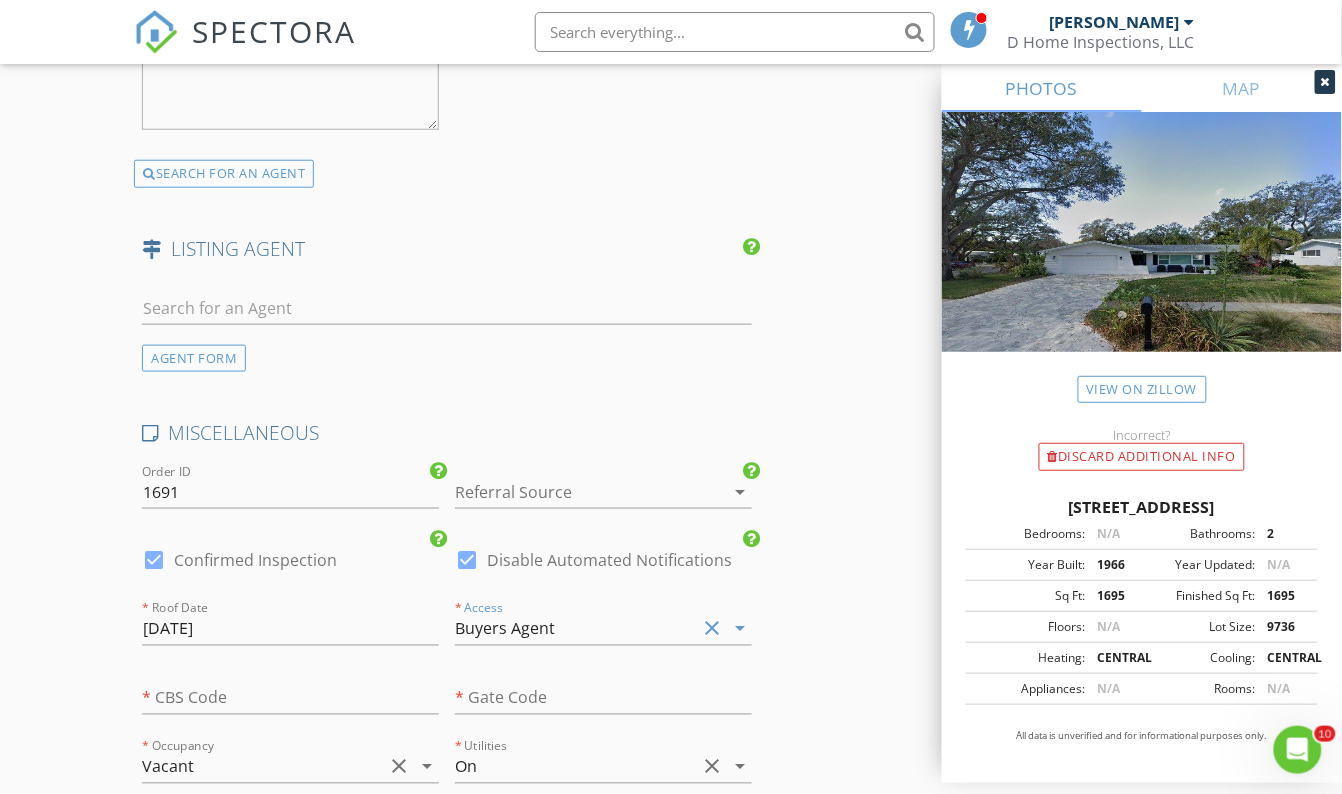 click at bounding box center (575, 492) 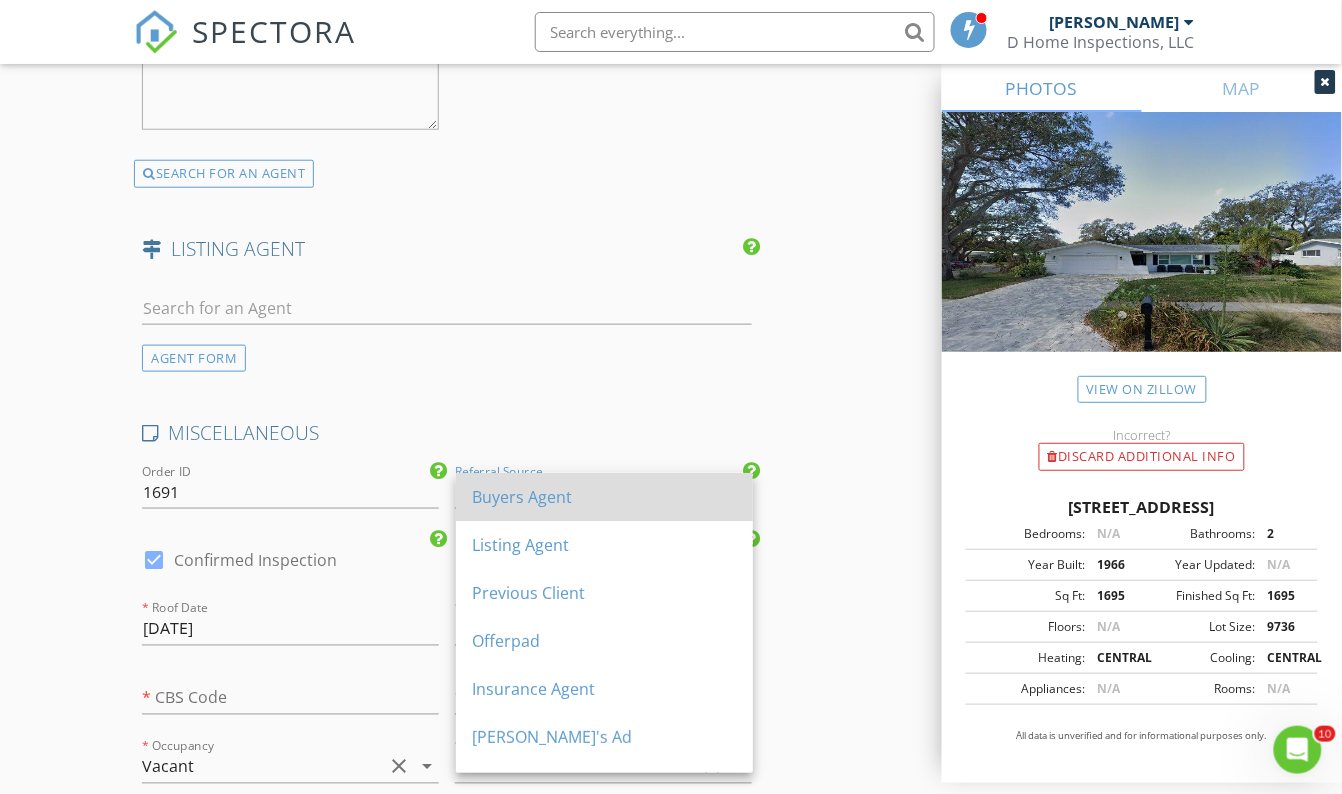 click on "Buyers Agent" at bounding box center [604, 497] 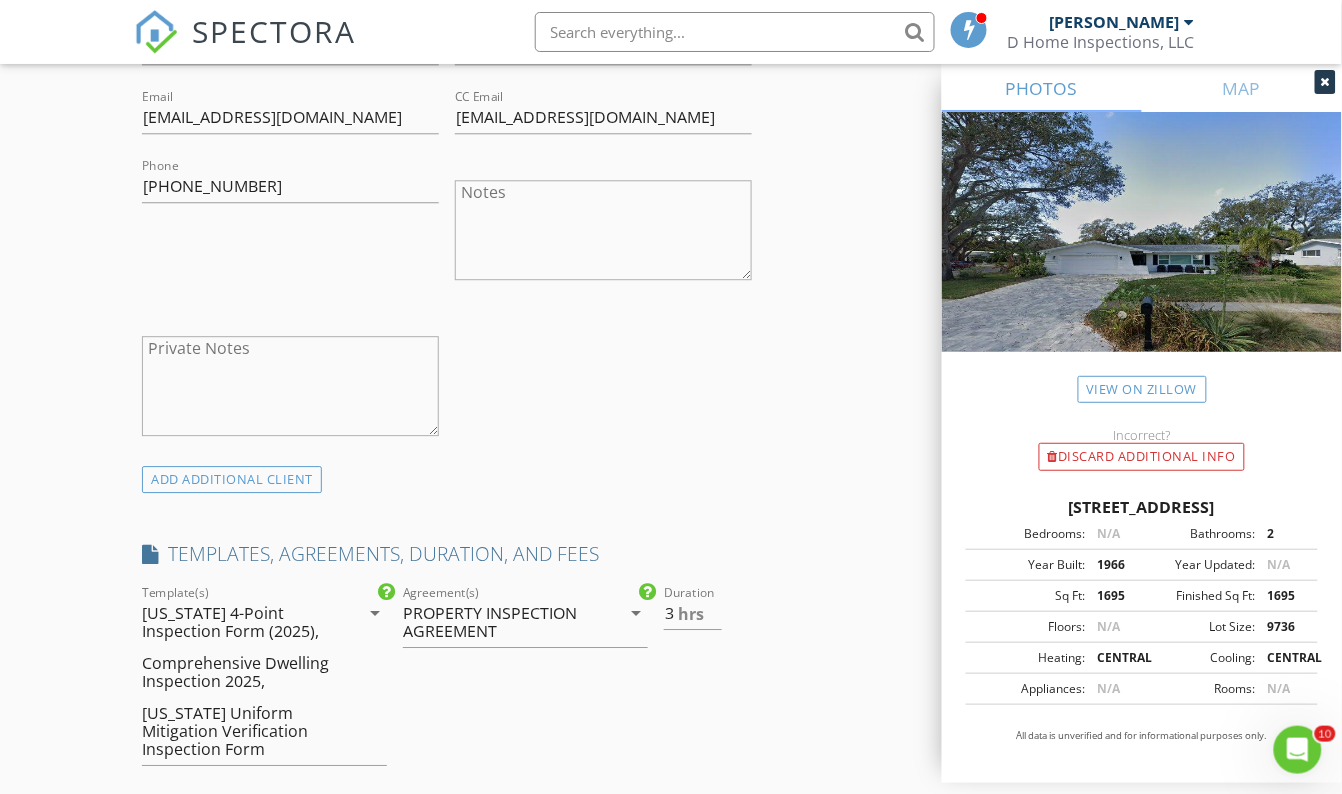 scroll, scrollTop: 1181, scrollLeft: 0, axis: vertical 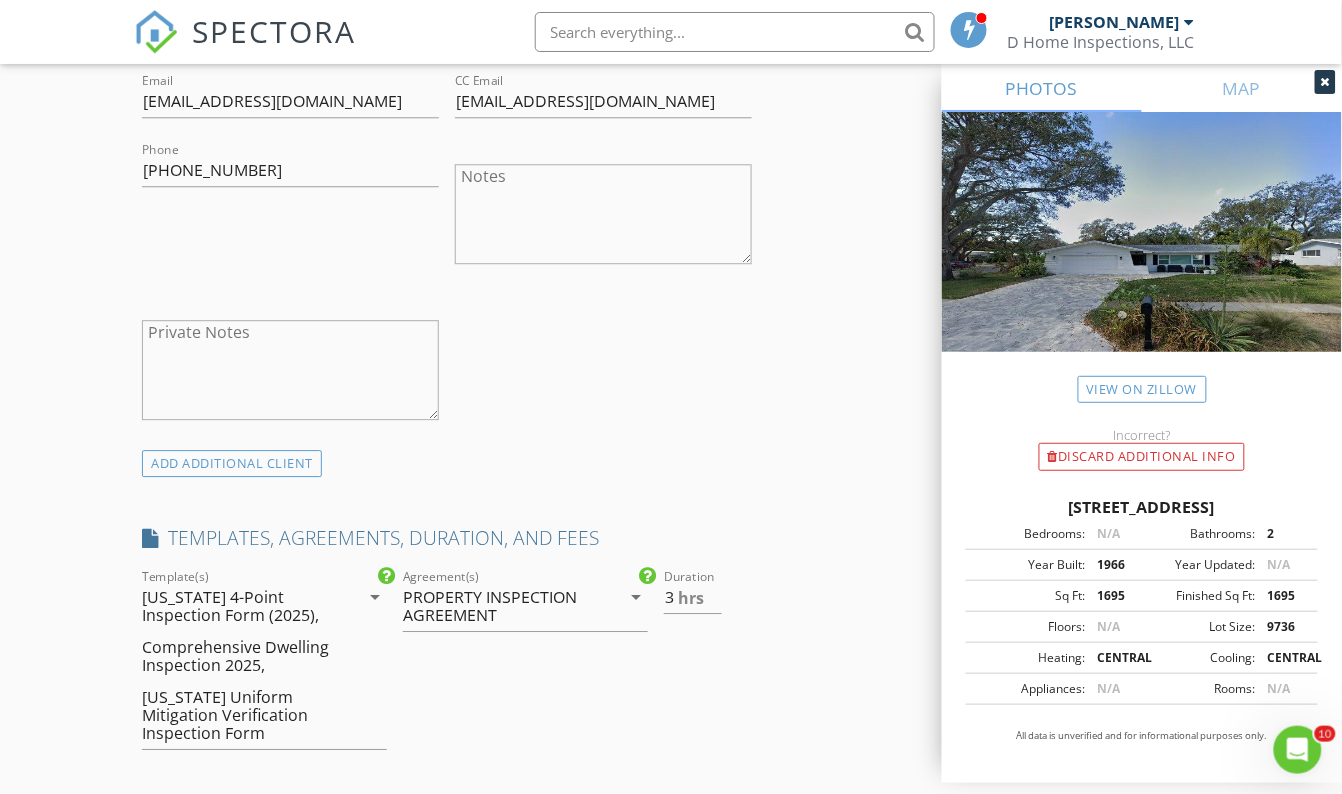 click on "Private Notes" at bounding box center (290, 370) 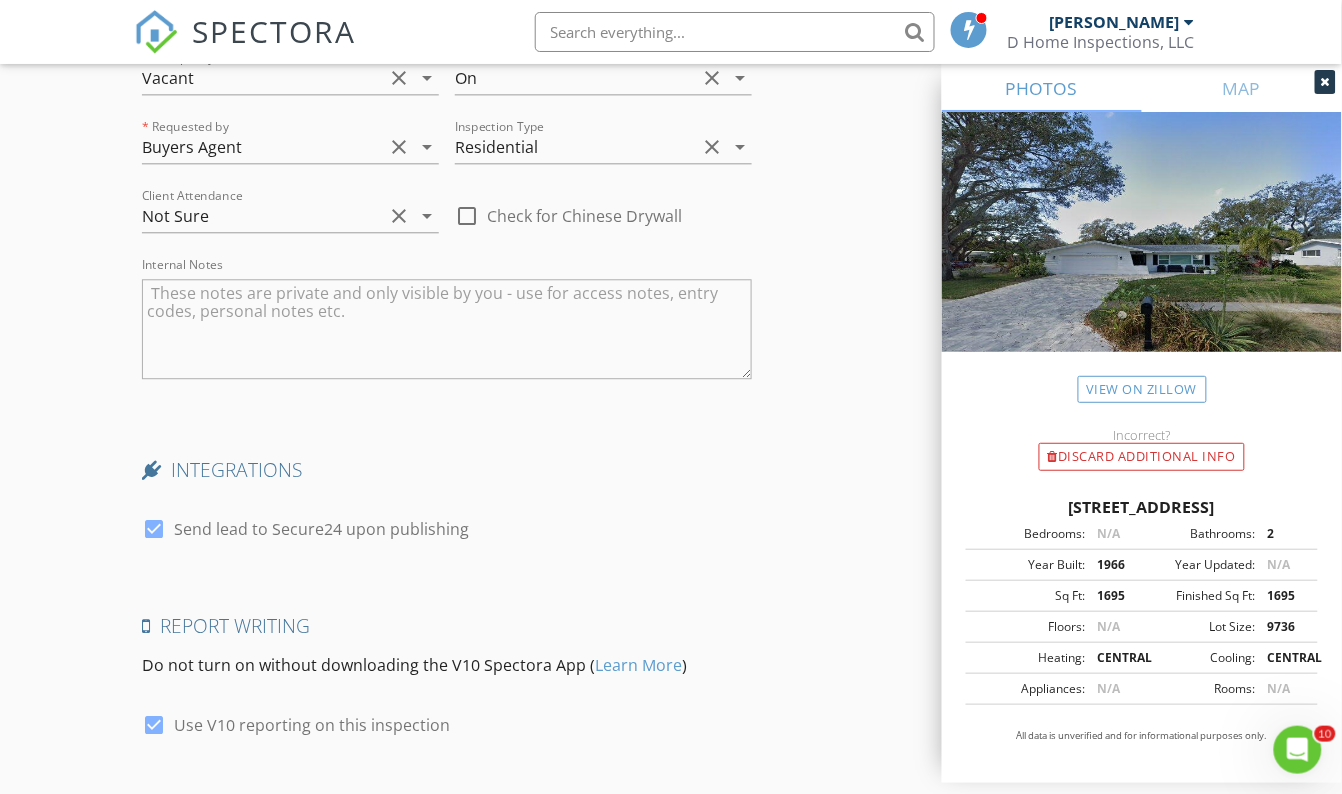 scroll, scrollTop: 4818, scrollLeft: 0, axis: vertical 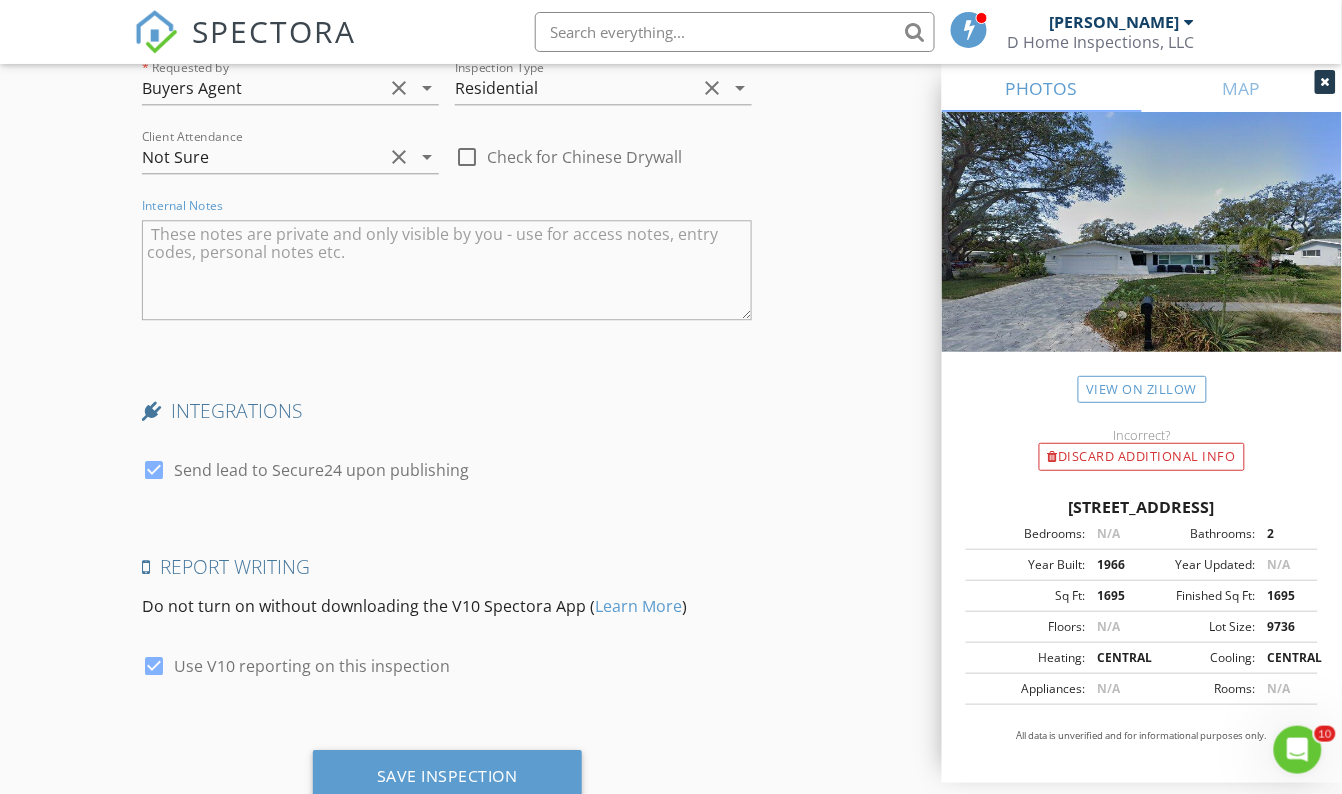 drag, startPoint x: 146, startPoint y: 233, endPoint x: 507, endPoint y: 231, distance: 361.00555 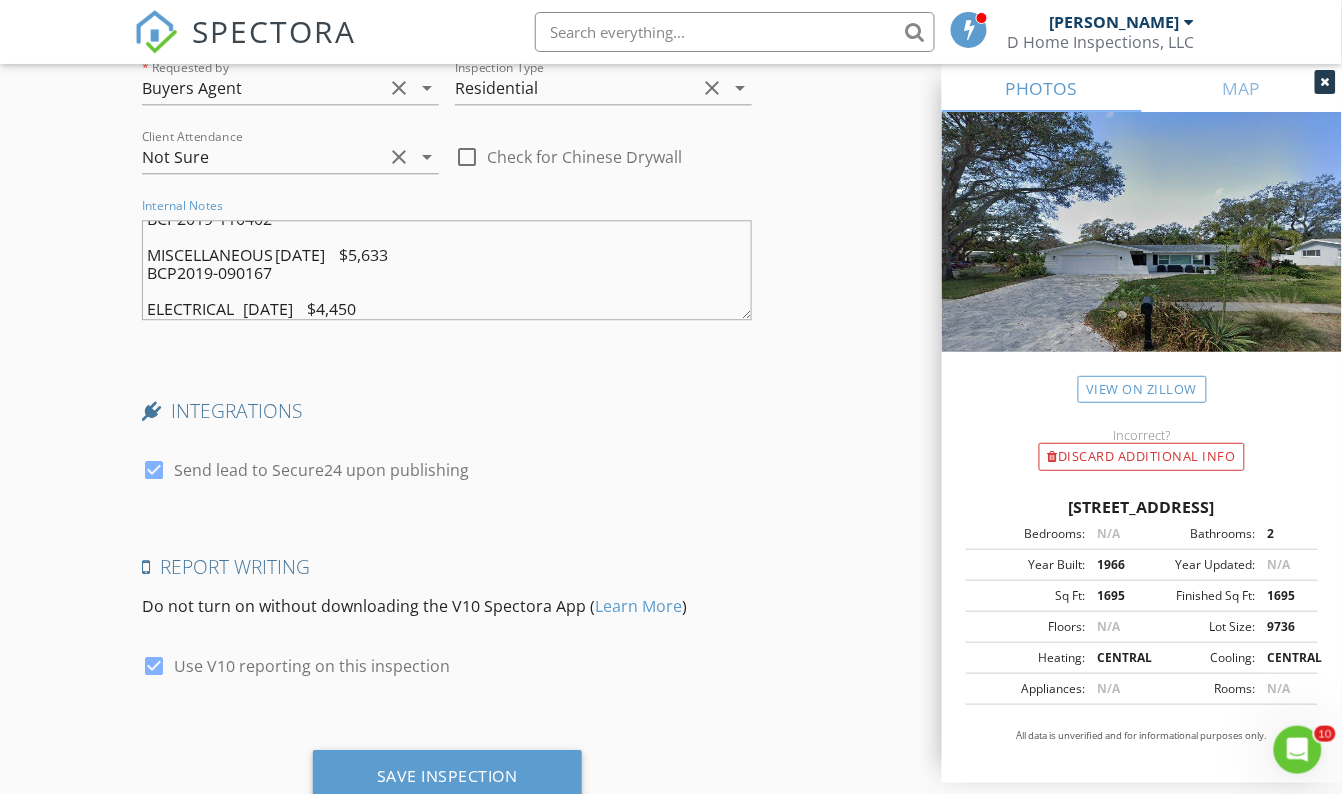 scroll, scrollTop: 465, scrollLeft: 0, axis: vertical 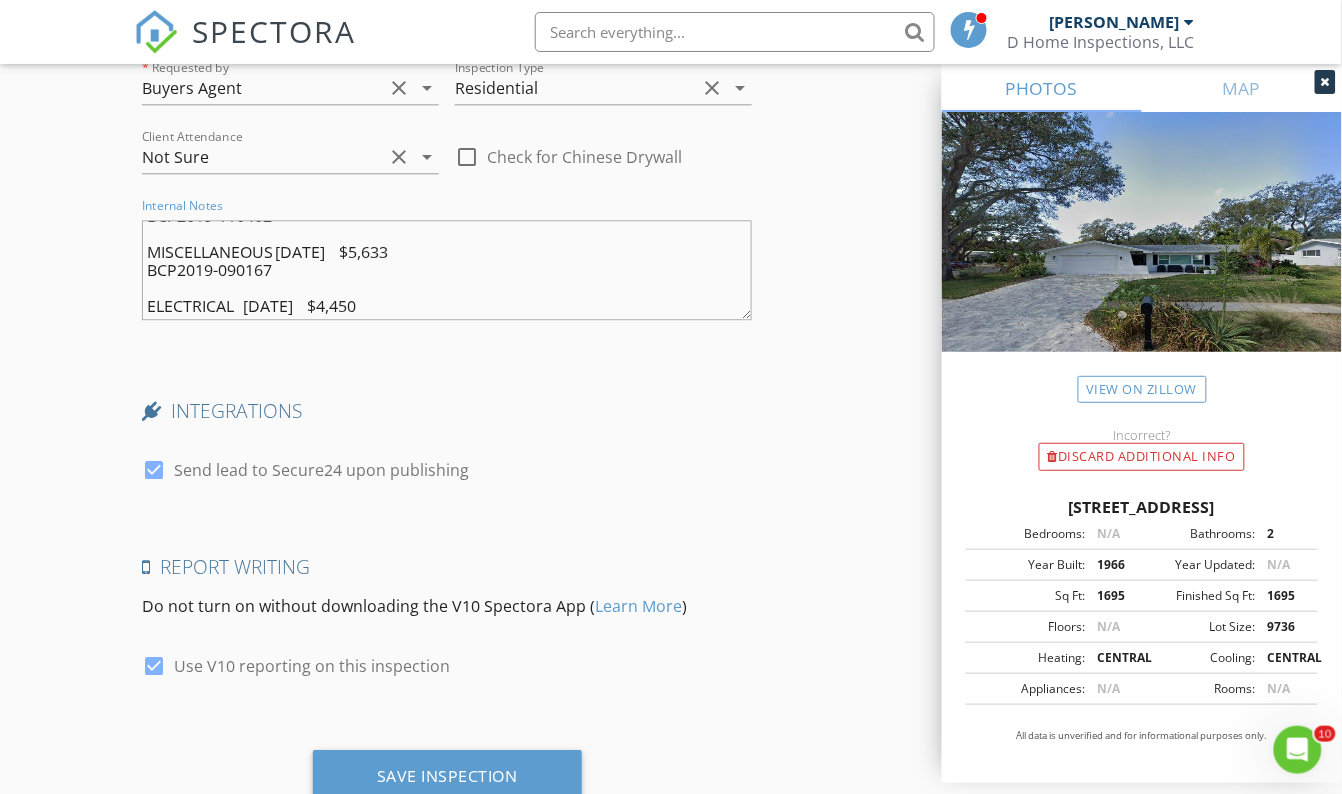 click on "BCP2025-041160
WINDOWS/DOORS	05/08/2025	$11,500
BCP2024-040420
HEAT/AIR	04/11/2024	$8,000
BCP2023-100353
CONC PAVE/DRIVEWAY	12/26/2023	$17,850
BCP2022-100372
WINDOWS/DOORS	10/14/2022	$27,135
BCP2020-100464
ELECTRICAL	10/15/2020	$1,294
BCP2020-040336
FENCE	04/22/2020	$1,400
BCP2019-090167A
MISCELLANEOUS	04/13/2020	$2,225
BCP2020-010403
POOL	01/27/2020	$49,690
BCP2019-110402
MISCELLANEOUS	11/14/2019	$5,633
BCP2019-090167
ELECTRICAL	09/06/2019	$4,450" at bounding box center [447, 270] 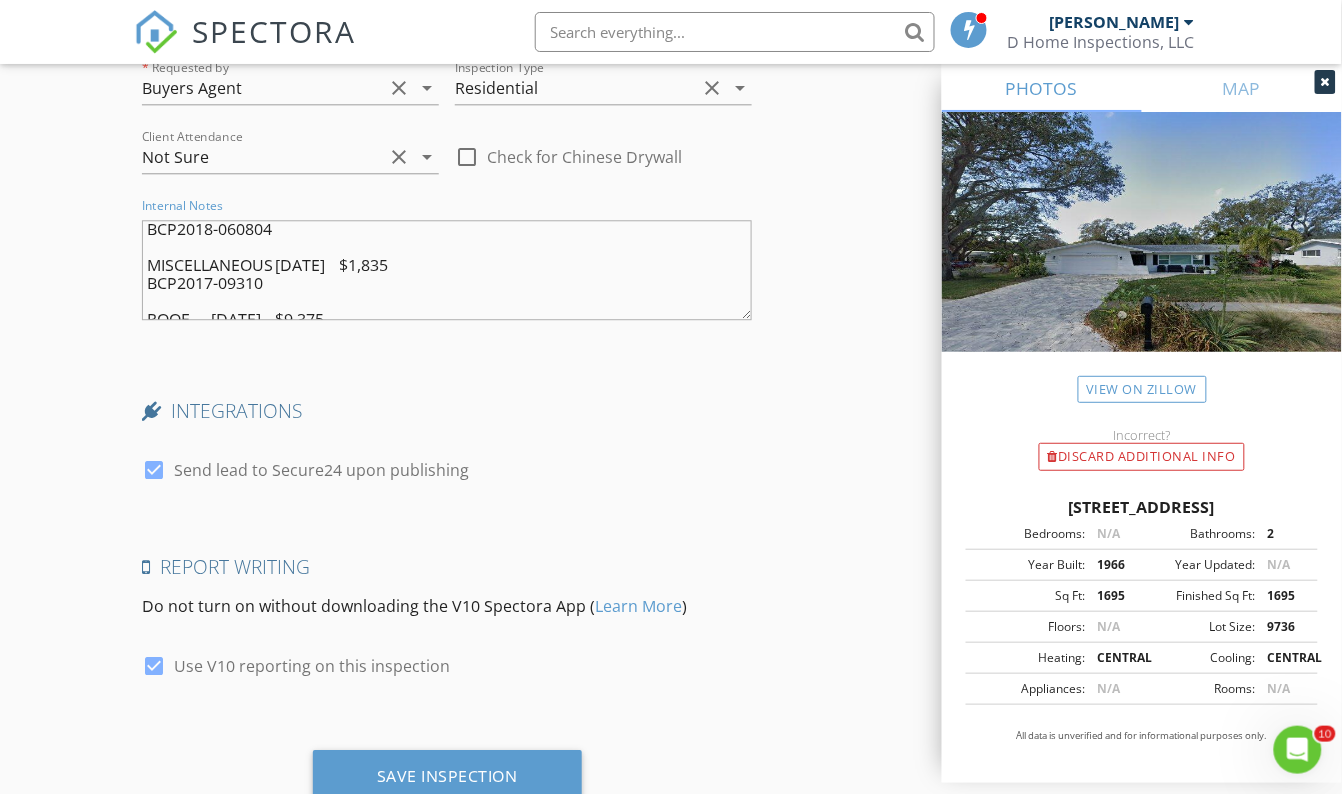 scroll, scrollTop: 575, scrollLeft: 0, axis: vertical 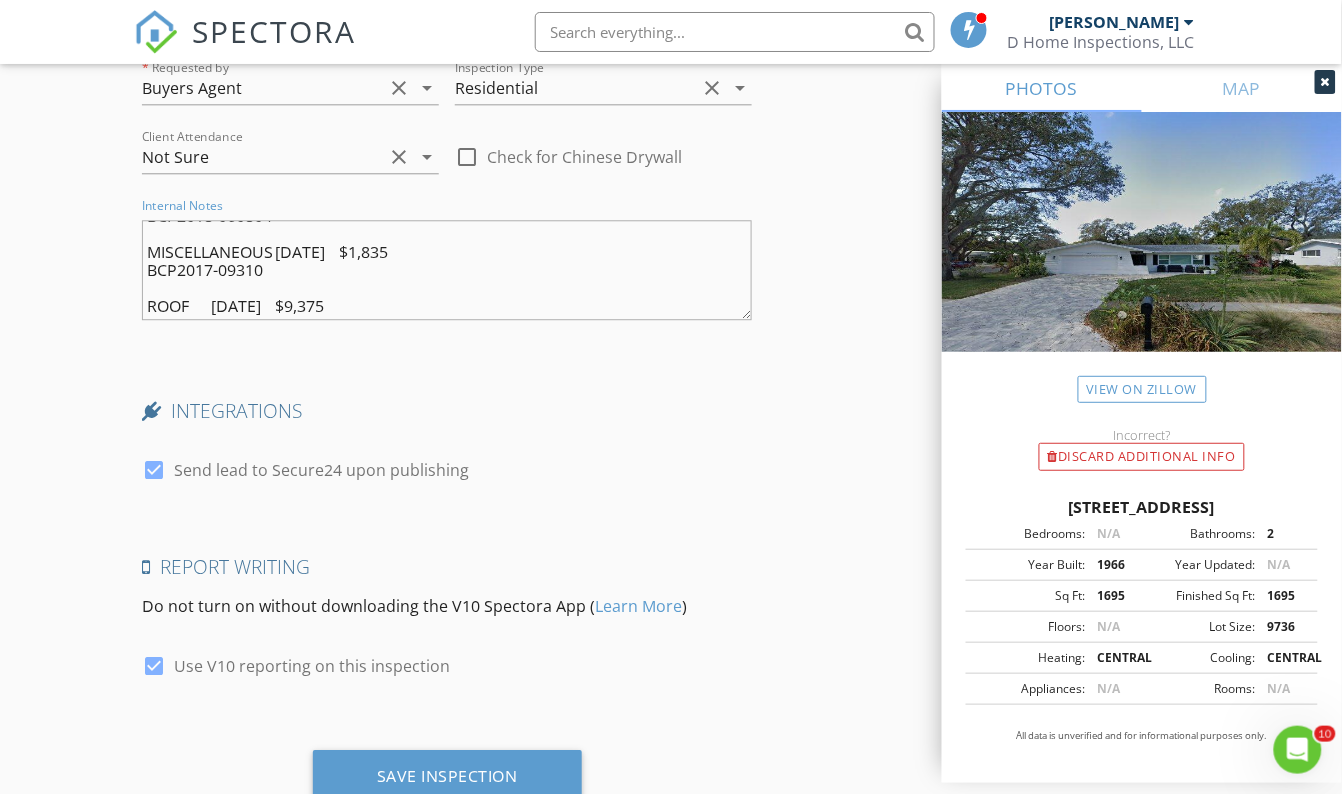 type on "BCP2025-041160
WINDOWS/DOORS	[DATE]	$11,500
BCP2024-040420
HEAT/AIR	[DATE]	$8,000
BCP2023-100353
CONC PAVE/DRIVEWAY	[DATE]	$17,850
BCP2022-100372
WINDOWS/DOORS	[DATE]	$27,135
BCP2020-100464
ELECTRICAL	[DATE]	$1,294
BCP2020-040336
FENCE	[DATE]	$1,400
BCP2019-090167A
MISCELLANEOUS	[DATE]	$2,225
BCP2020-010403
POOL	[DATE]	$49,690
BCP2019-110402
MISCELLANEOUS	[DATE]	$5,633
BCP2019-090167
ELECTRICAL	[DATE]	$4,450
BCP2018-060804
MISCELLANEOUS	[DATE]	$1,835
BCP2017-09310
ROOF	[DATE]	$9,375" 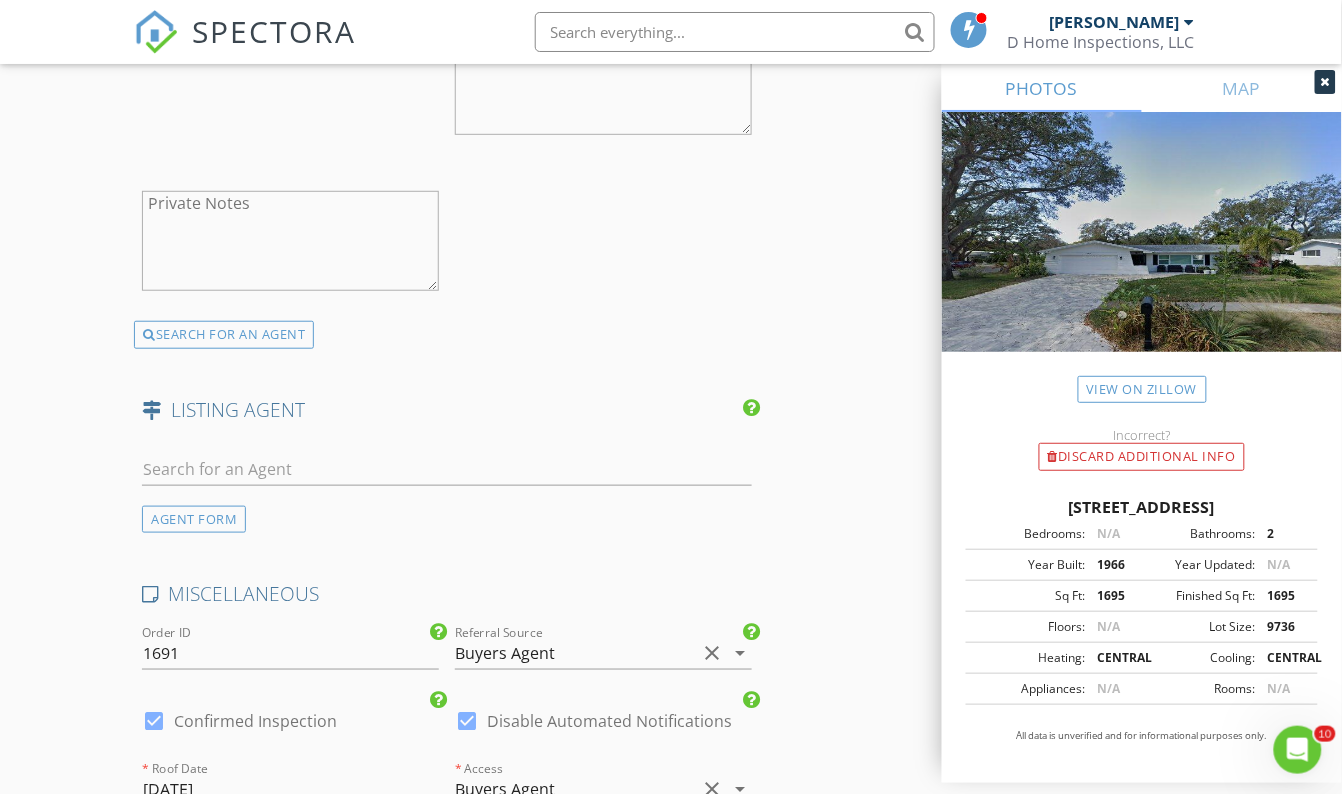 scroll, scrollTop: 4000, scrollLeft: 0, axis: vertical 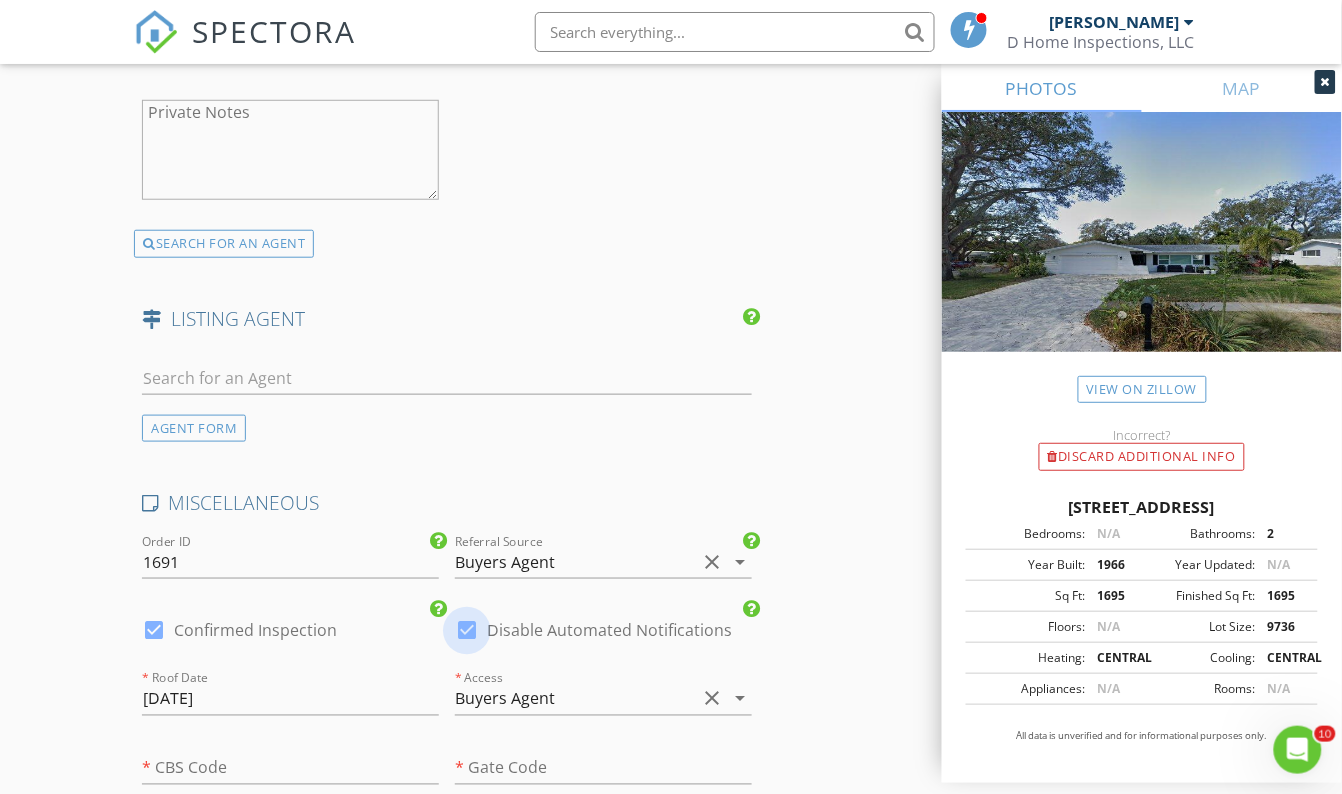 click at bounding box center [467, 631] 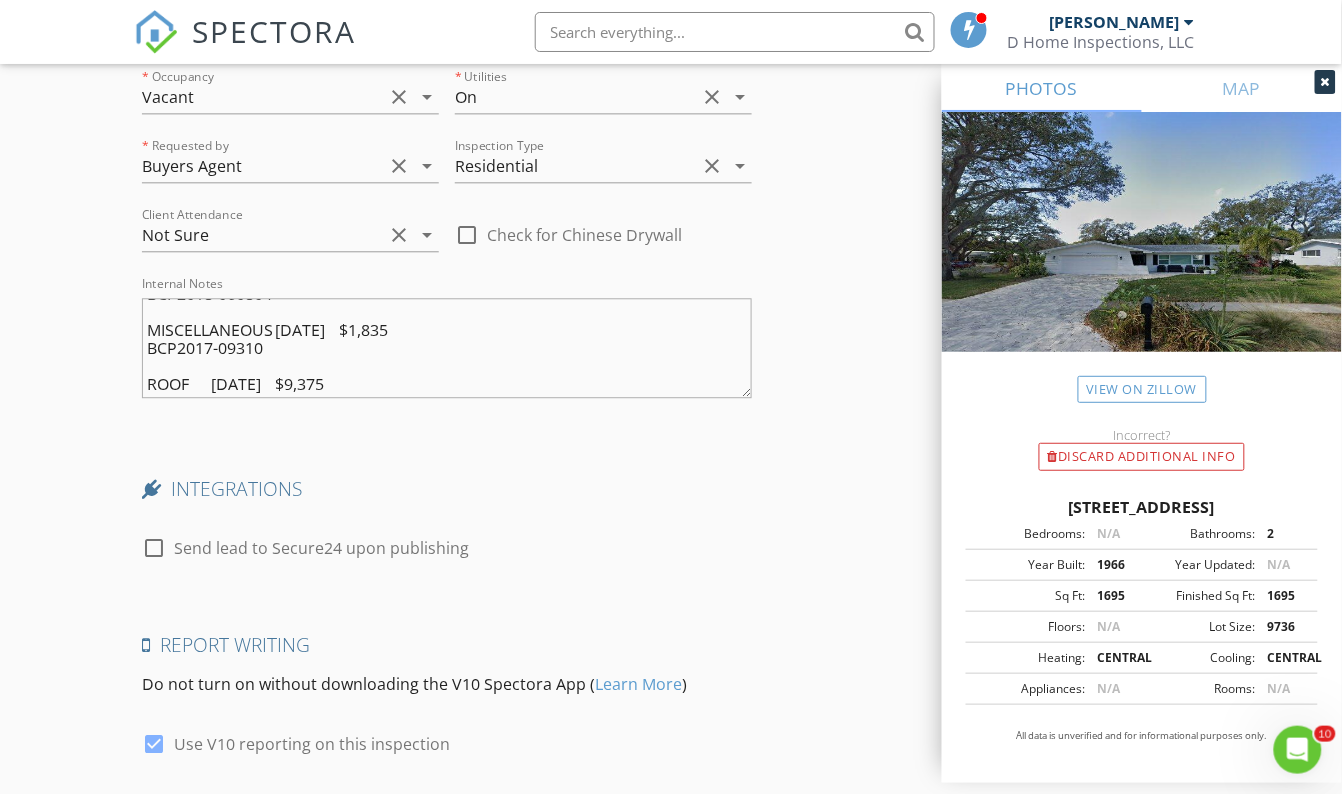 scroll, scrollTop: 4887, scrollLeft: 0, axis: vertical 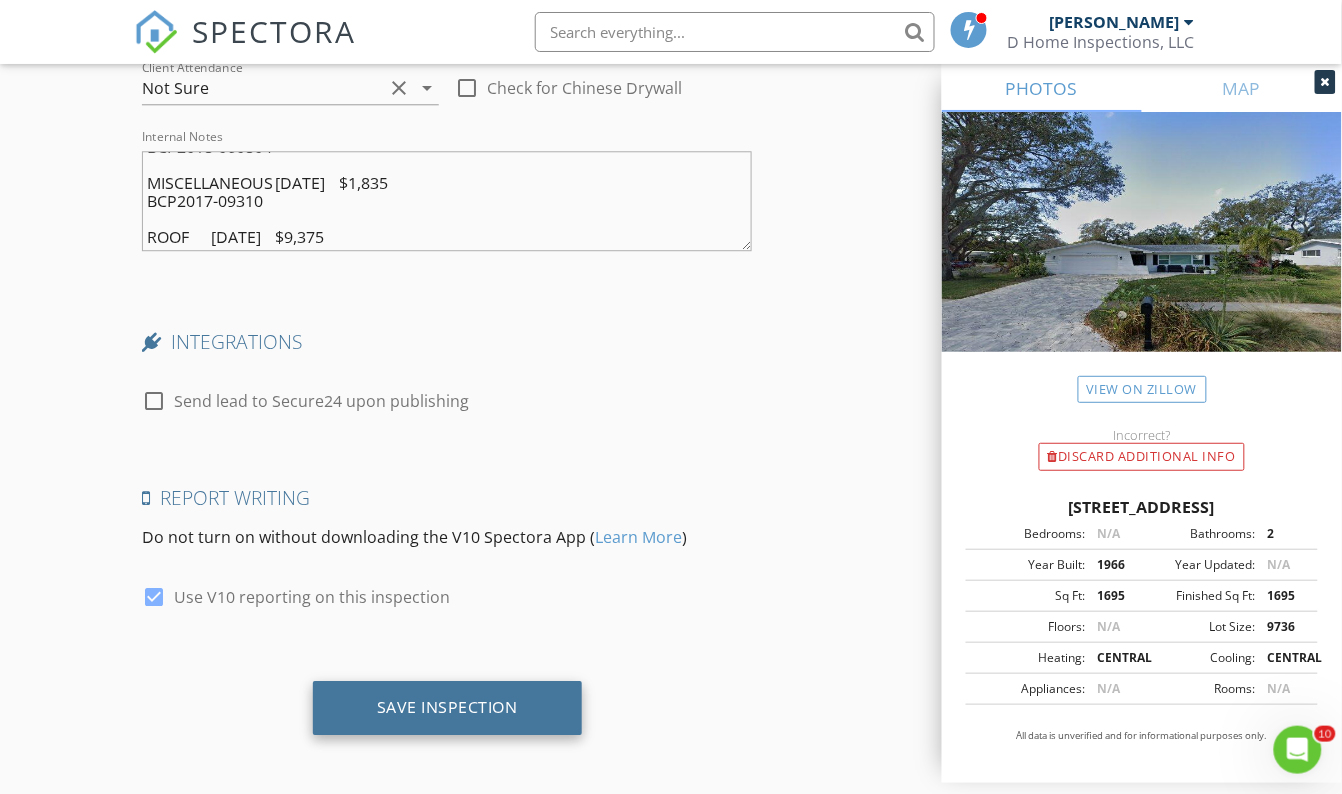 click on "Save Inspection" at bounding box center [447, 707] 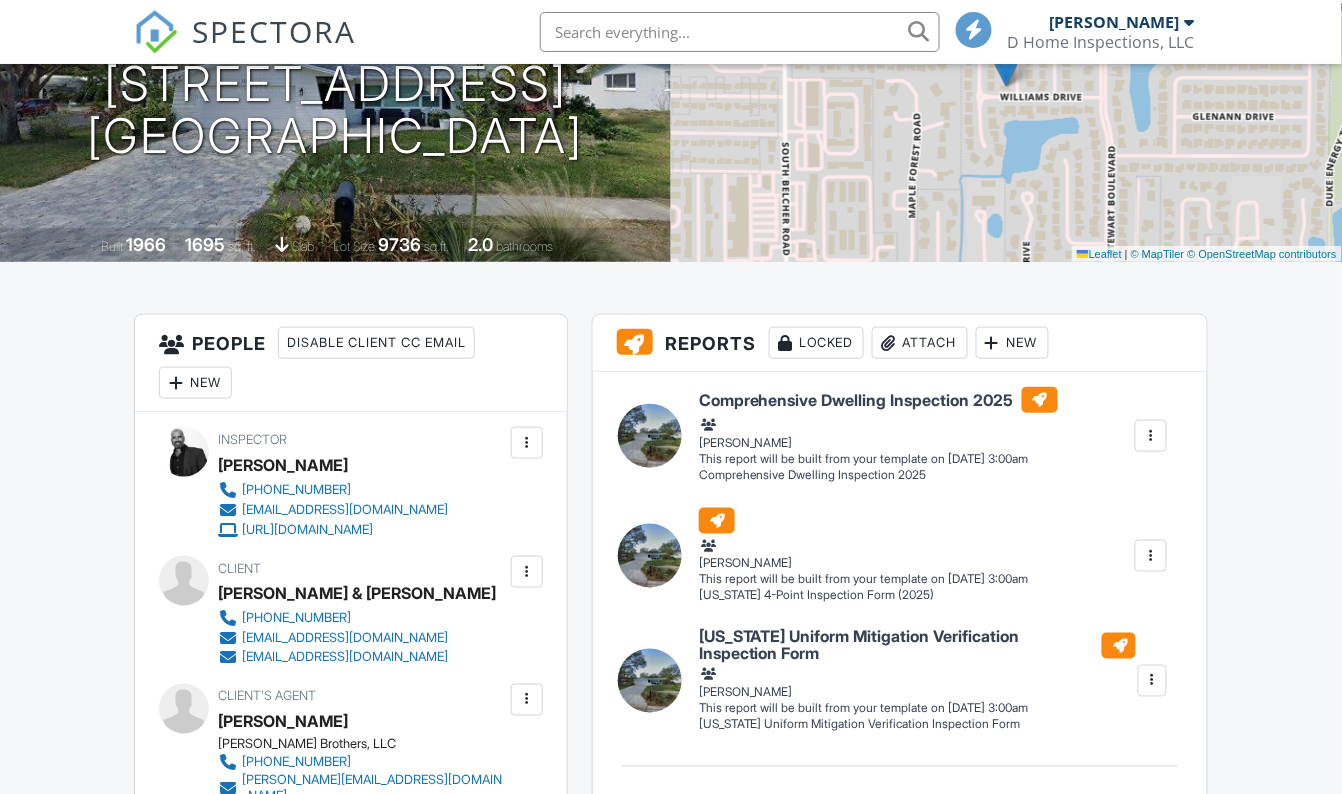 scroll, scrollTop: 0, scrollLeft: 0, axis: both 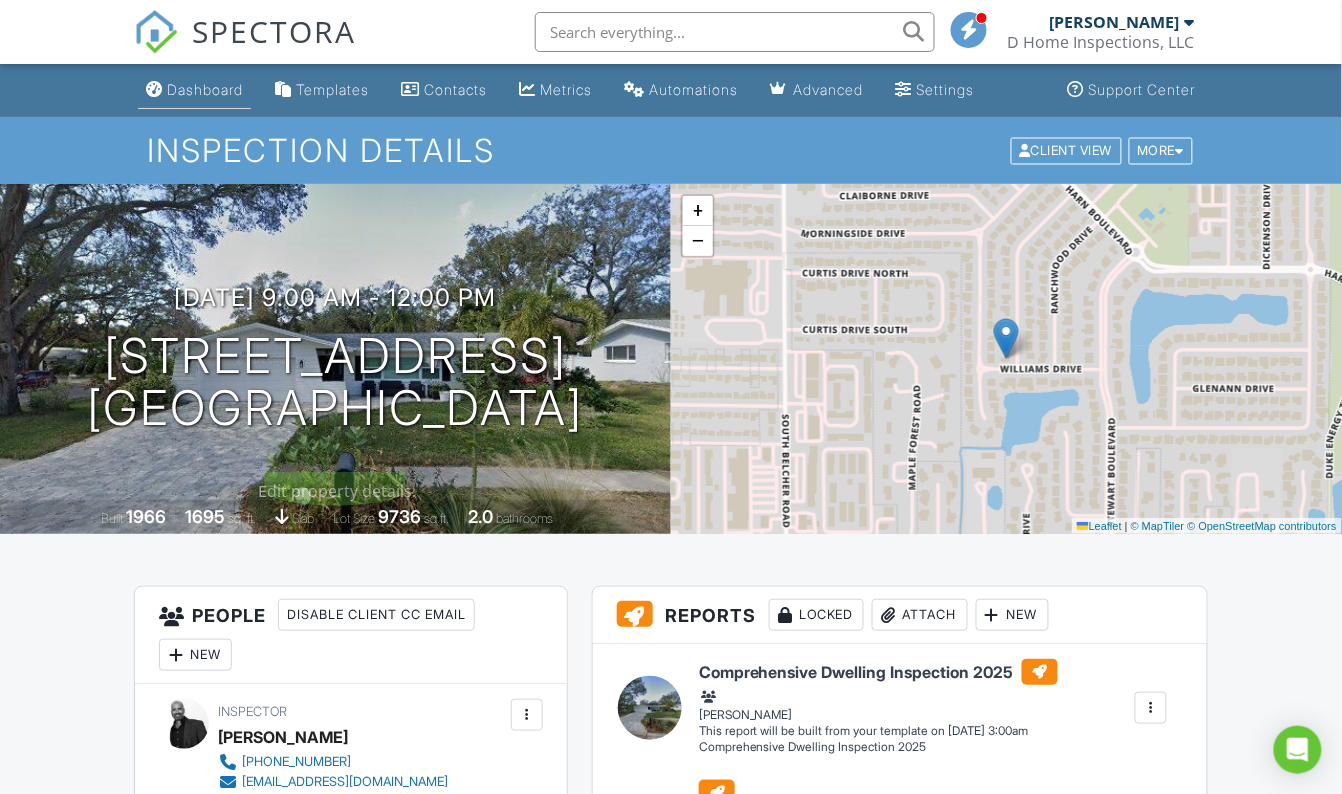 click on "Dashboard" at bounding box center [205, 89] 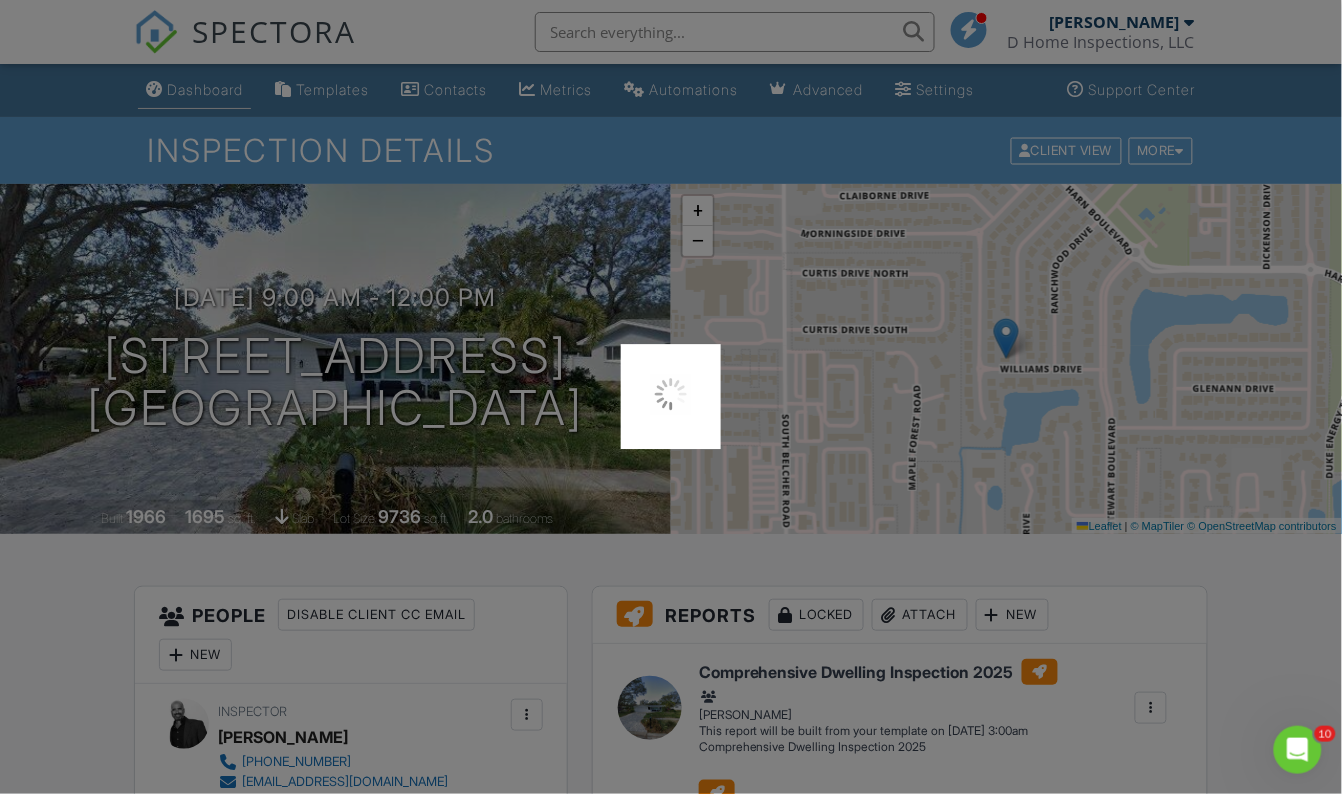 scroll, scrollTop: 0, scrollLeft: 0, axis: both 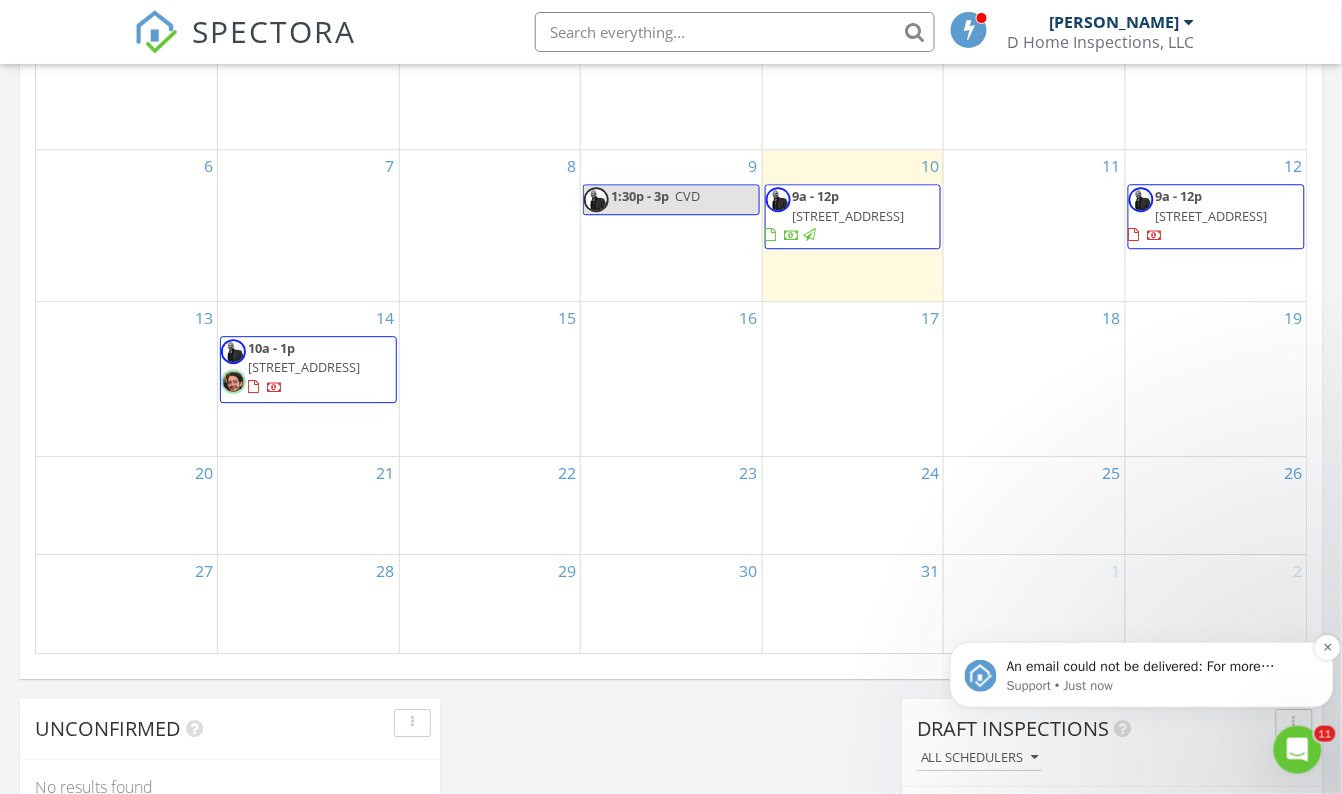 click on "An email could not be delivered:  For more information, view Why emails don't get delivered (Support Article)" at bounding box center (1157, 666) 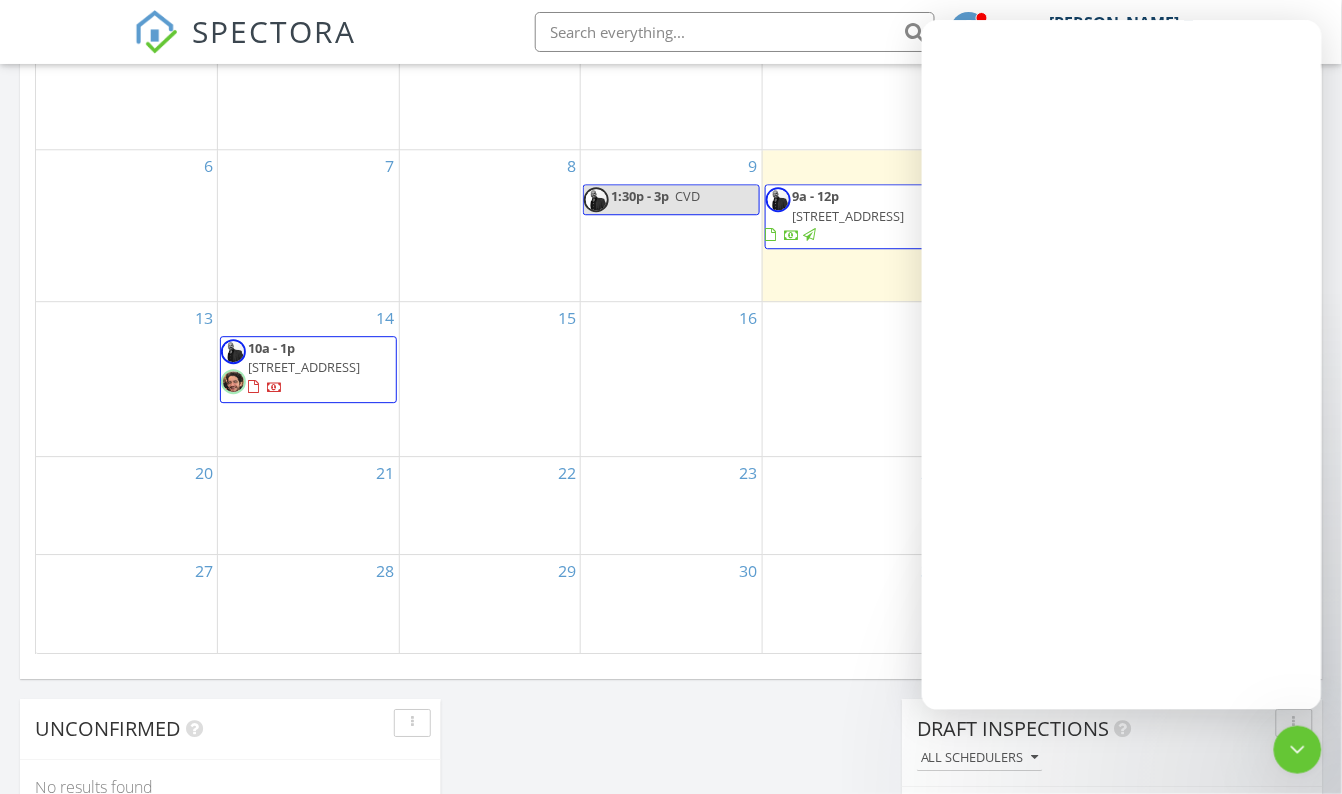 scroll, scrollTop: 0, scrollLeft: 0, axis: both 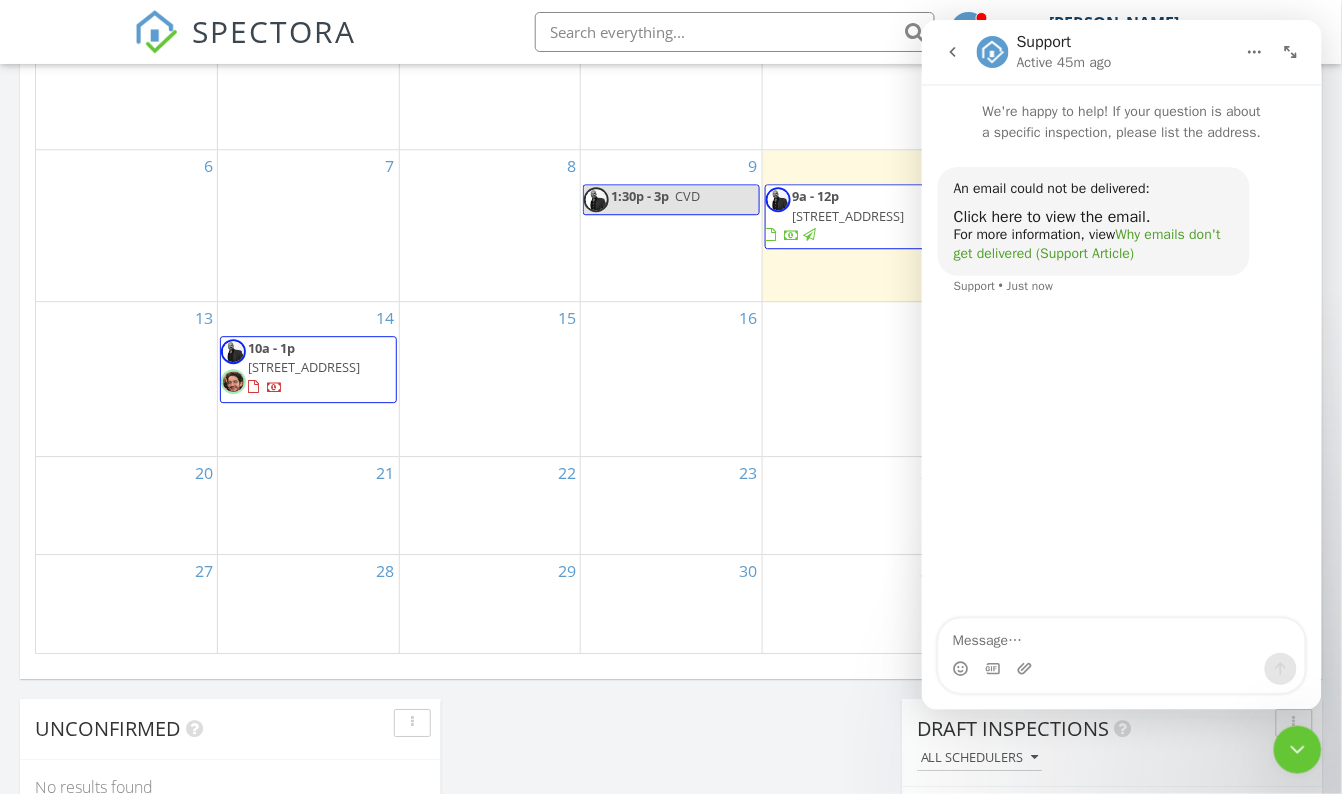 click on "Why emails don't get delivered (Support Article)" at bounding box center (1086, 243) 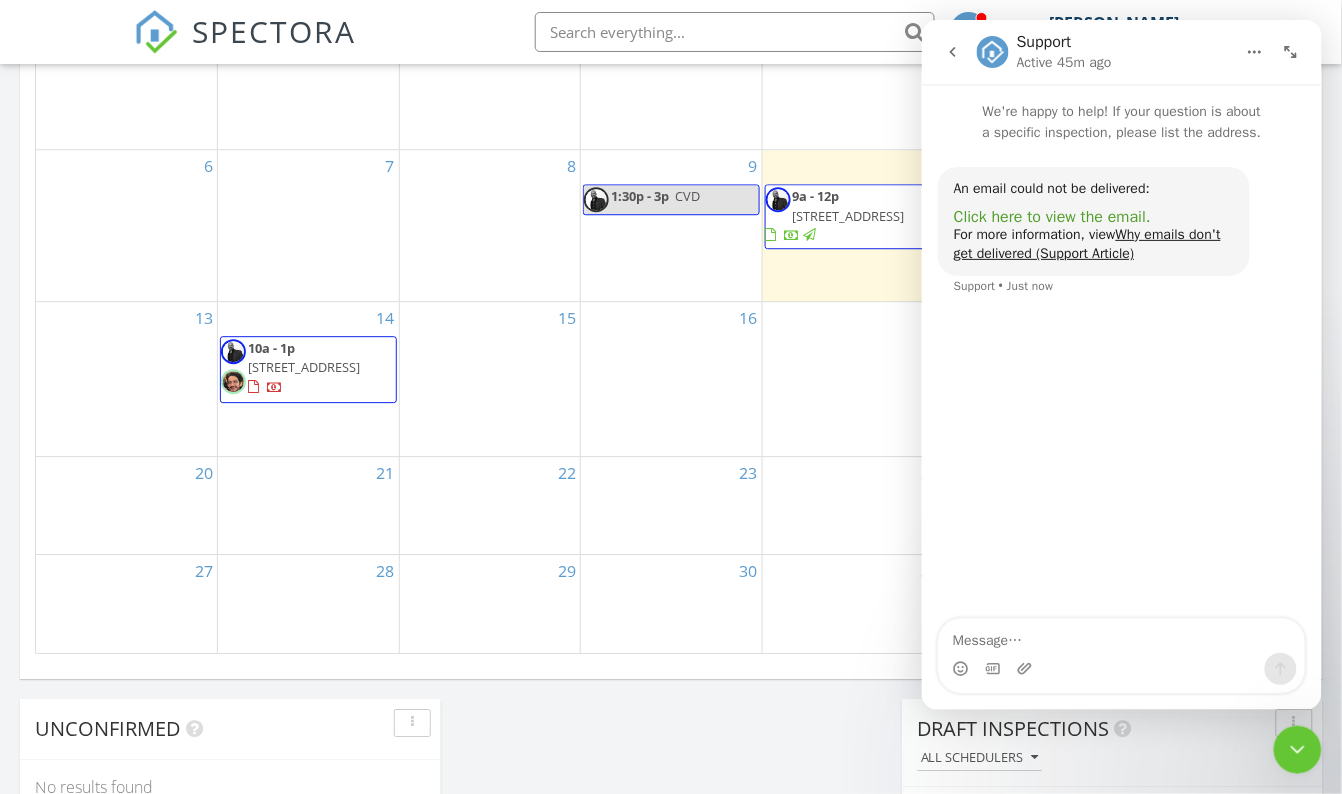 click on "Click here to view the email." at bounding box center (1051, 216) 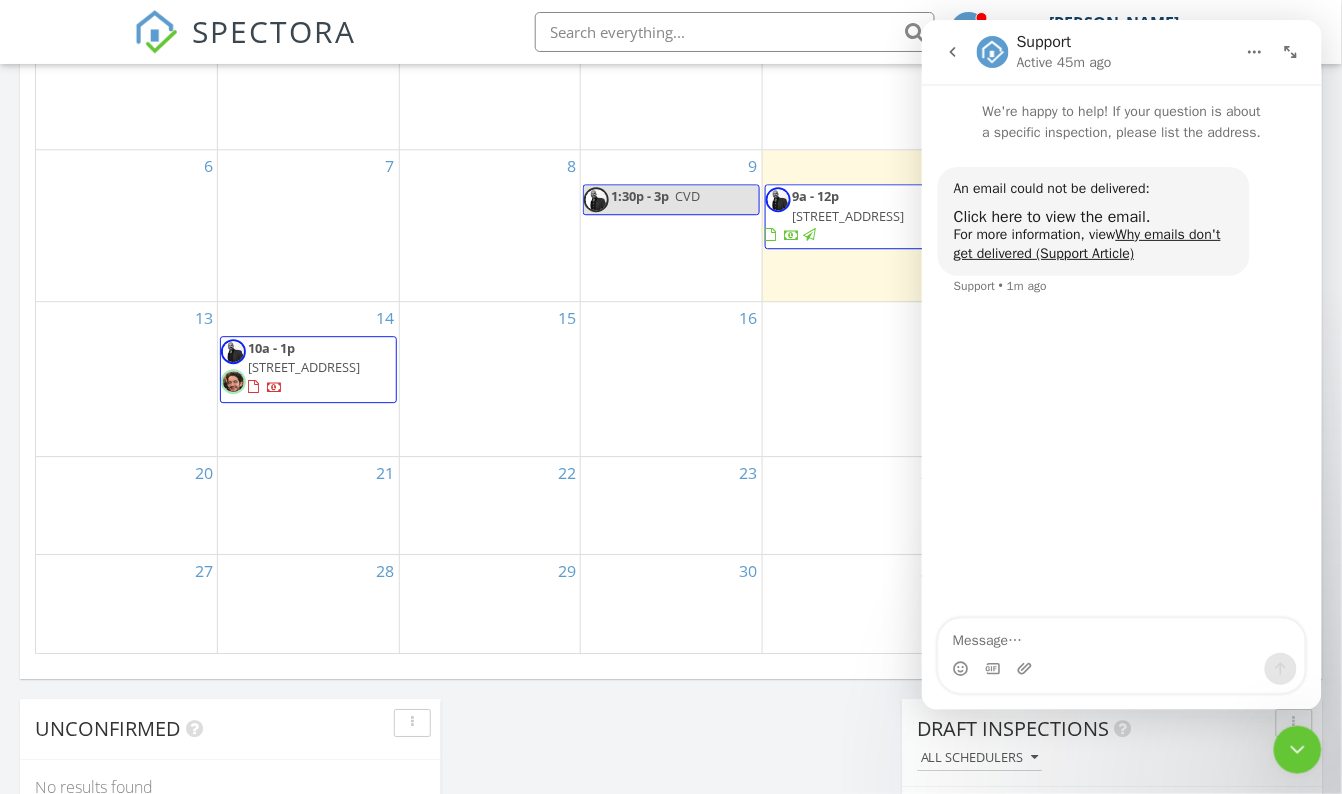 scroll, scrollTop: 1090, scrollLeft: 0, axis: vertical 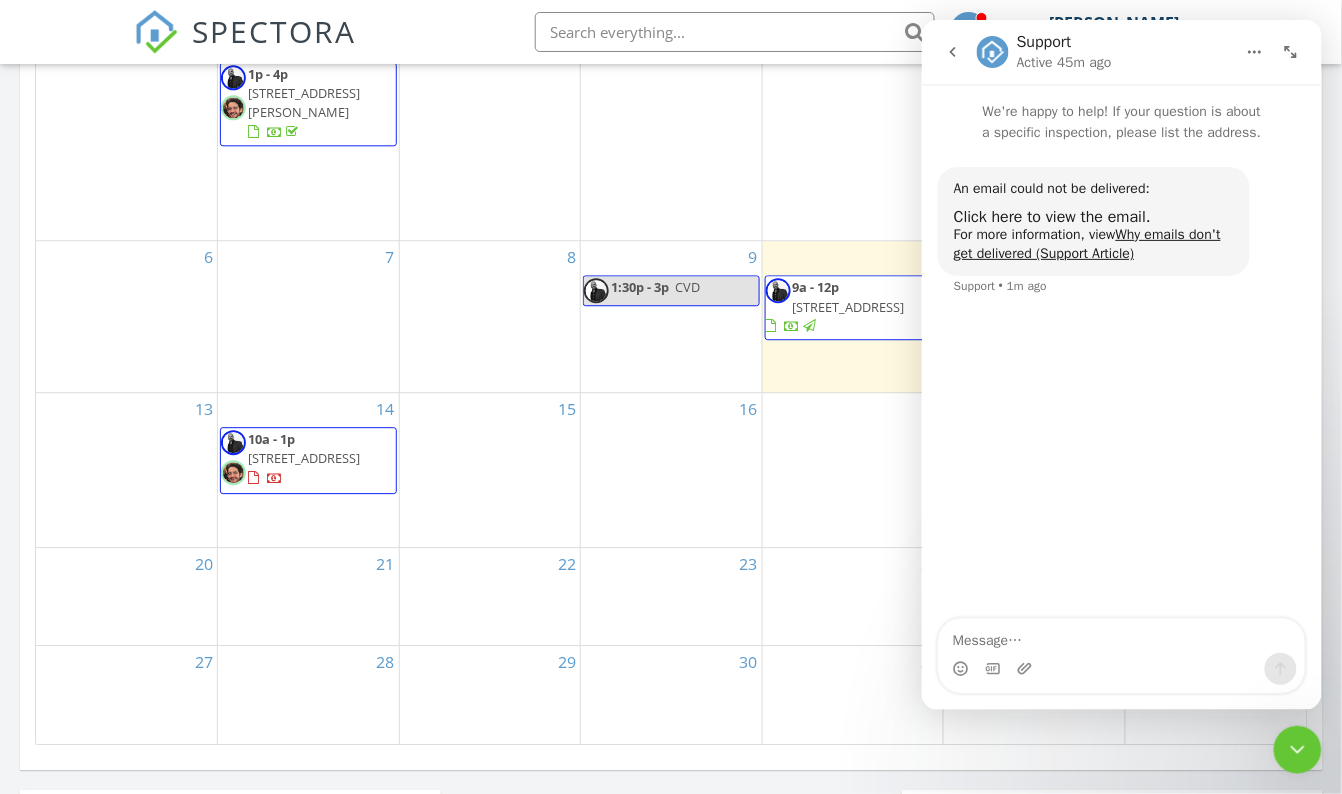 click 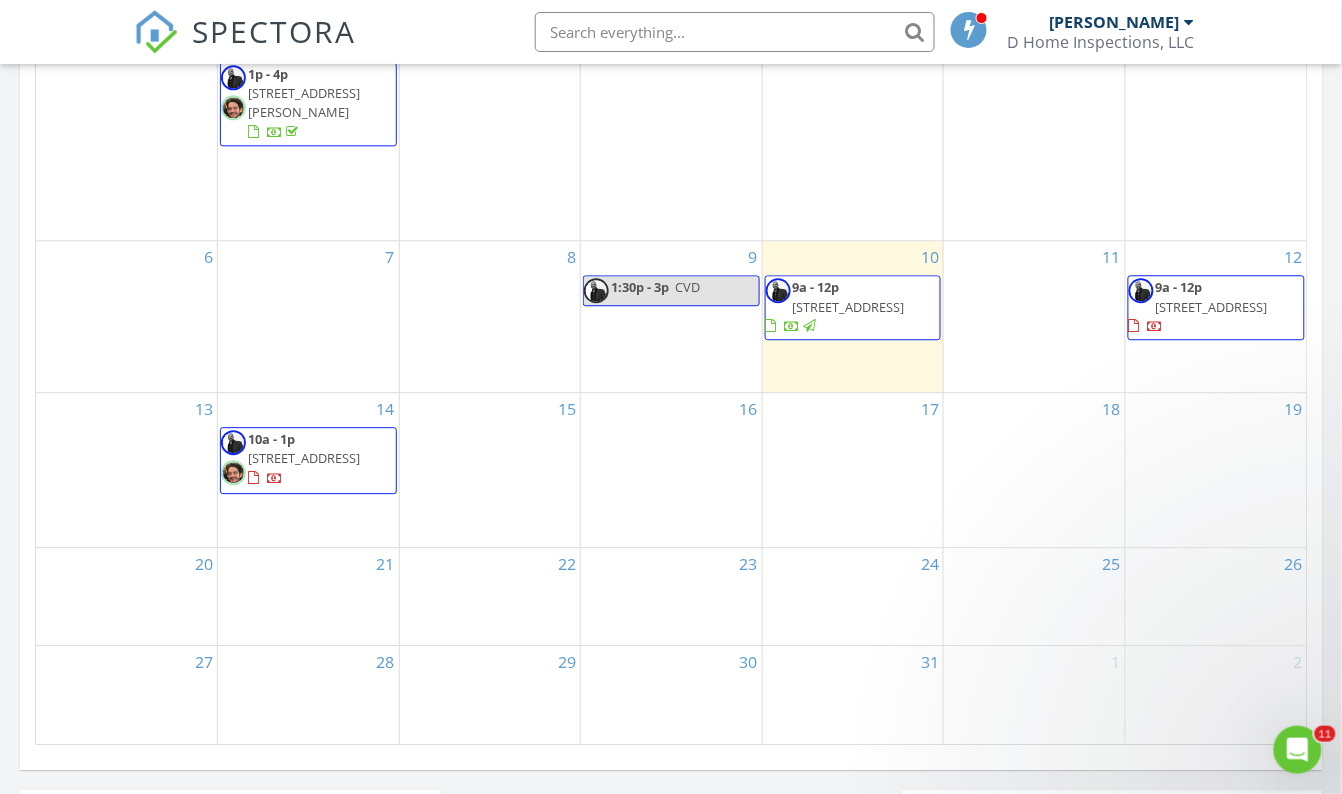 scroll, scrollTop: 0, scrollLeft: 0, axis: both 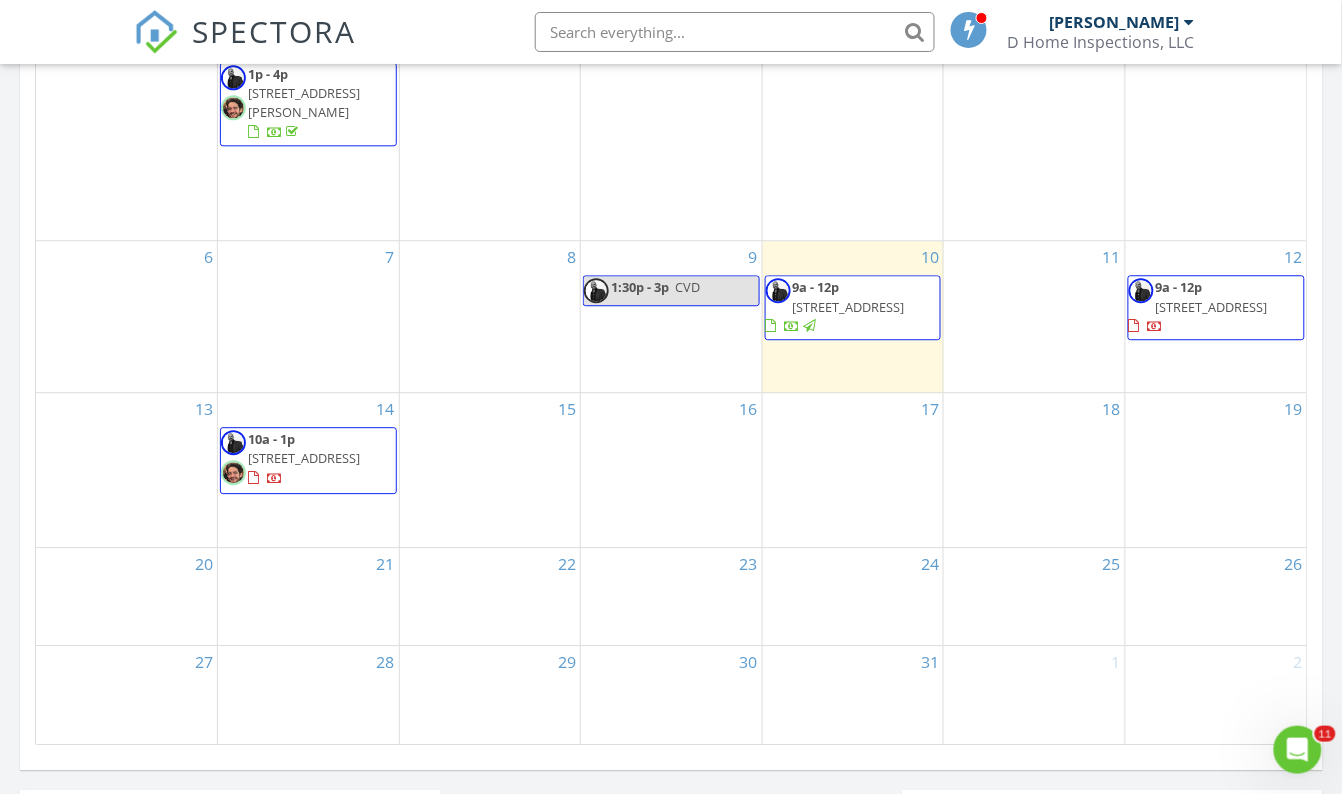 click on "1368 Whispering Pines Dr , Clearwater 33764" at bounding box center [1212, 307] 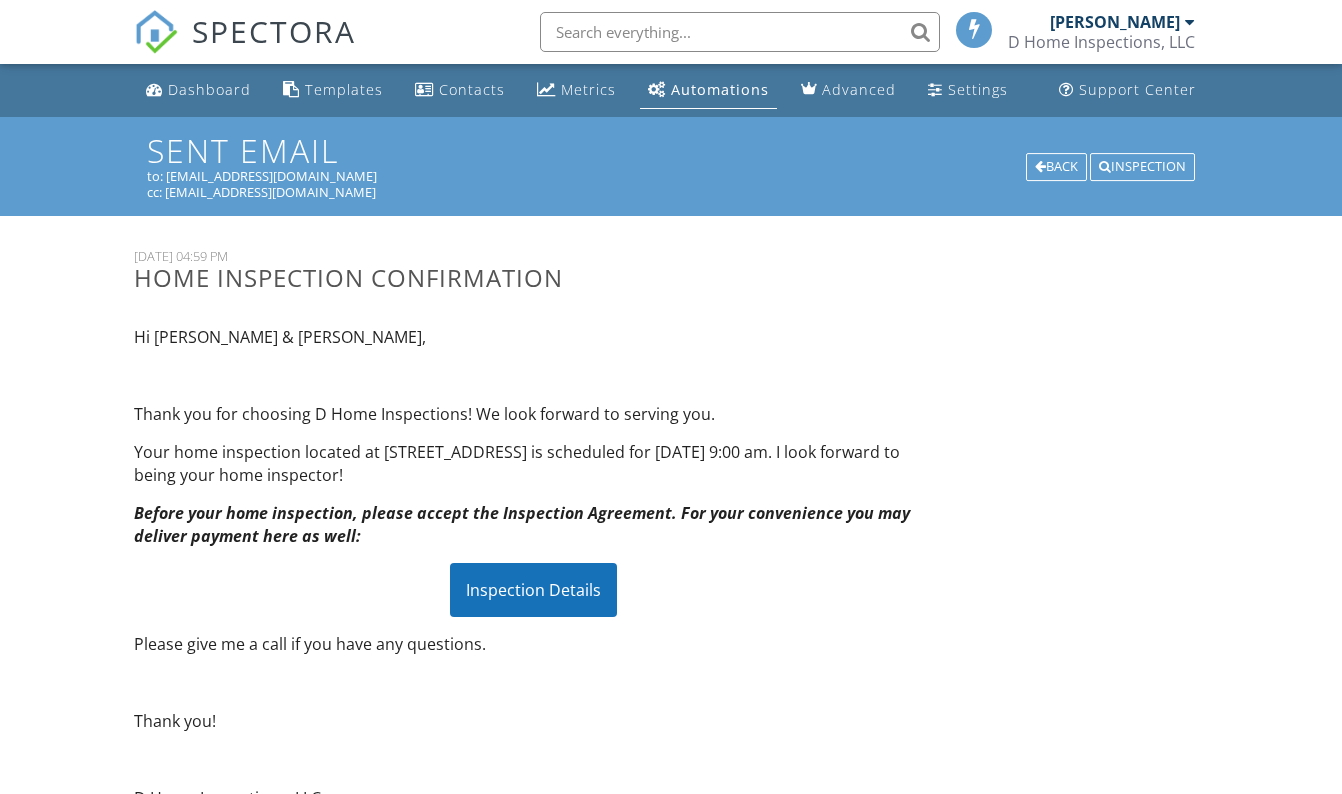 scroll, scrollTop: 0, scrollLeft: 0, axis: both 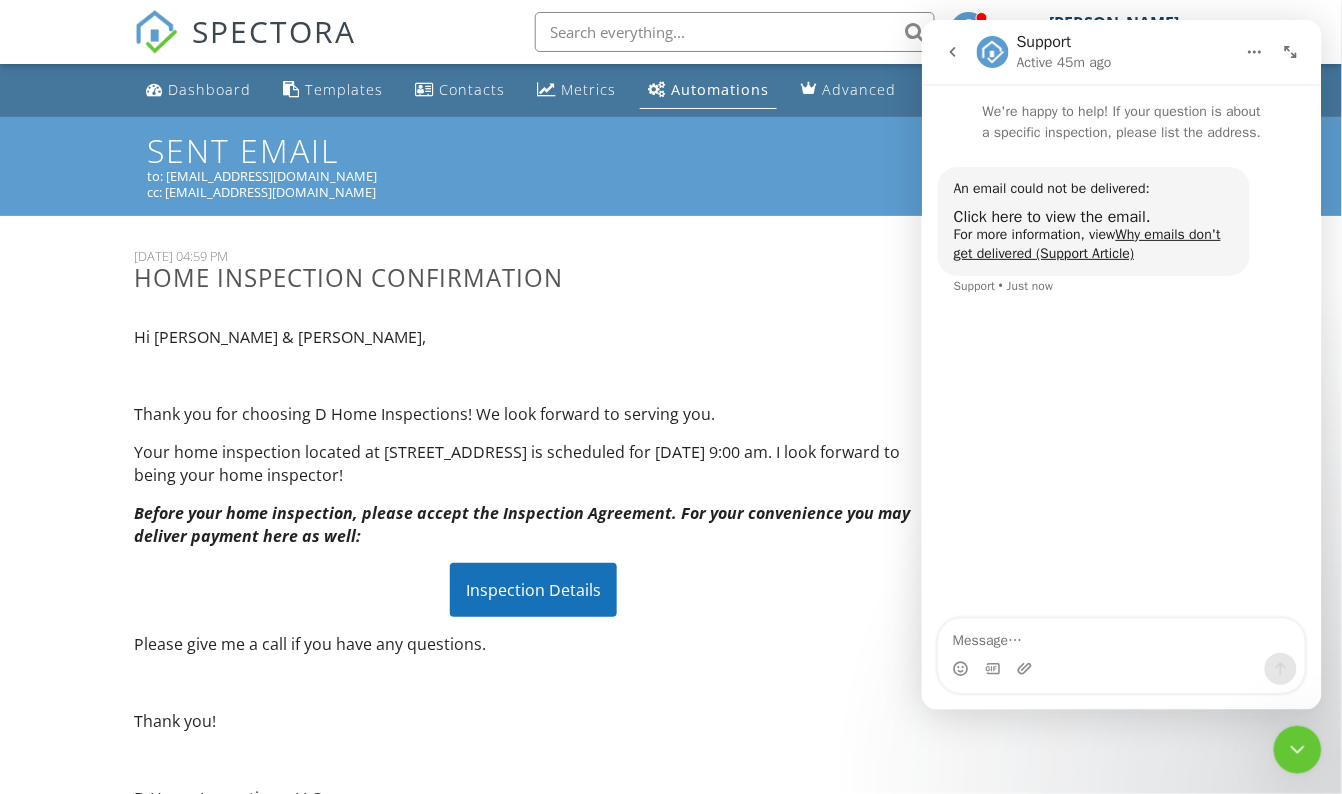 click 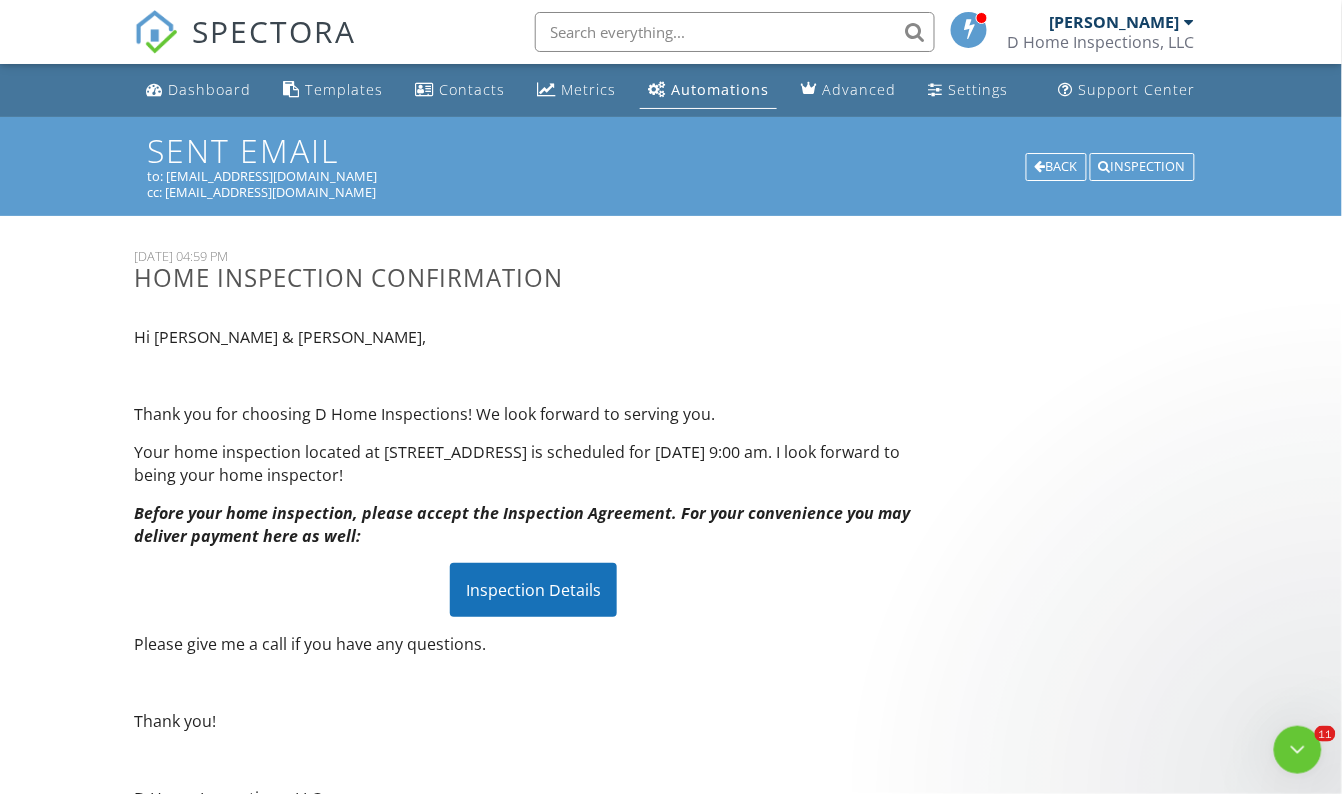 scroll, scrollTop: 0, scrollLeft: 0, axis: both 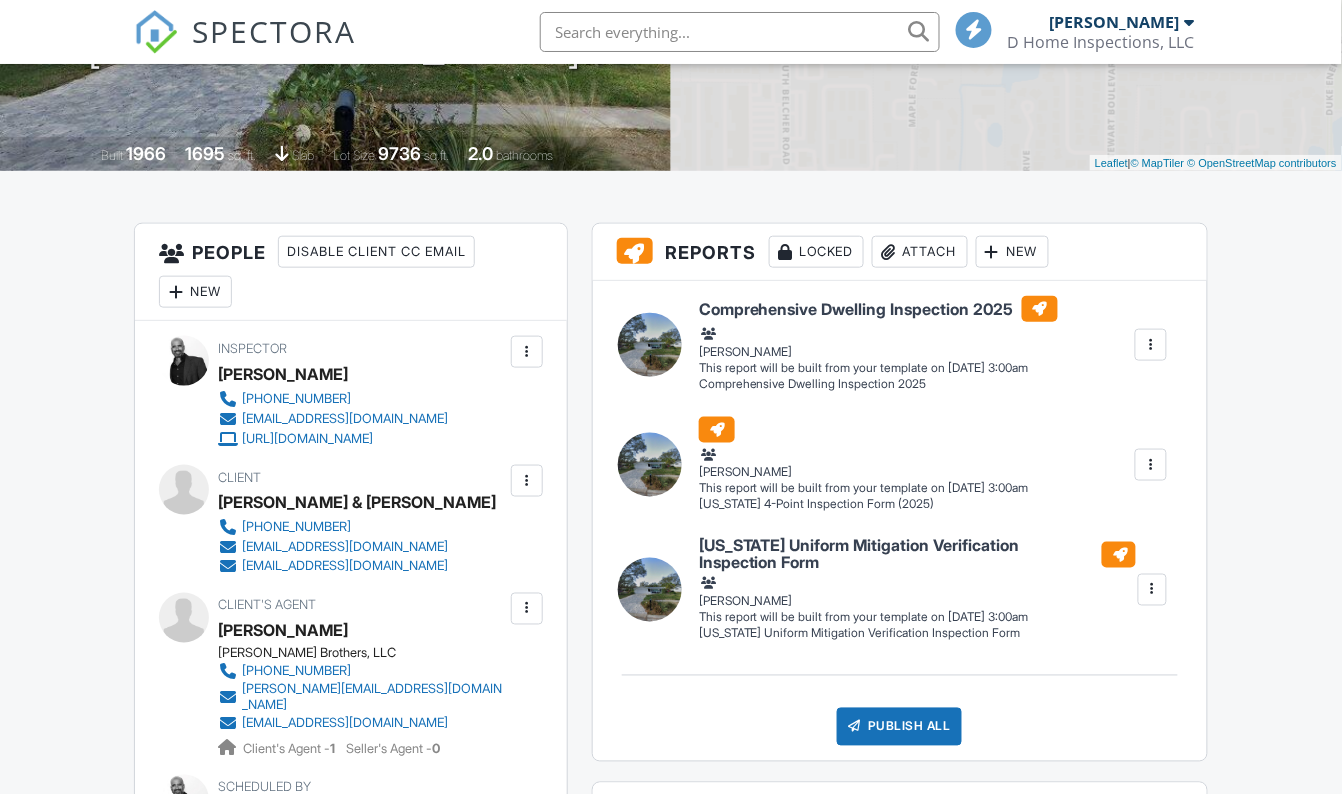 click at bounding box center (527, 481) 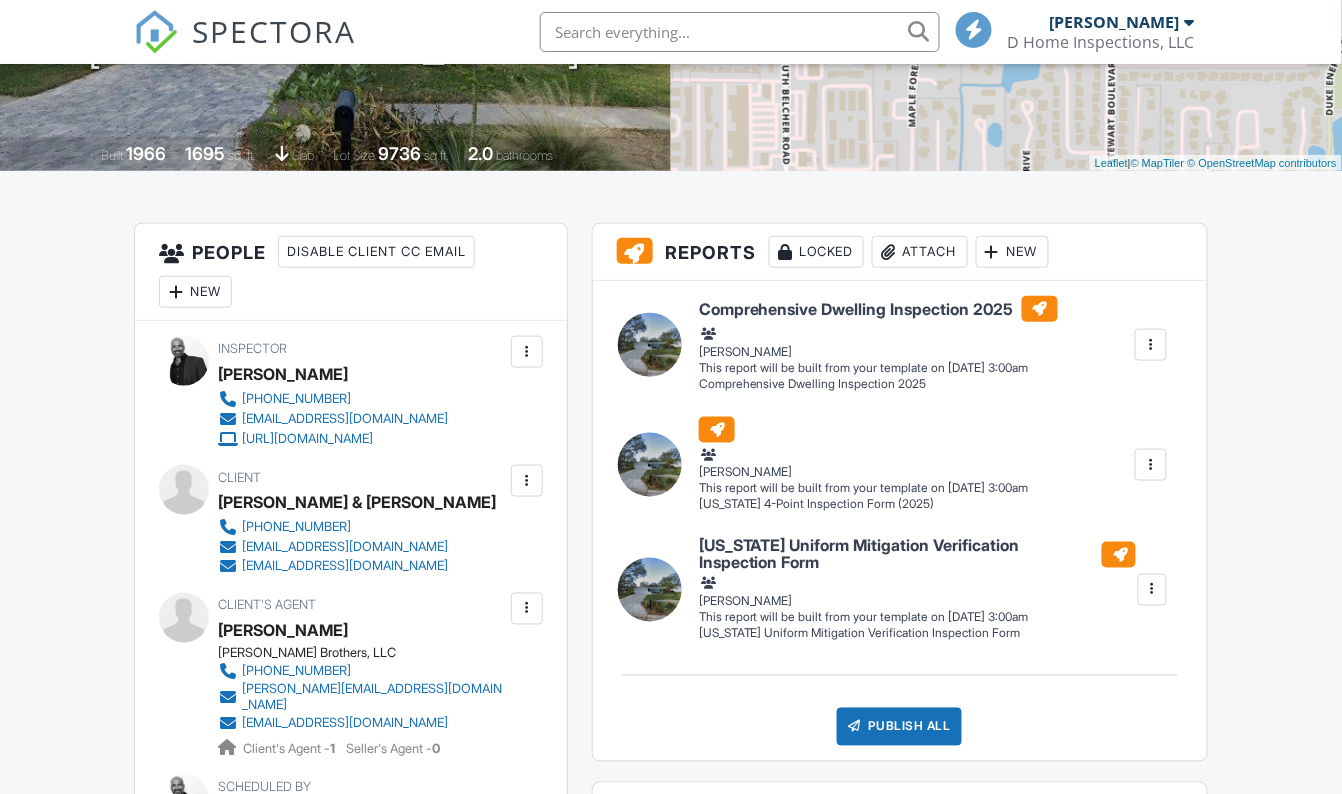 scroll, scrollTop: 363, scrollLeft: 0, axis: vertical 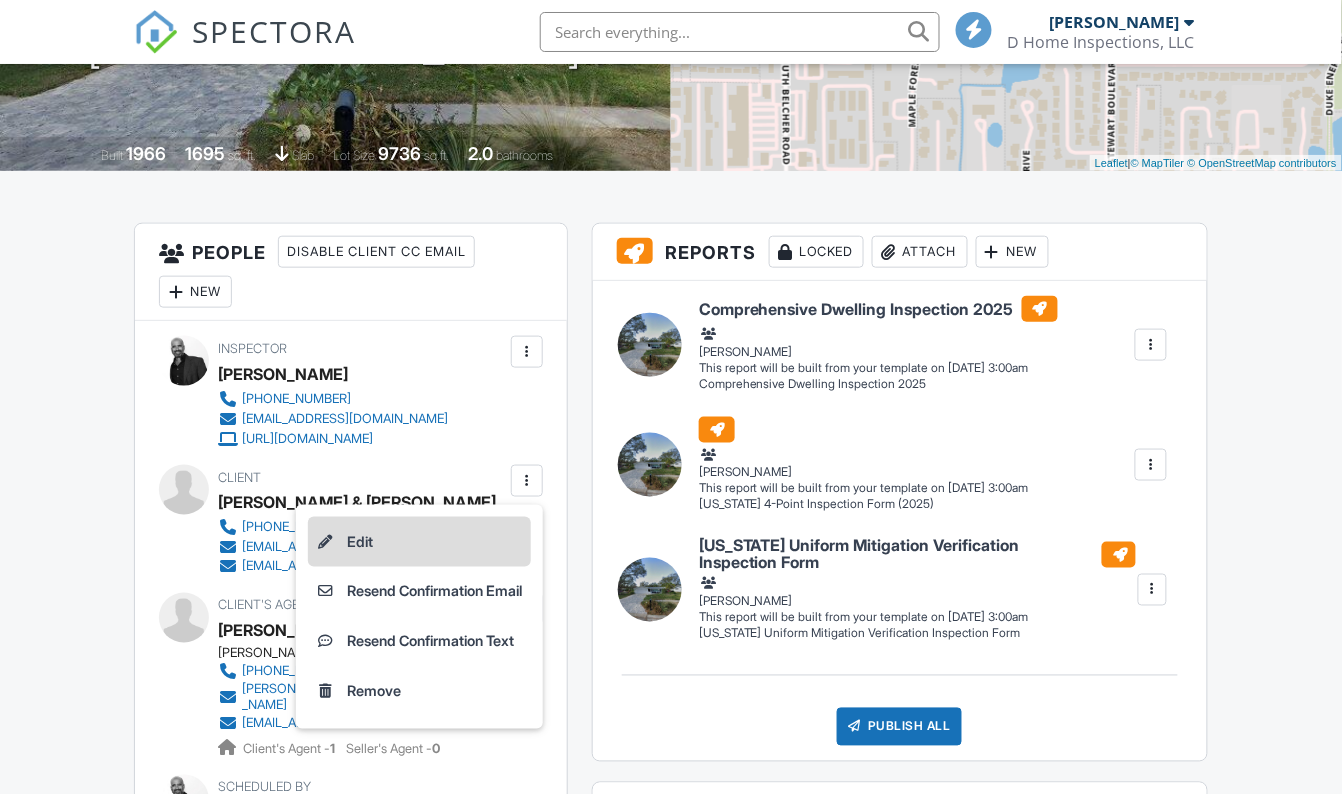 click on "Edit" at bounding box center [419, 542] 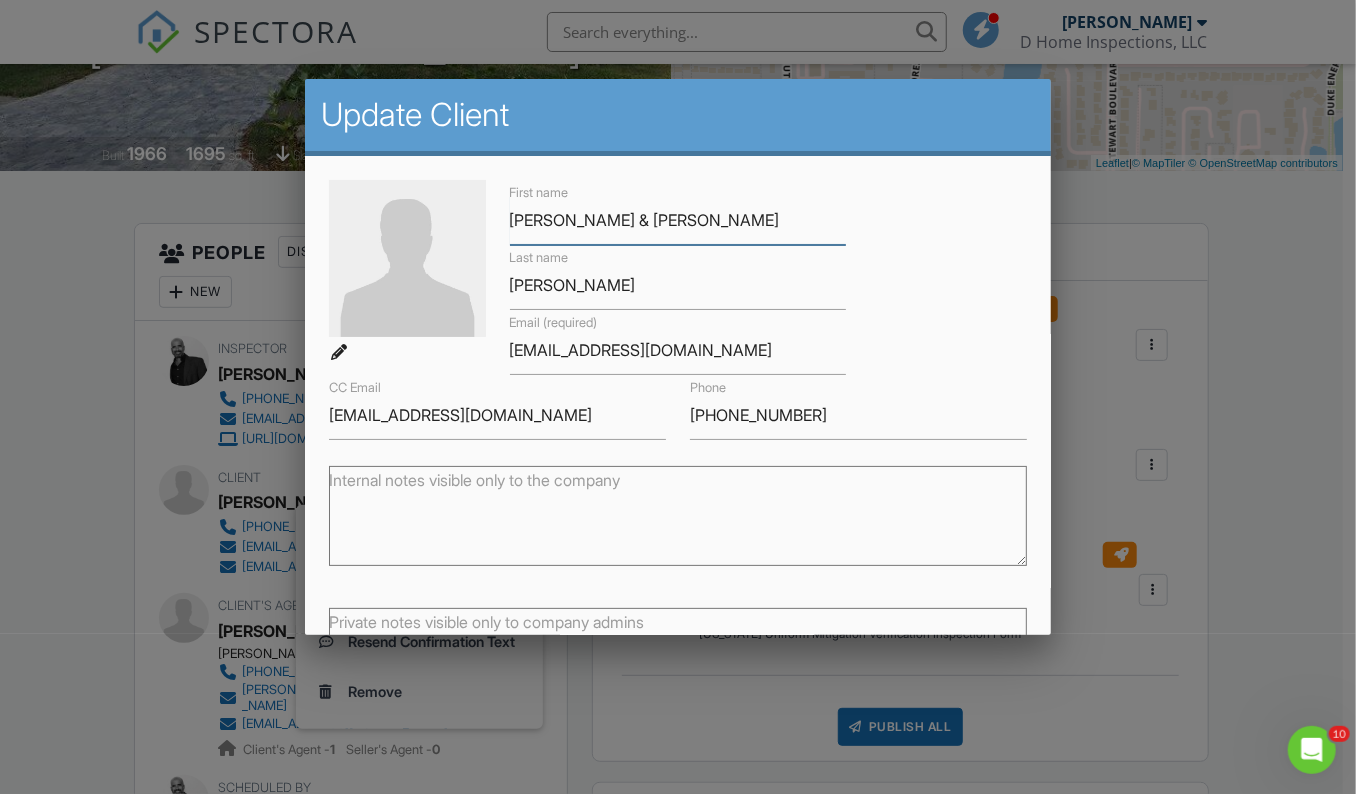 scroll, scrollTop: 0, scrollLeft: 0, axis: both 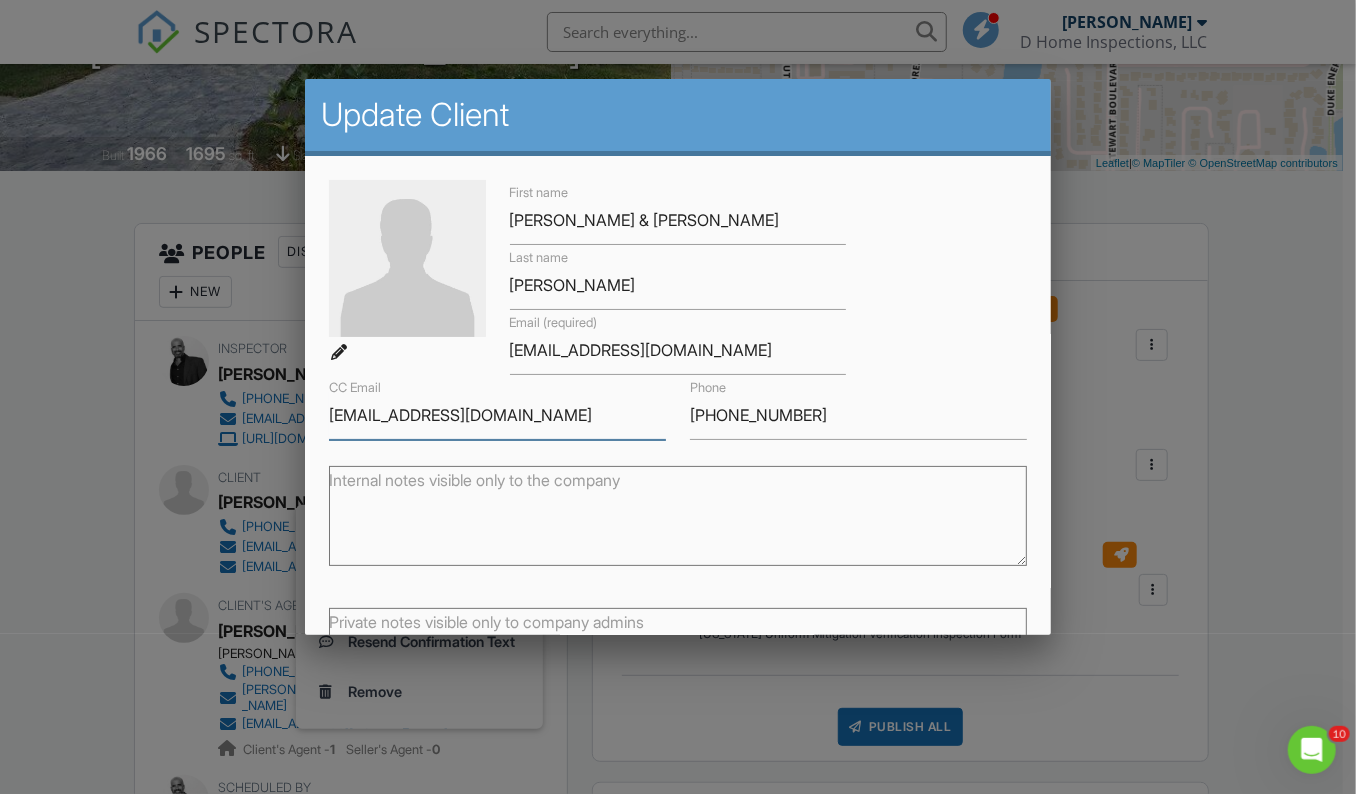 click on "[EMAIL_ADDRESS][DOMAIN_NAME]" at bounding box center [497, 415] 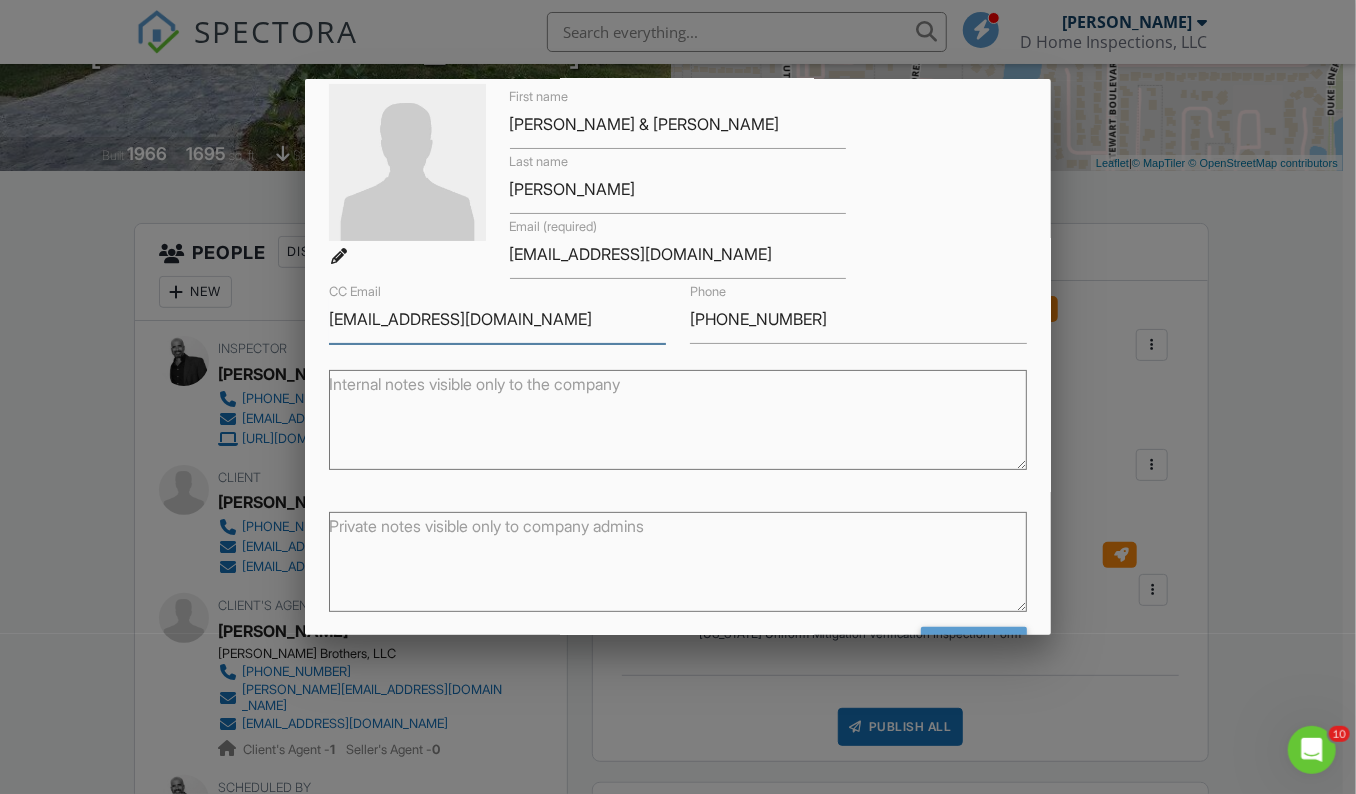 scroll, scrollTop: 162, scrollLeft: 0, axis: vertical 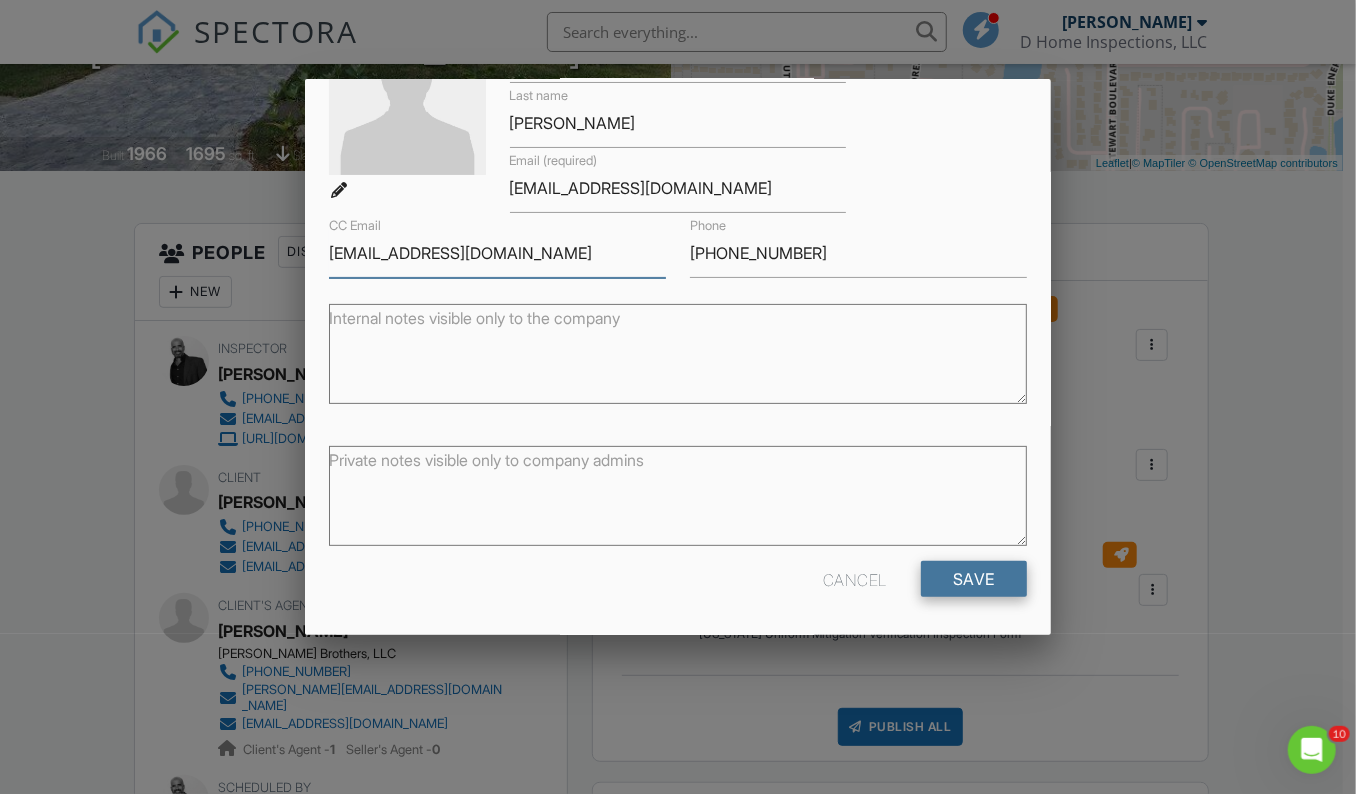 type on "[EMAIL_ADDRESS][DOMAIN_NAME]" 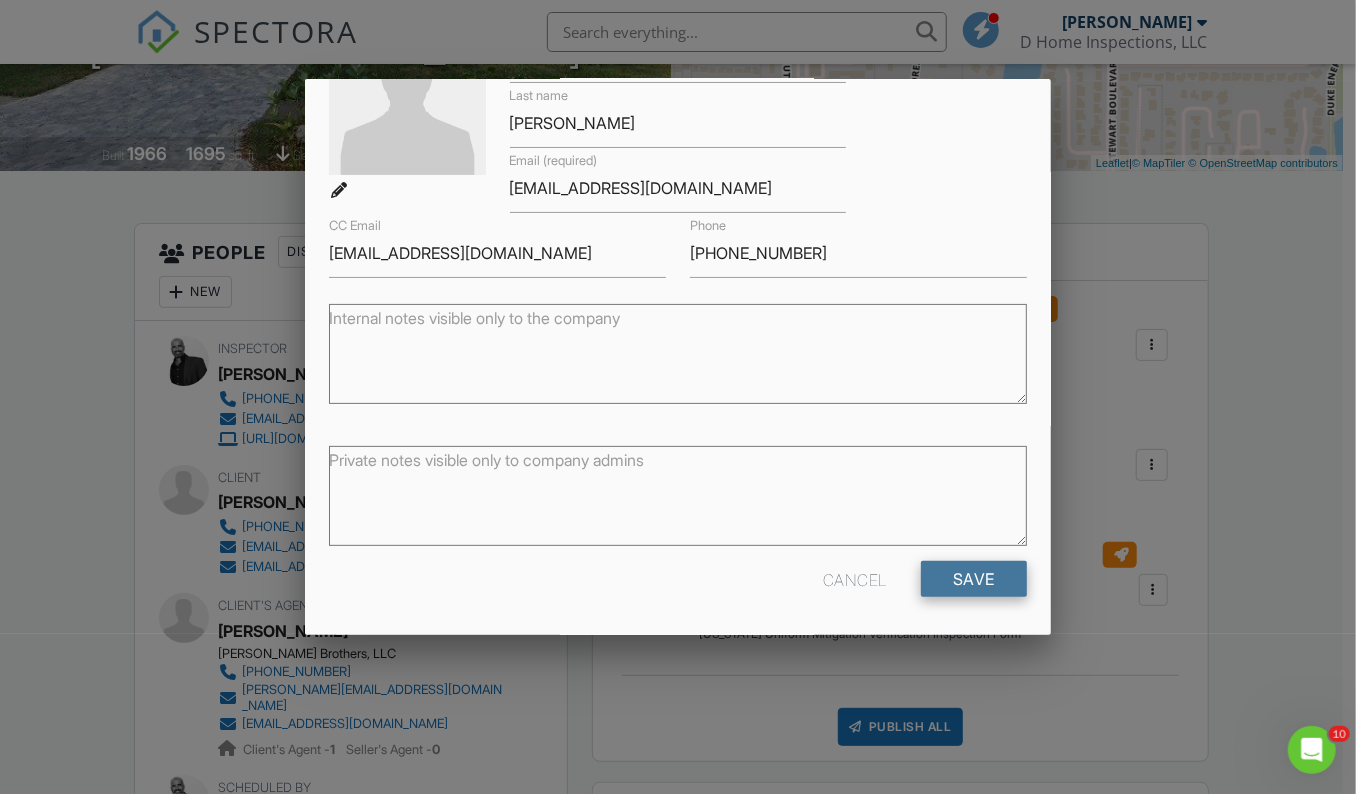click on "Save" at bounding box center [974, 579] 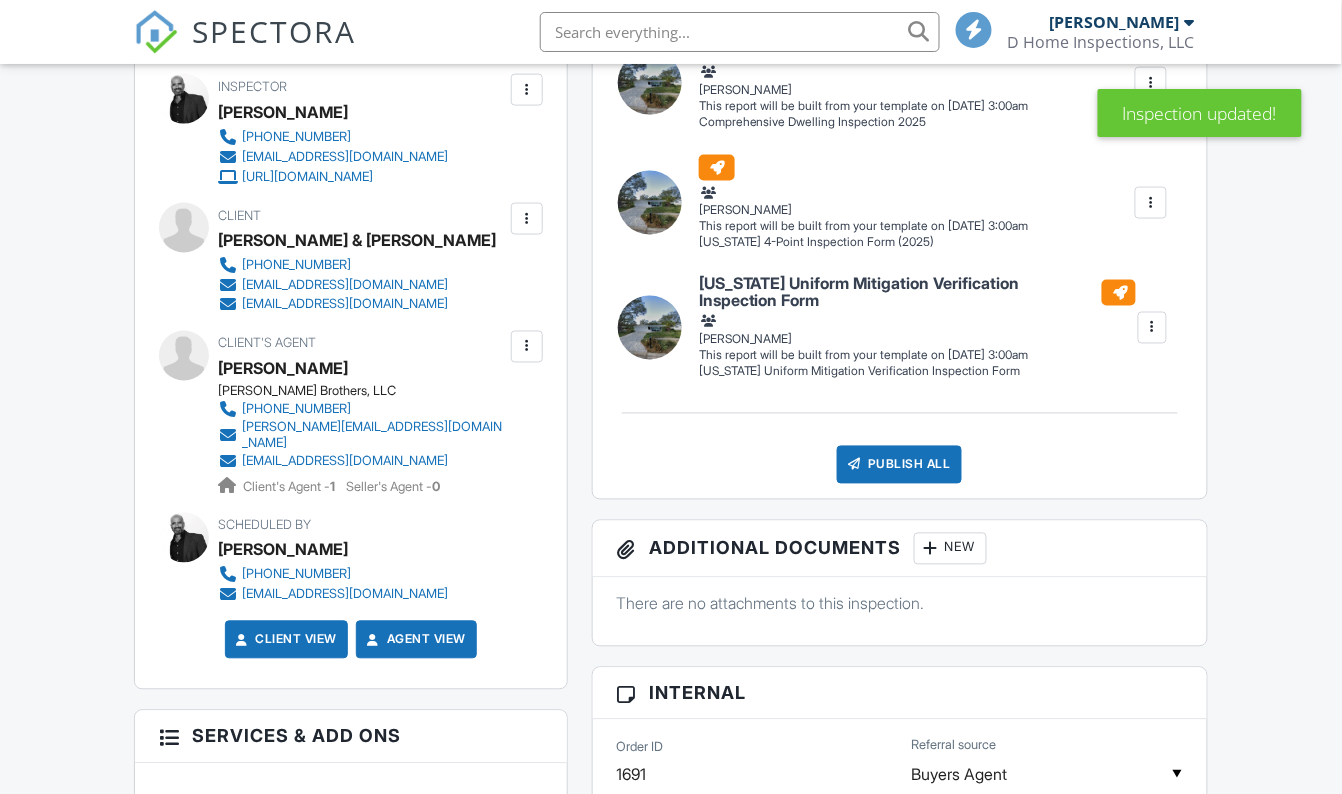 scroll, scrollTop: 2495, scrollLeft: 0, axis: vertical 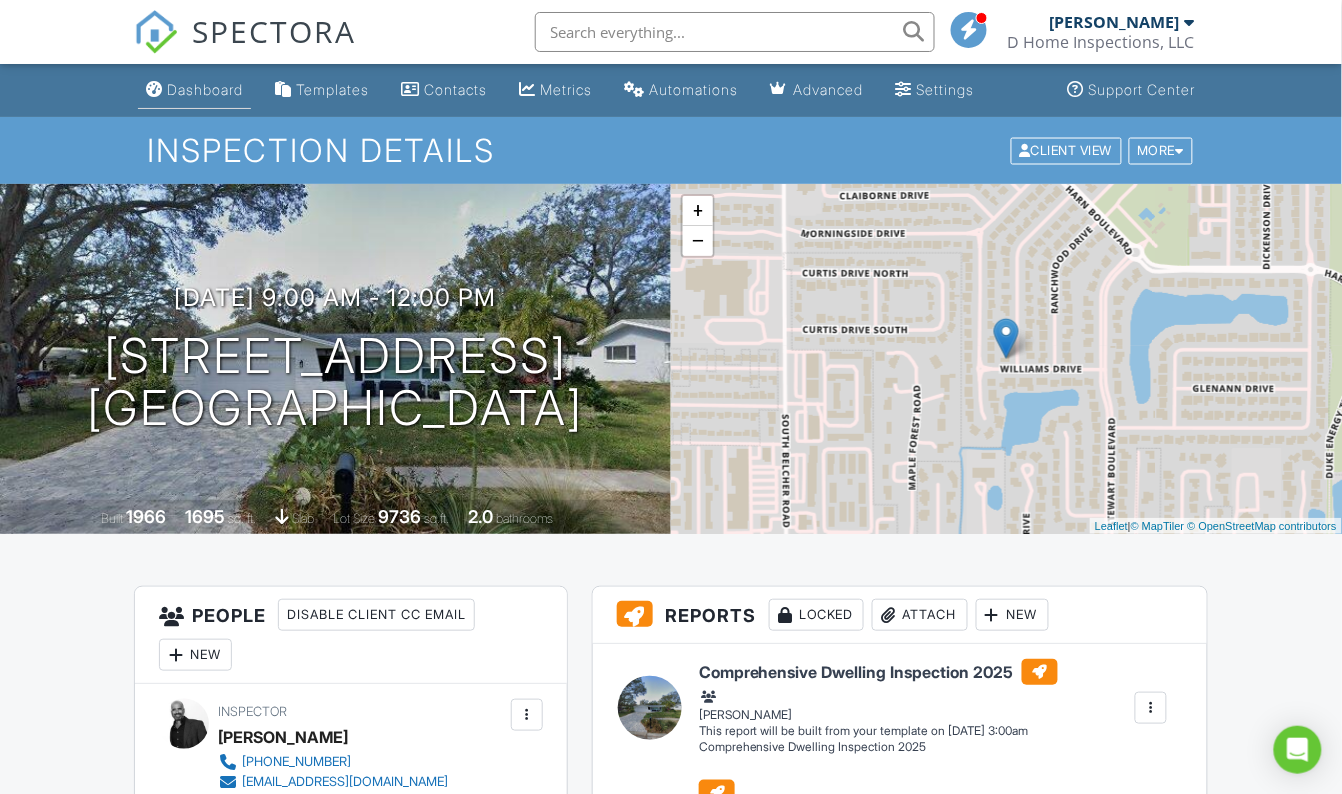 click on "Dashboard" at bounding box center [205, 89] 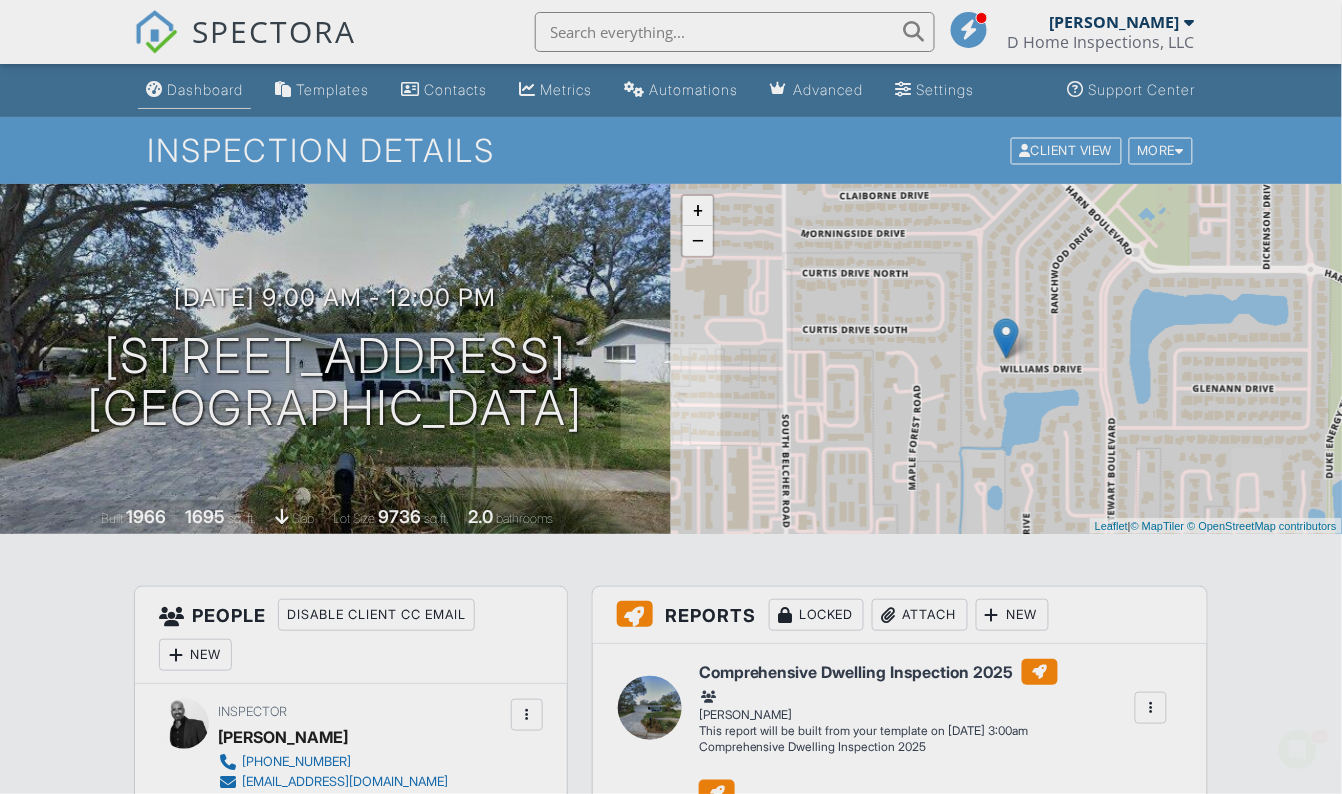 scroll, scrollTop: 0, scrollLeft: 0, axis: both 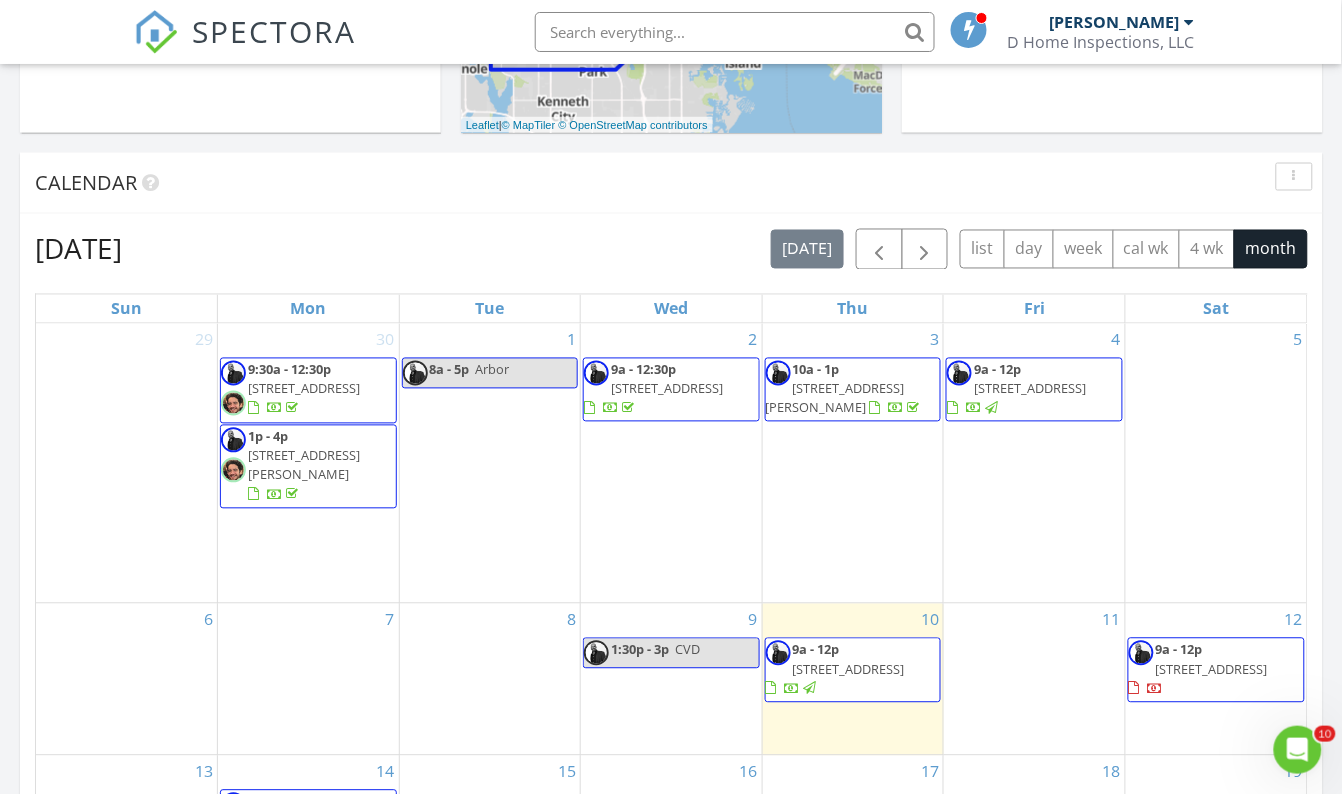 click on "1368 Whispering Pines Dr , Clearwater 33764" at bounding box center [1212, 670] 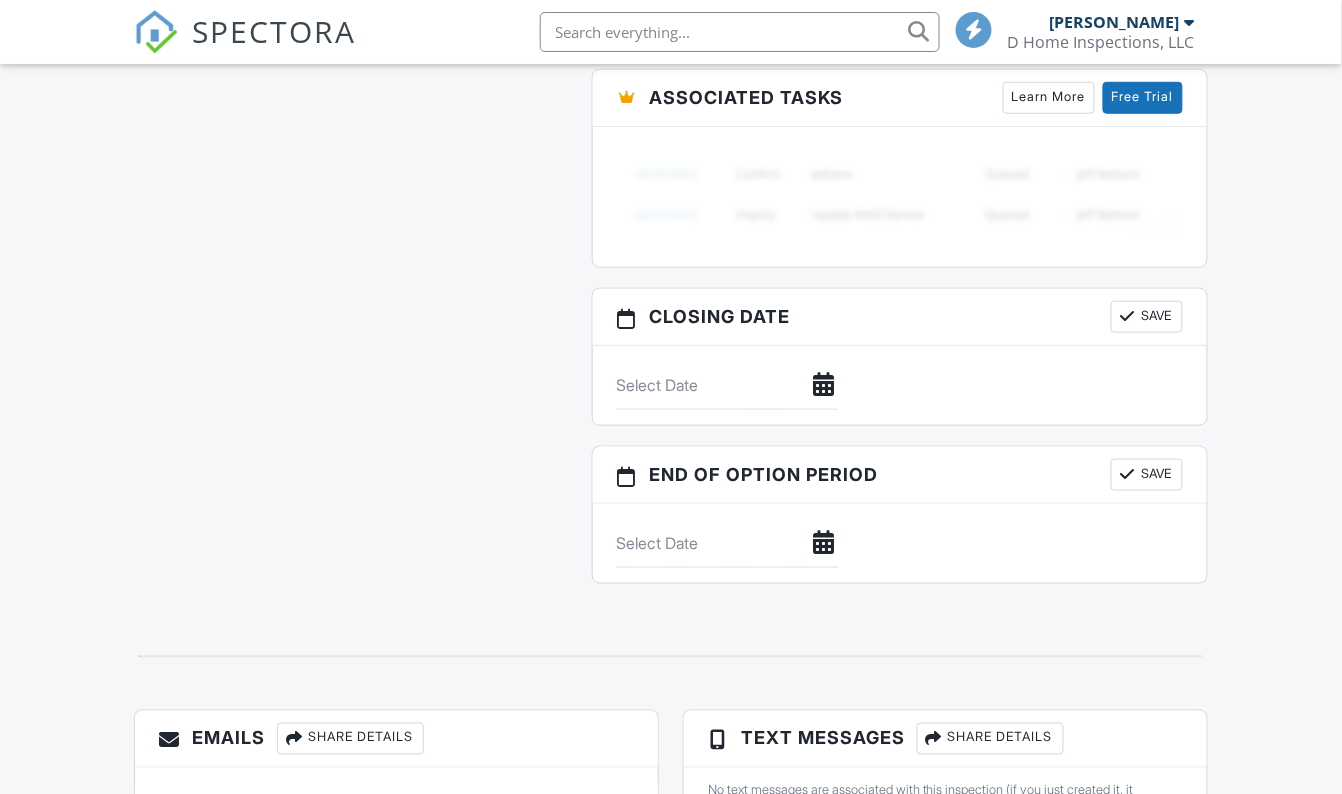 scroll, scrollTop: 2495, scrollLeft: 0, axis: vertical 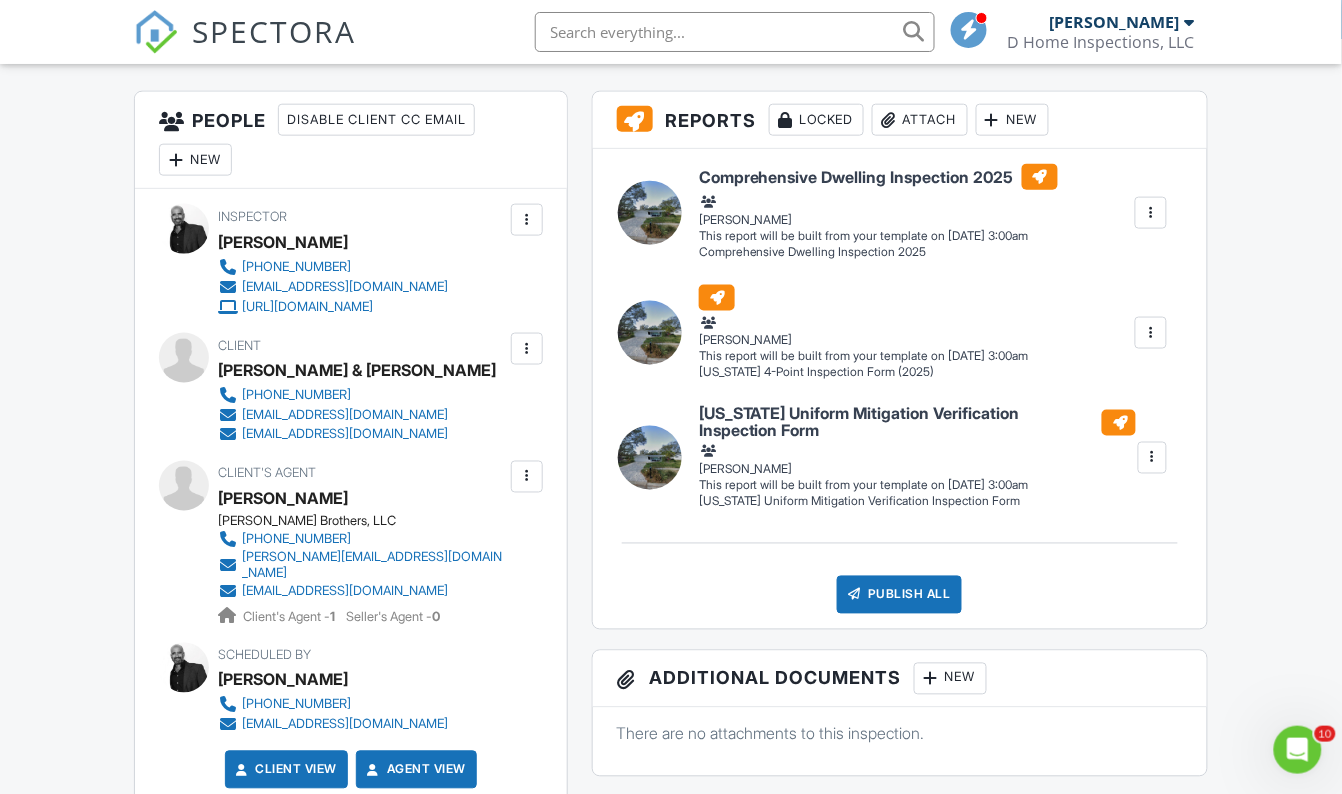 click at bounding box center (527, 349) 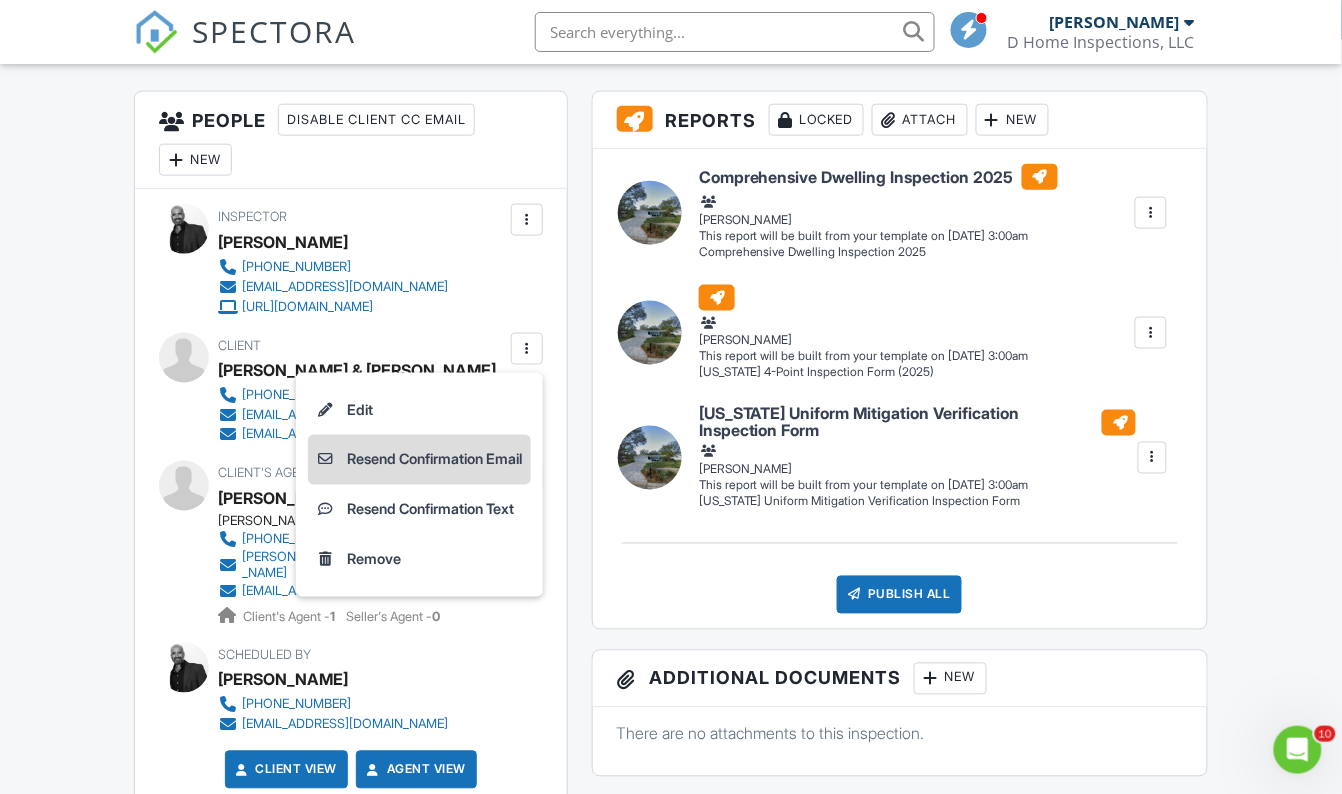 click on "Resend Confirmation Email" at bounding box center (419, 460) 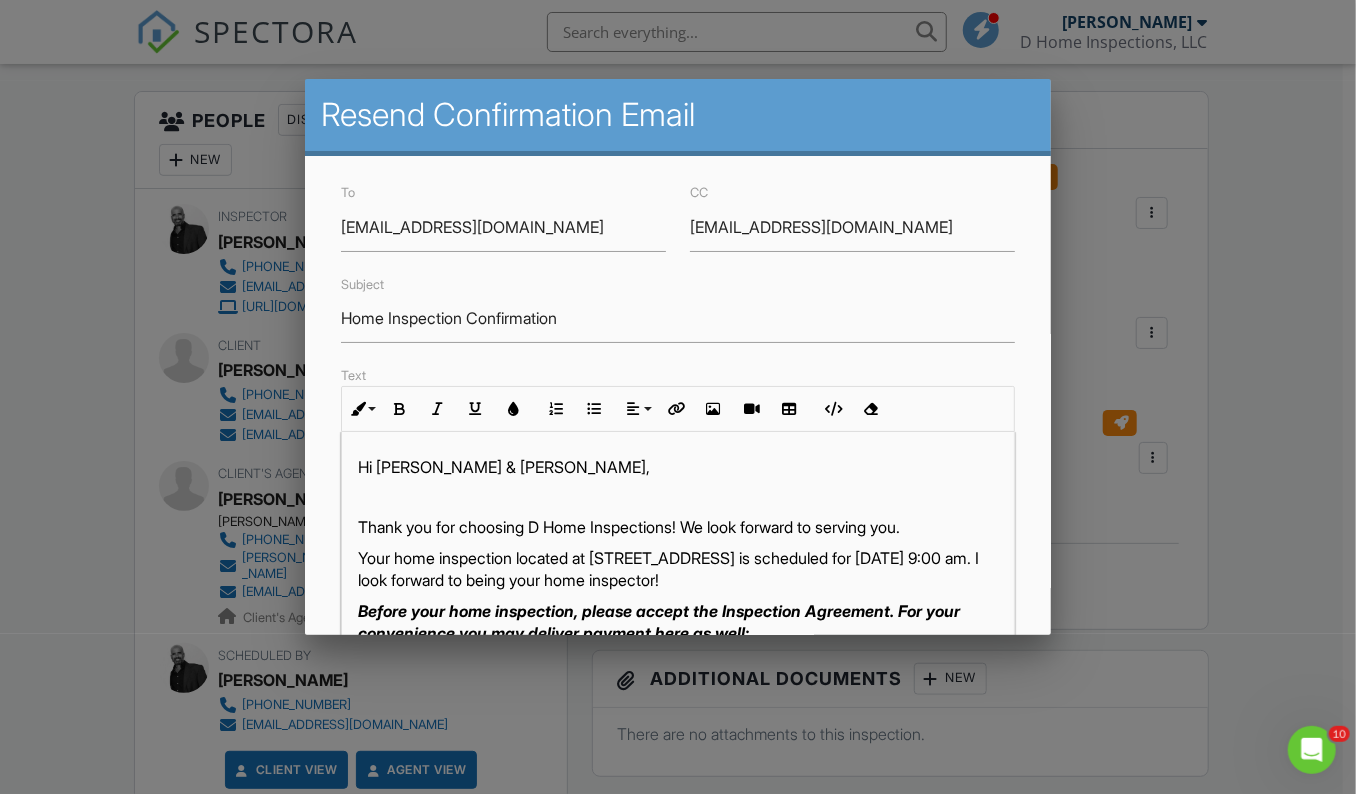 click at bounding box center [678, 396] 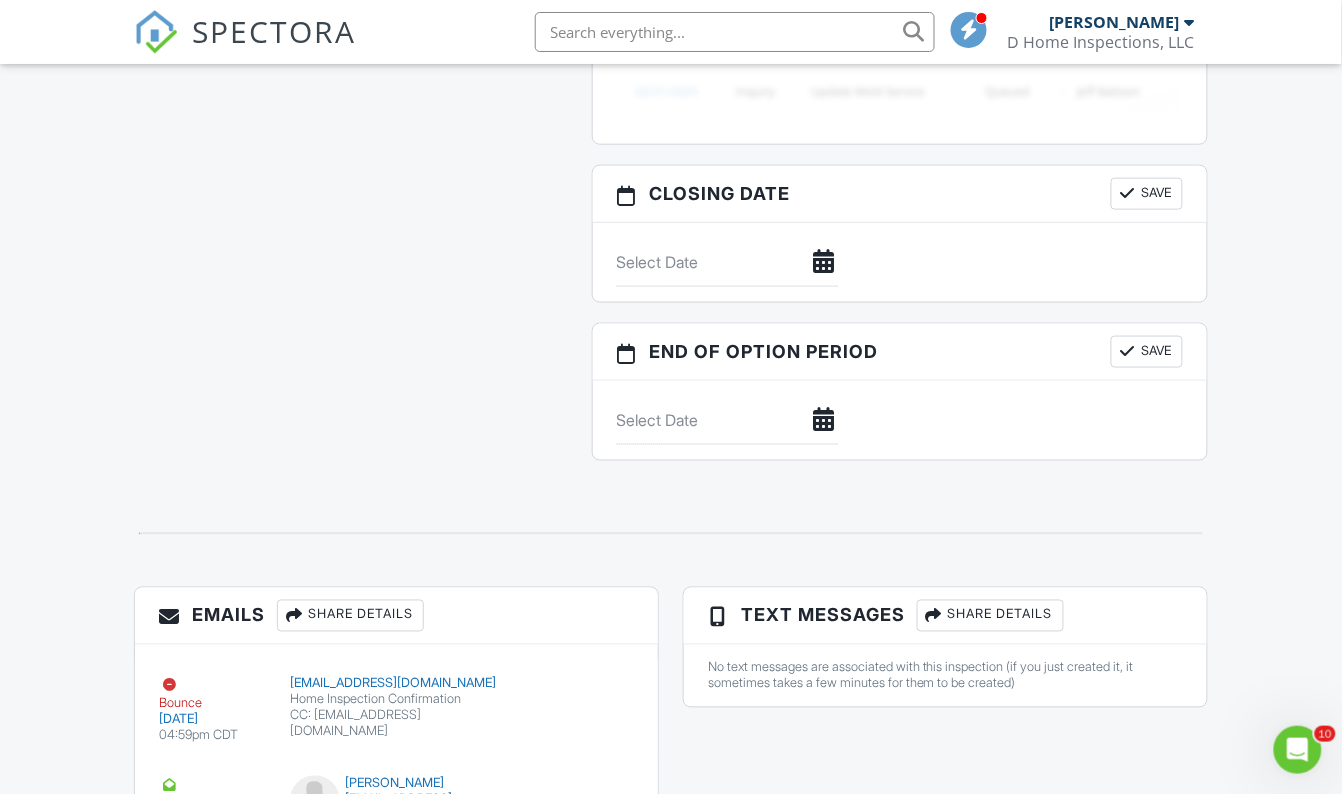 scroll, scrollTop: 2495, scrollLeft: 0, axis: vertical 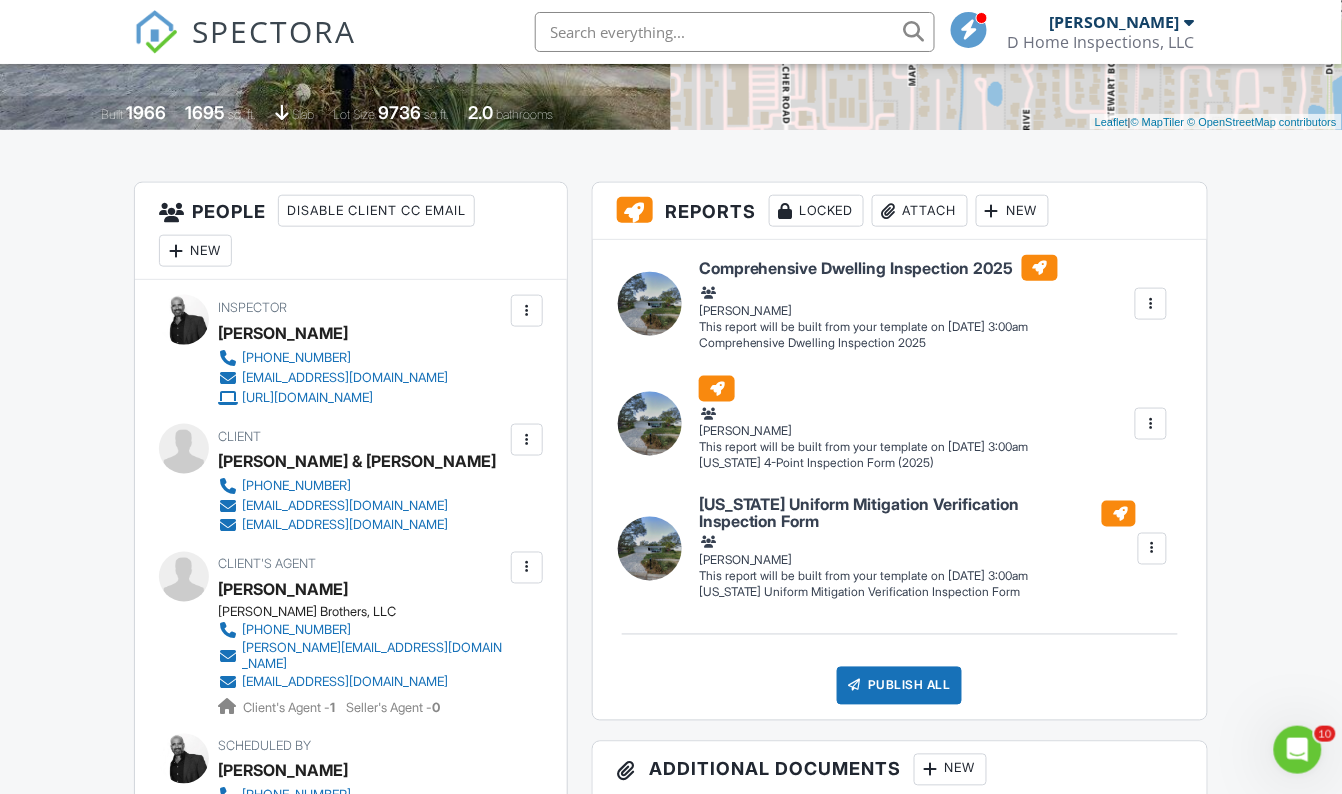 click at bounding box center (527, 440) 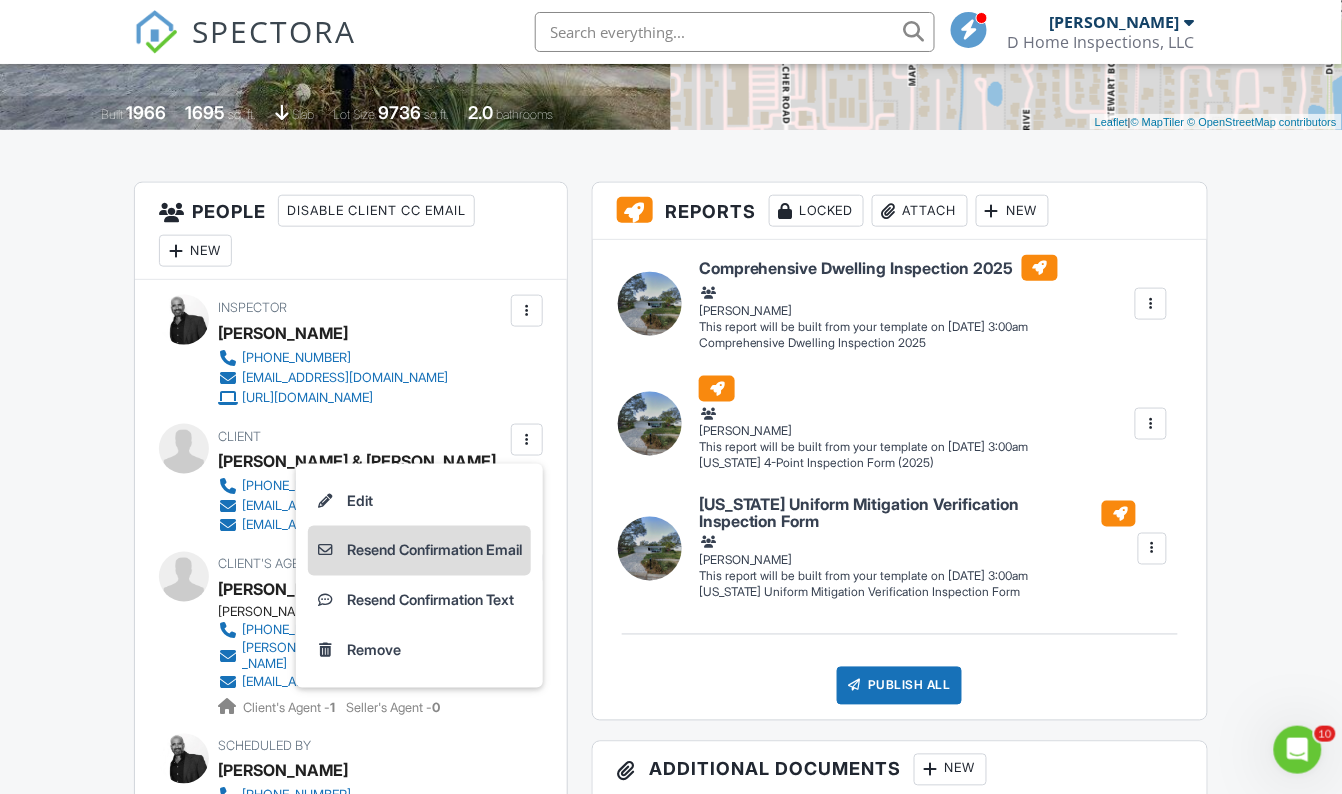 click on "Resend Confirmation Email" at bounding box center [419, 551] 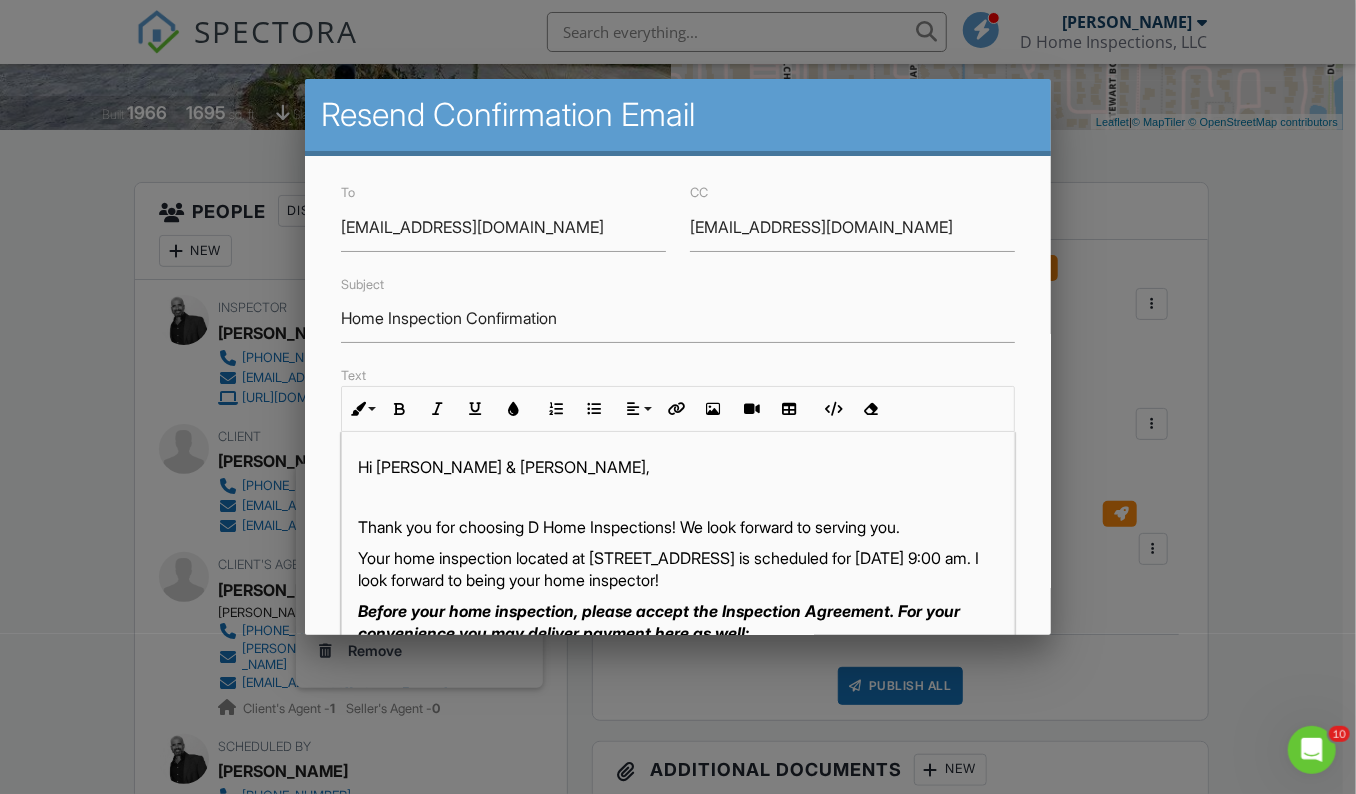 click at bounding box center [678, 396] 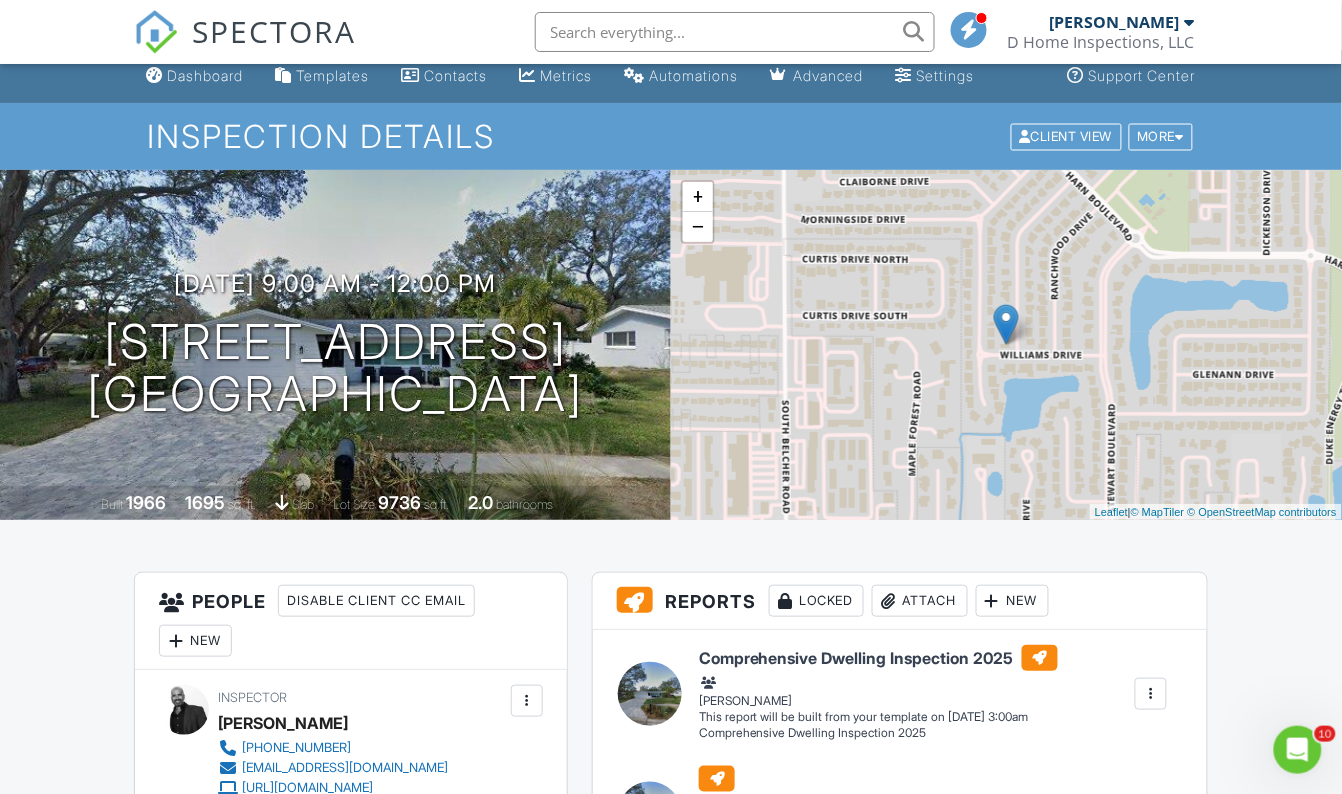 scroll, scrollTop: 0, scrollLeft: 0, axis: both 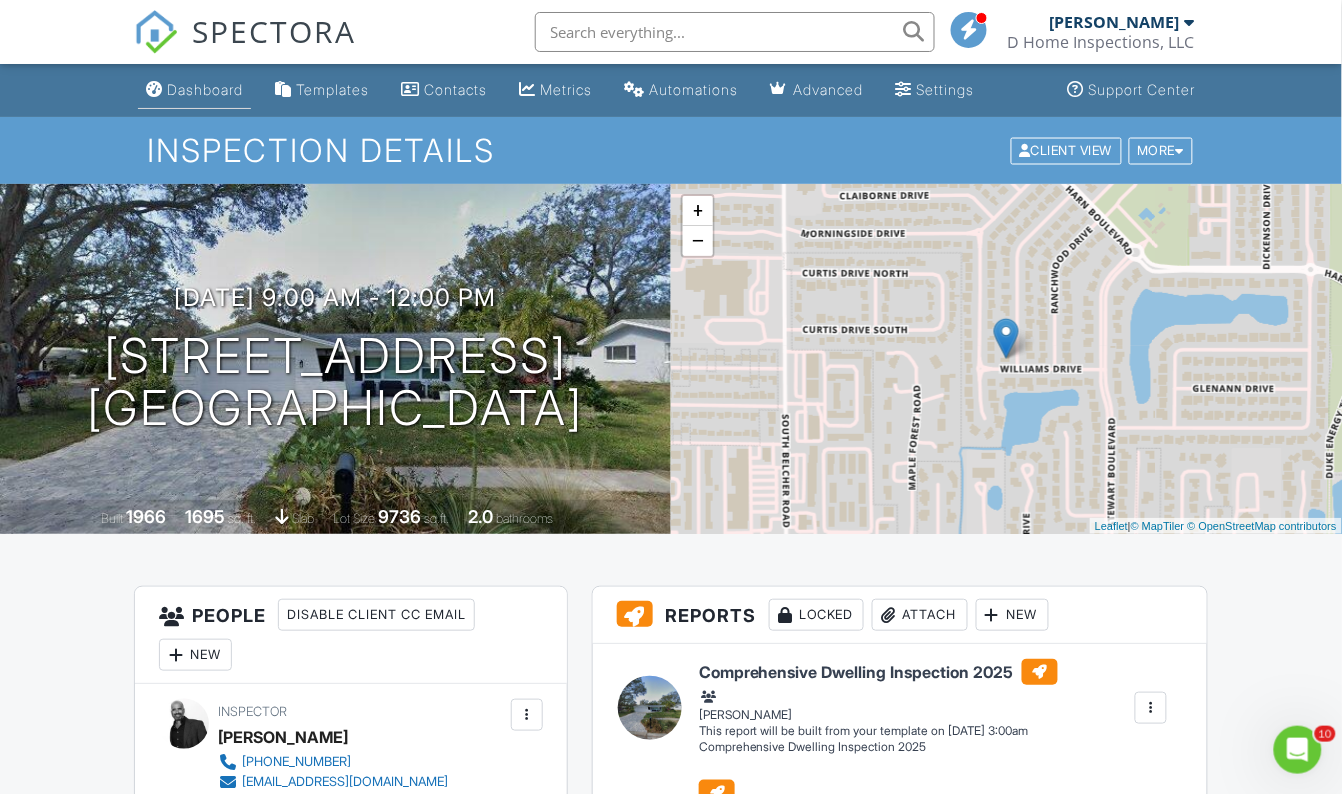 click on "Dashboard" at bounding box center (194, 90) 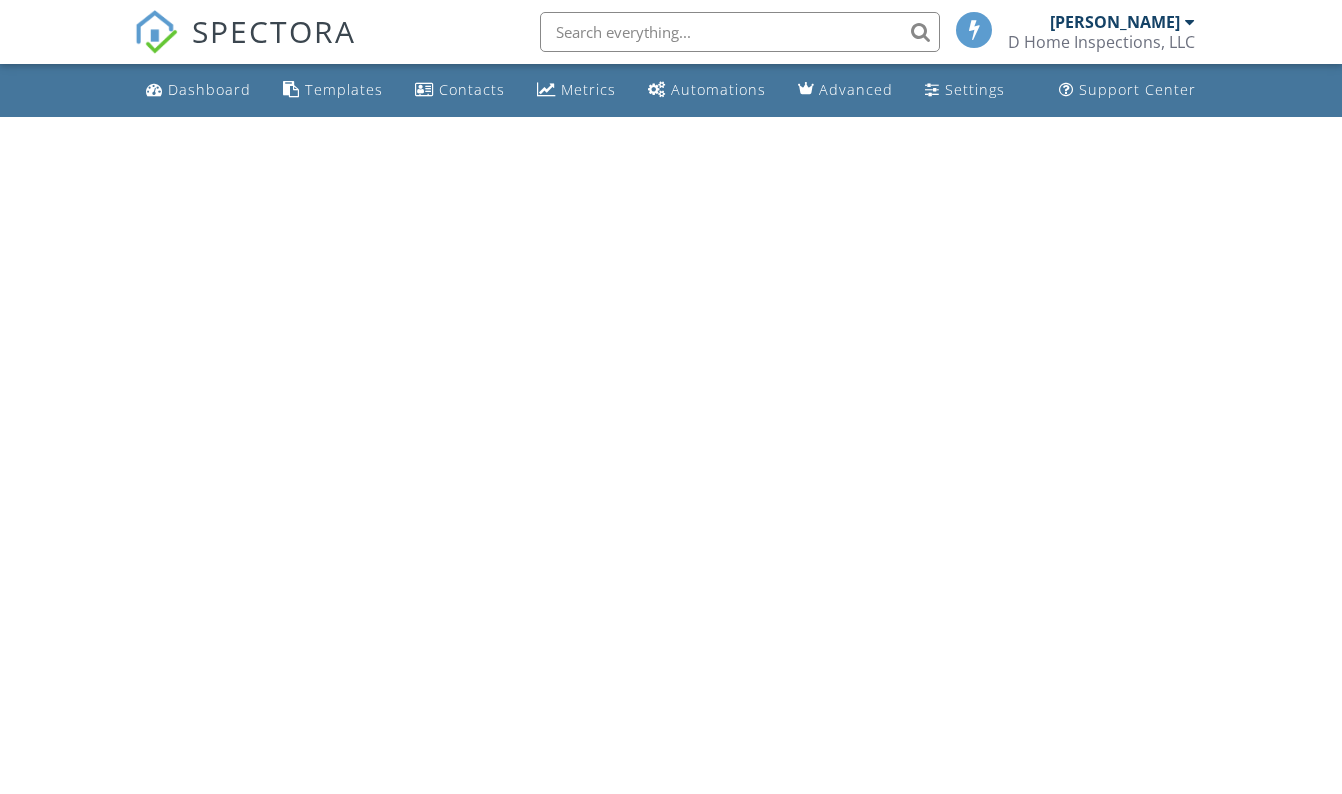 scroll, scrollTop: 0, scrollLeft: 0, axis: both 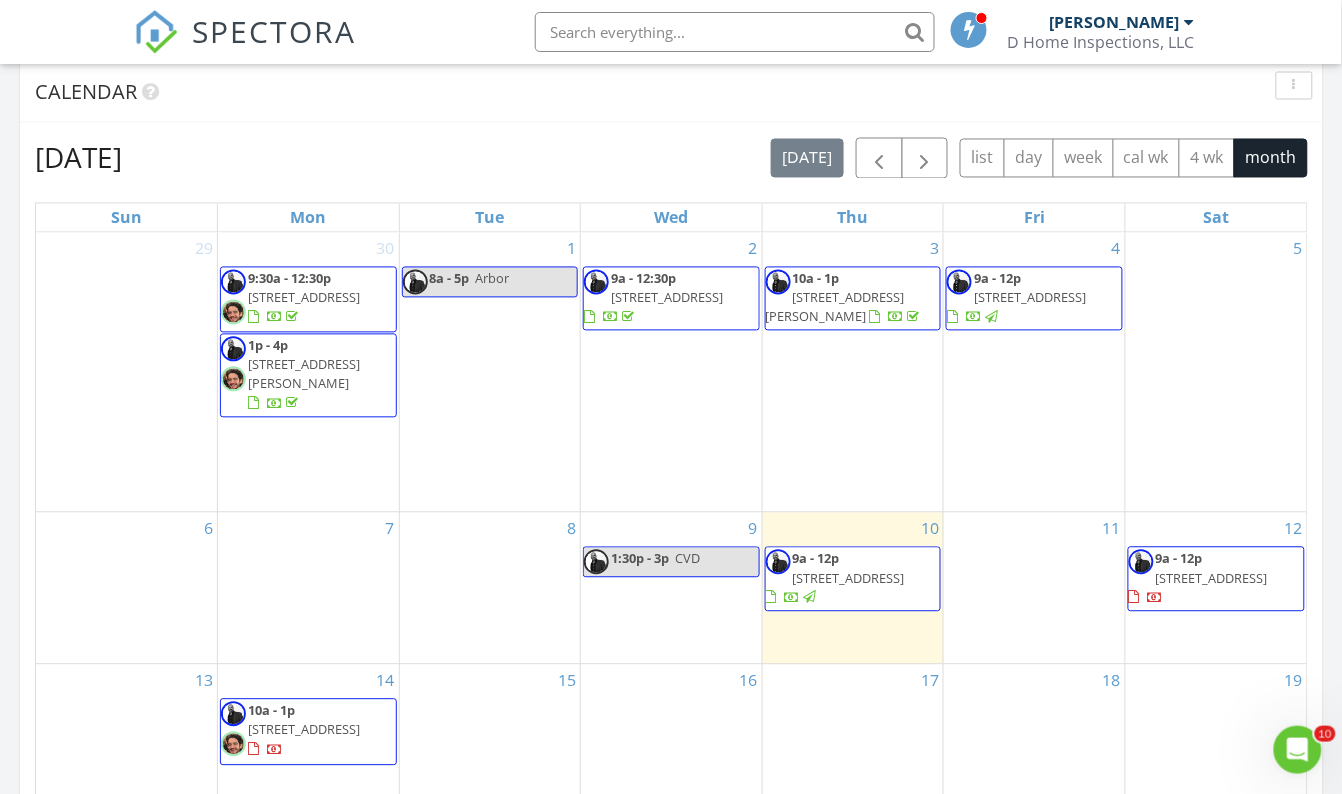 click on "[STREET_ADDRESS]" at bounding box center (1212, 579) 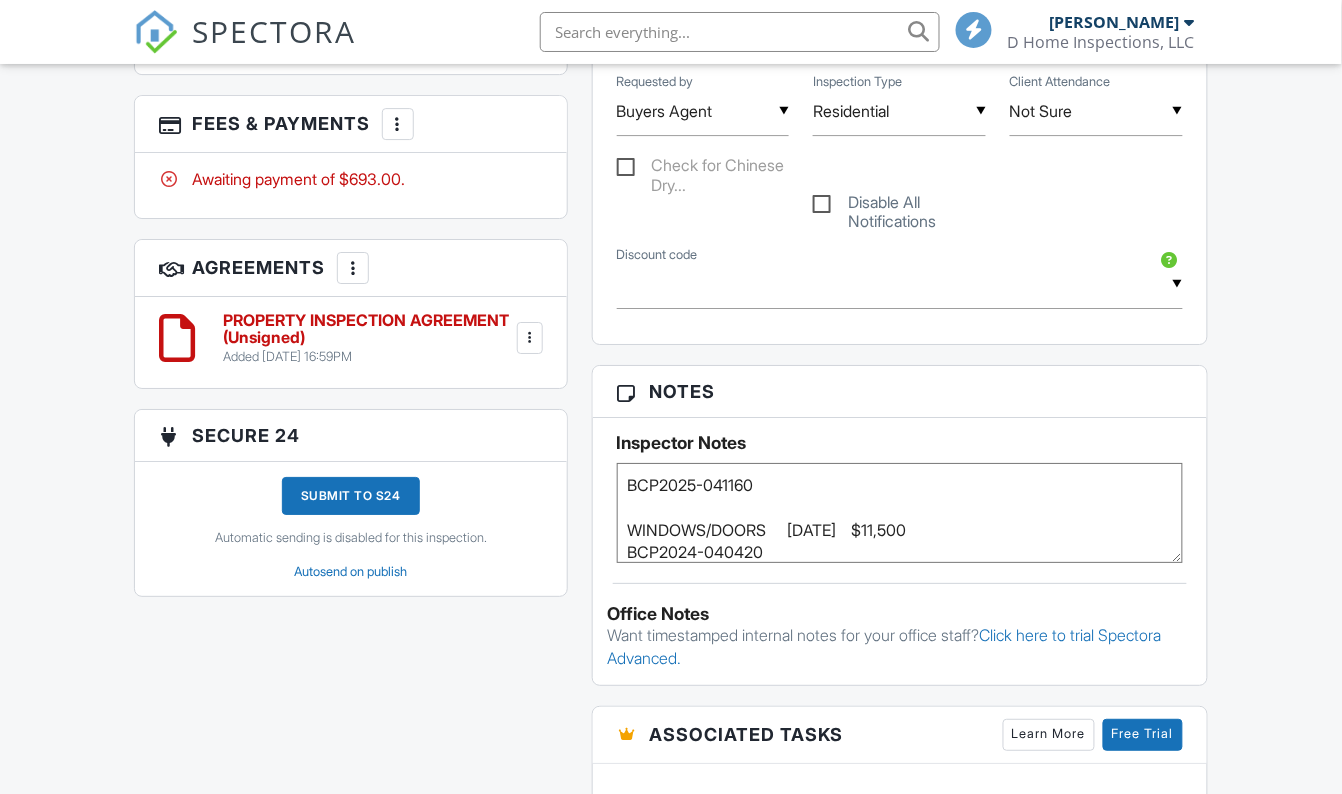 scroll, scrollTop: 2495, scrollLeft: 0, axis: vertical 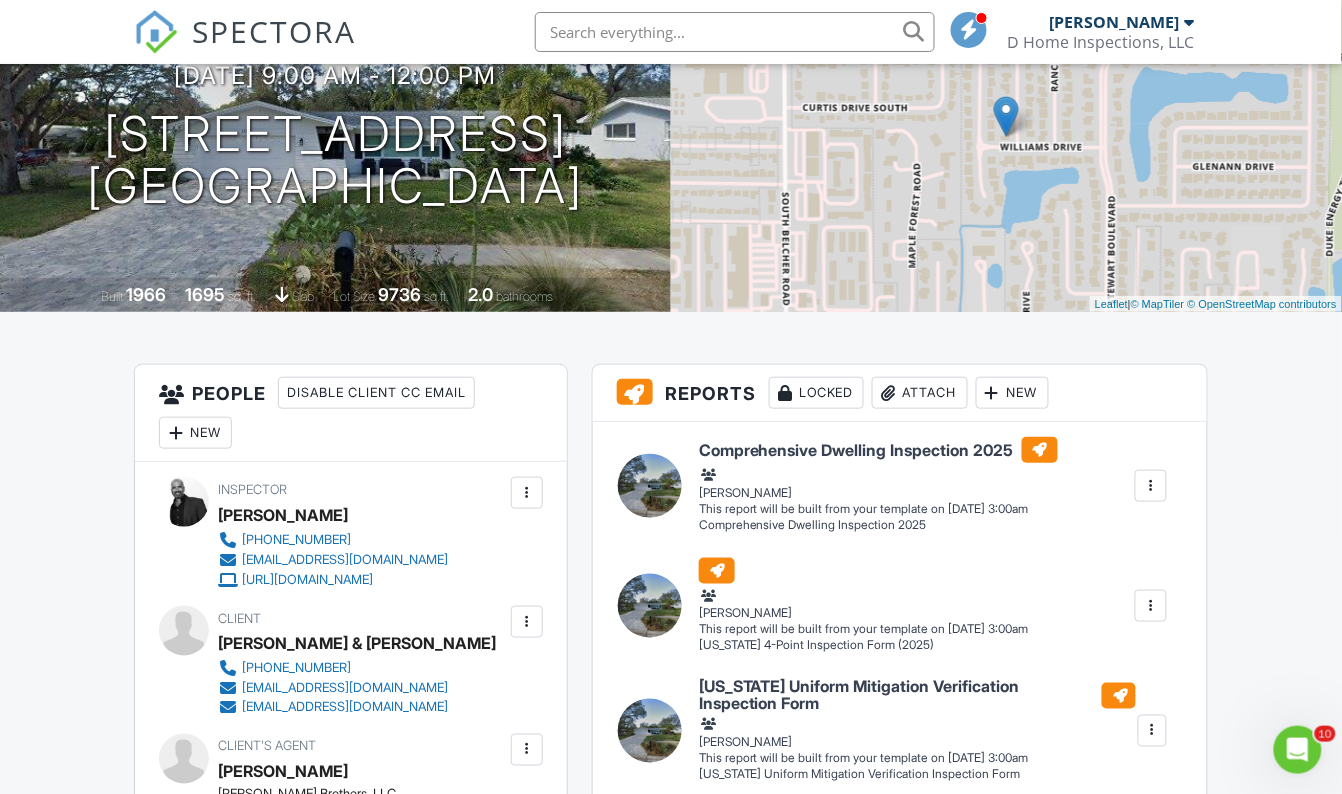 click at bounding box center (527, 622) 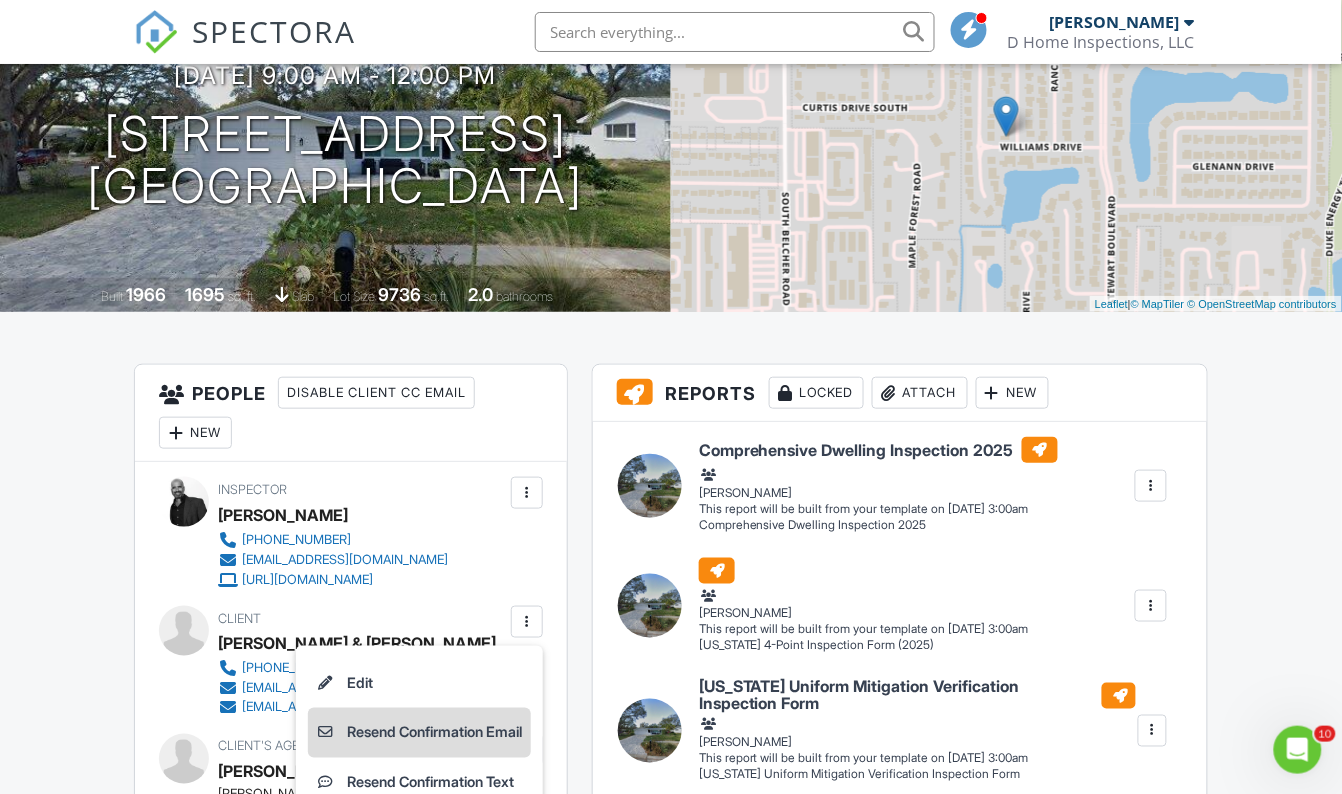click on "Resend Confirmation Email" at bounding box center [419, 733] 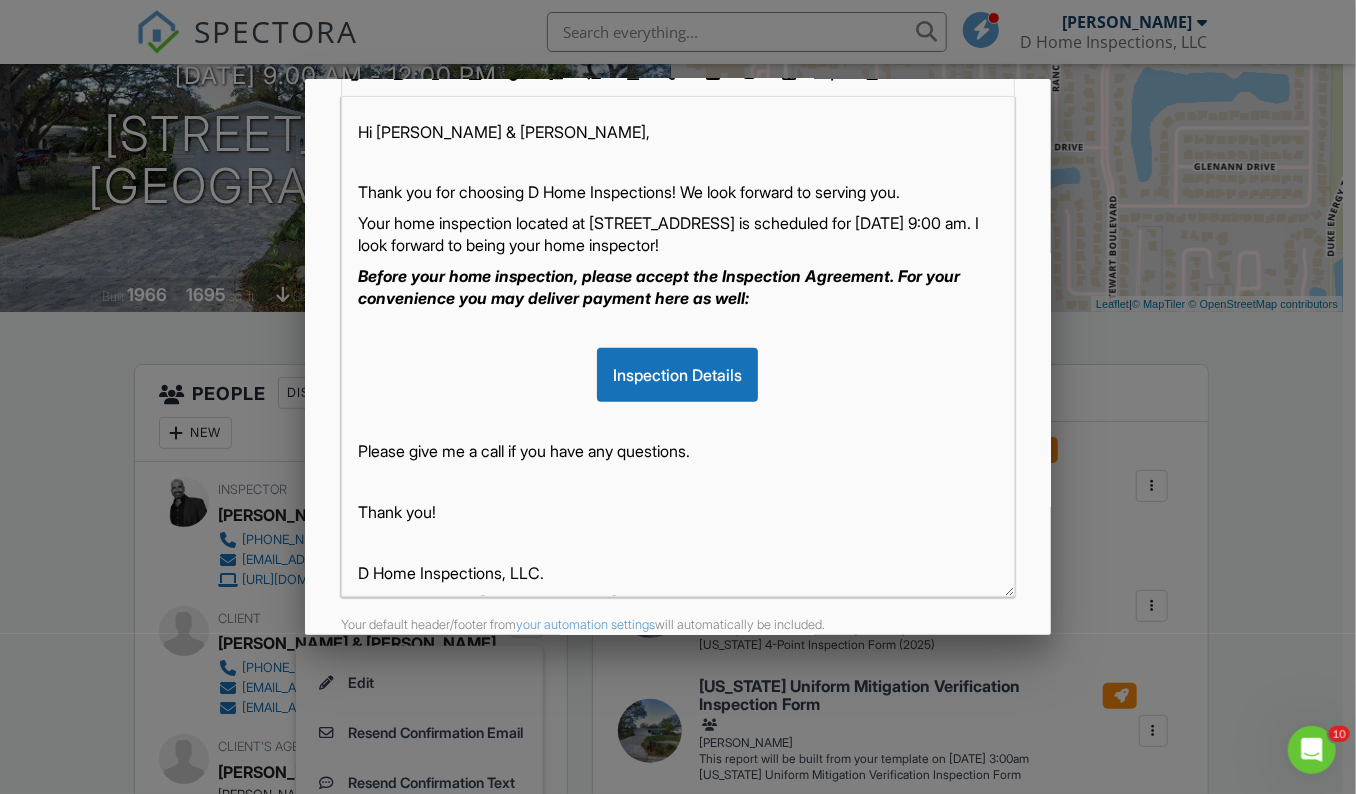 scroll, scrollTop: 363, scrollLeft: 0, axis: vertical 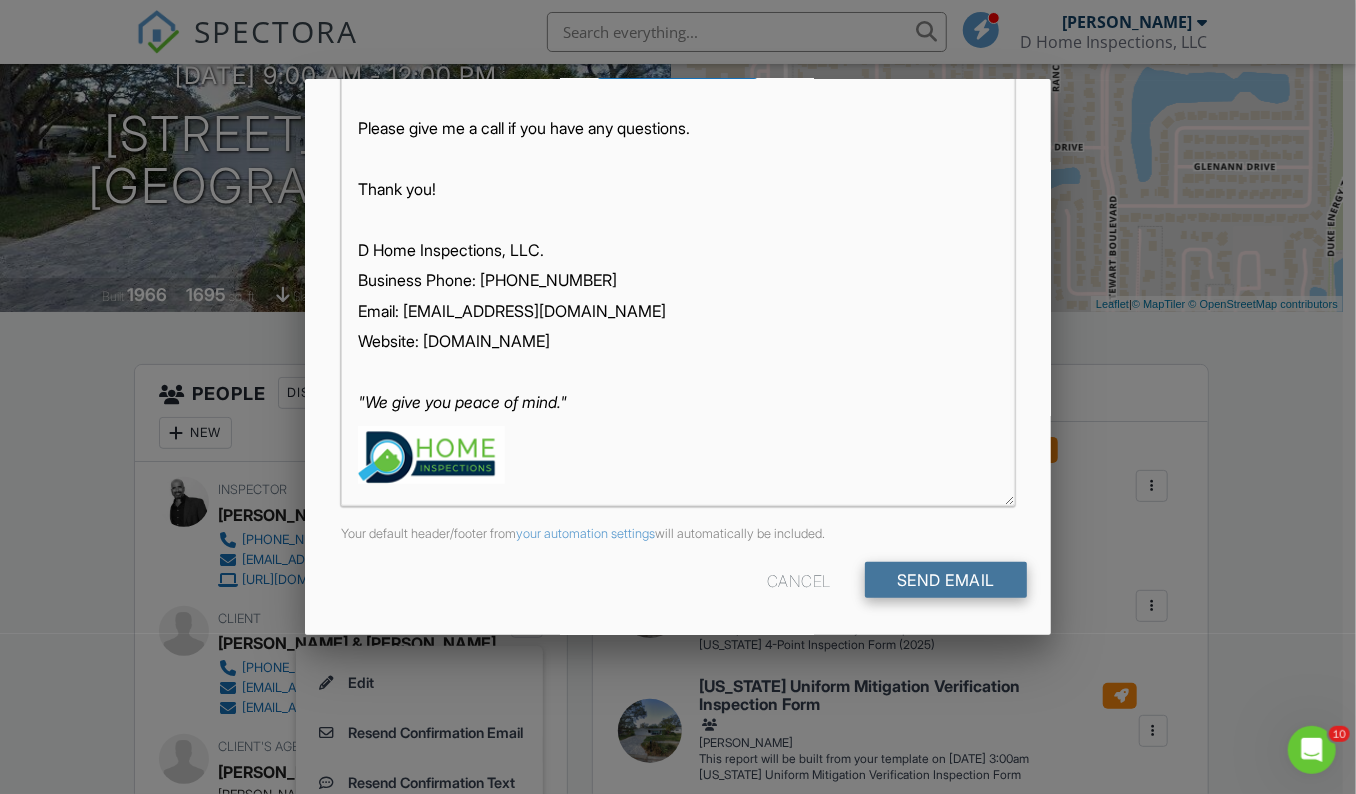 click on "Send Email" at bounding box center (946, 580) 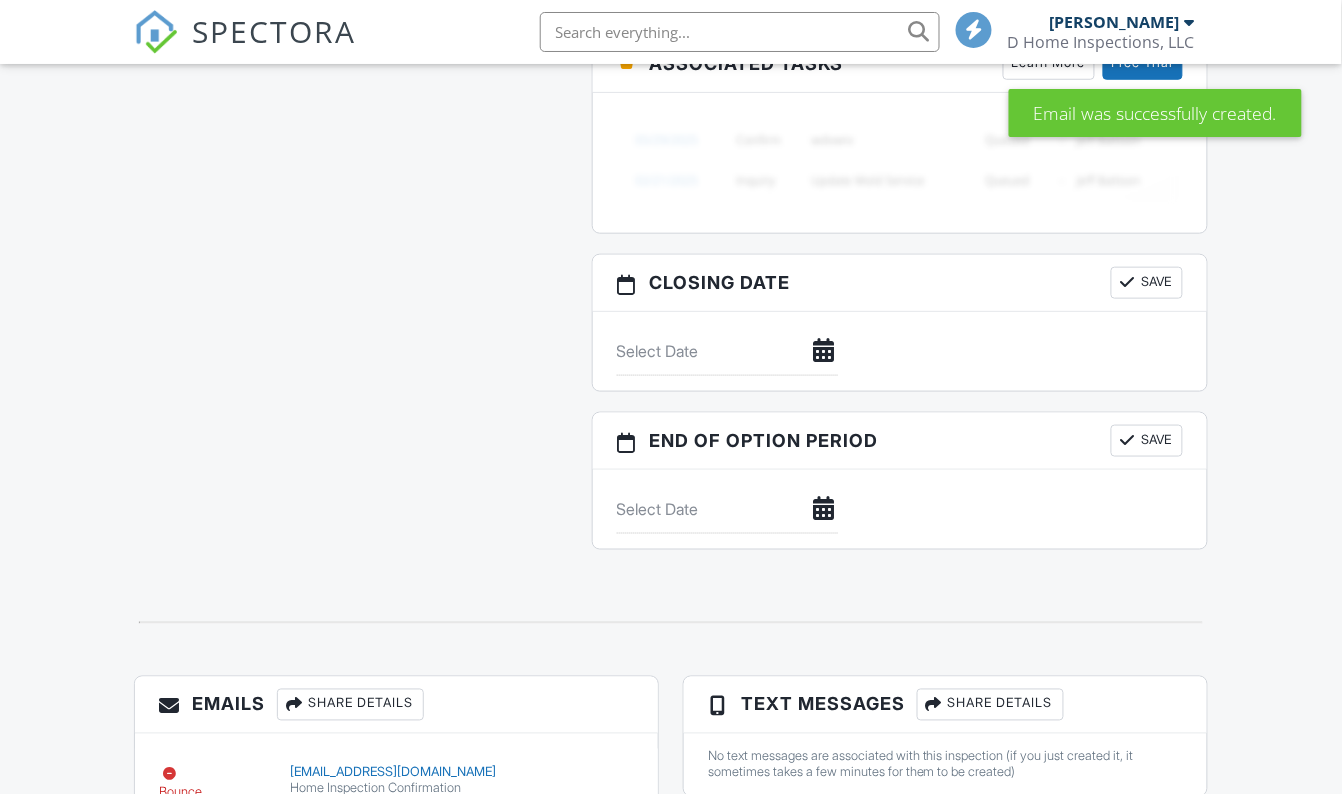 scroll, scrollTop: 2545, scrollLeft: 0, axis: vertical 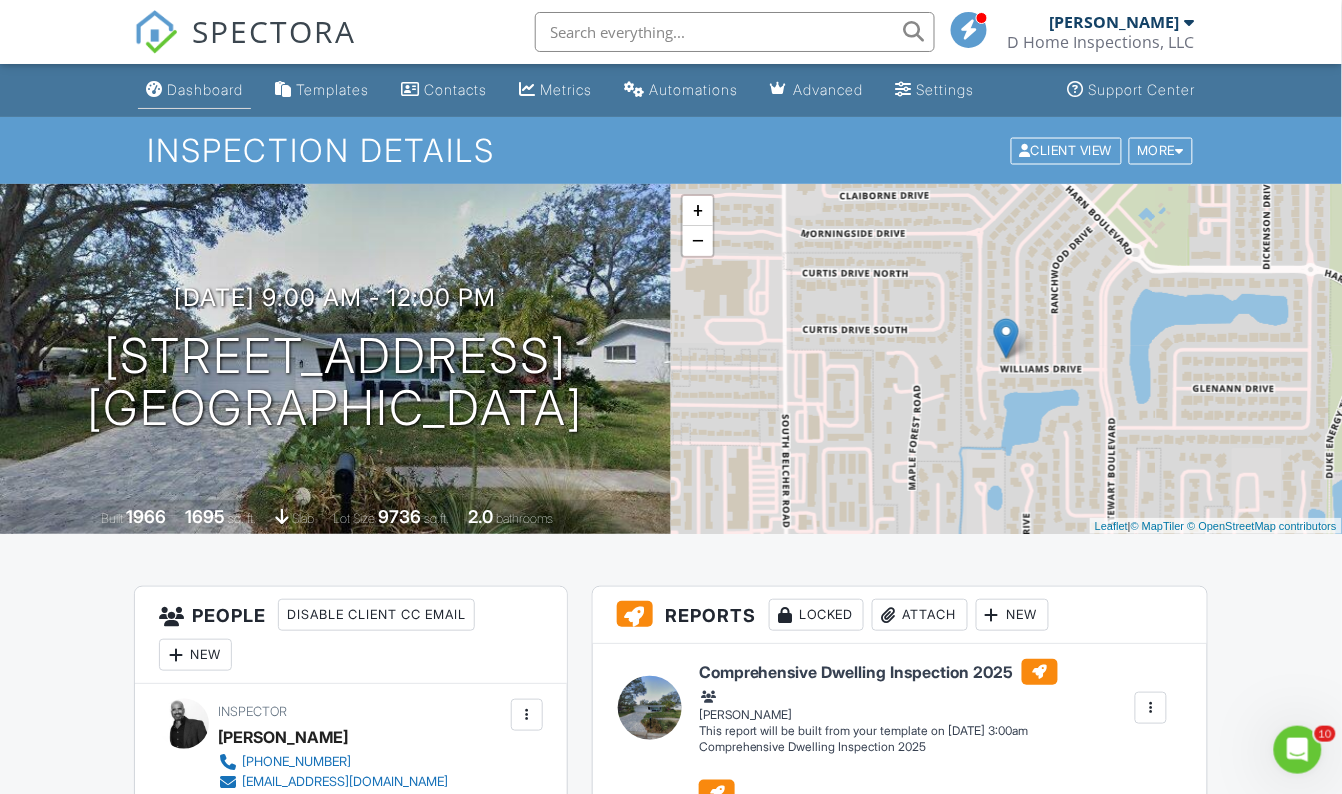 click on "Dashboard" at bounding box center [205, 89] 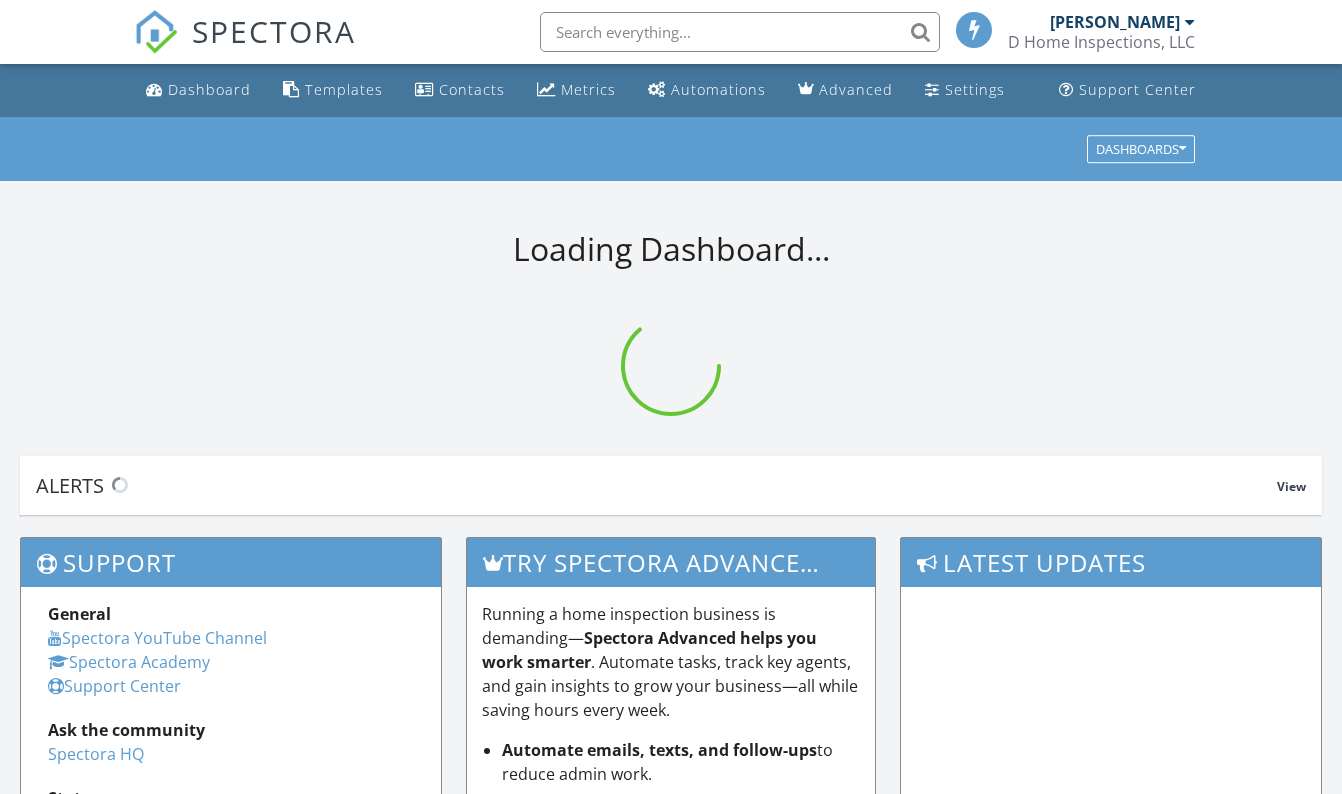 scroll, scrollTop: 0, scrollLeft: 0, axis: both 